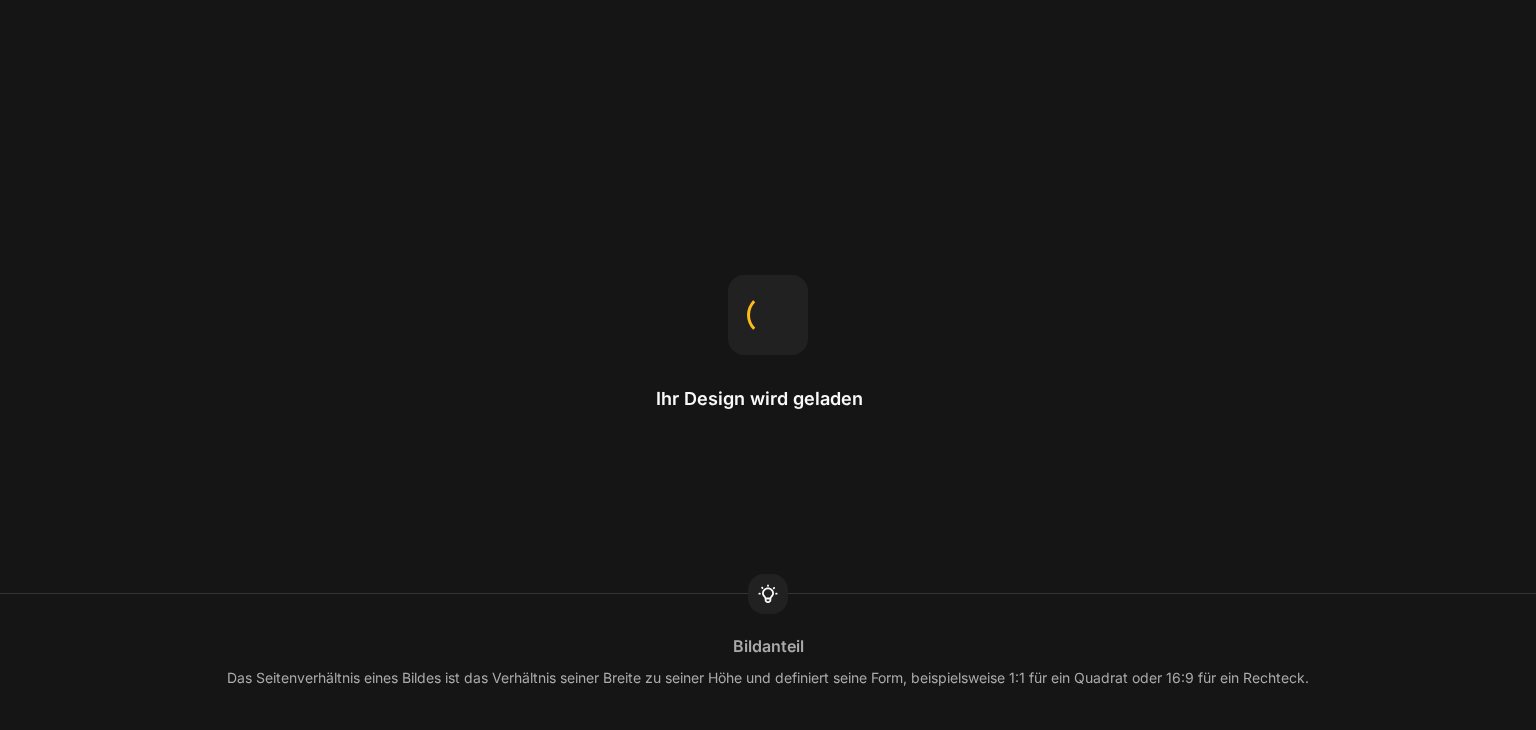 scroll, scrollTop: 0, scrollLeft: 0, axis: both 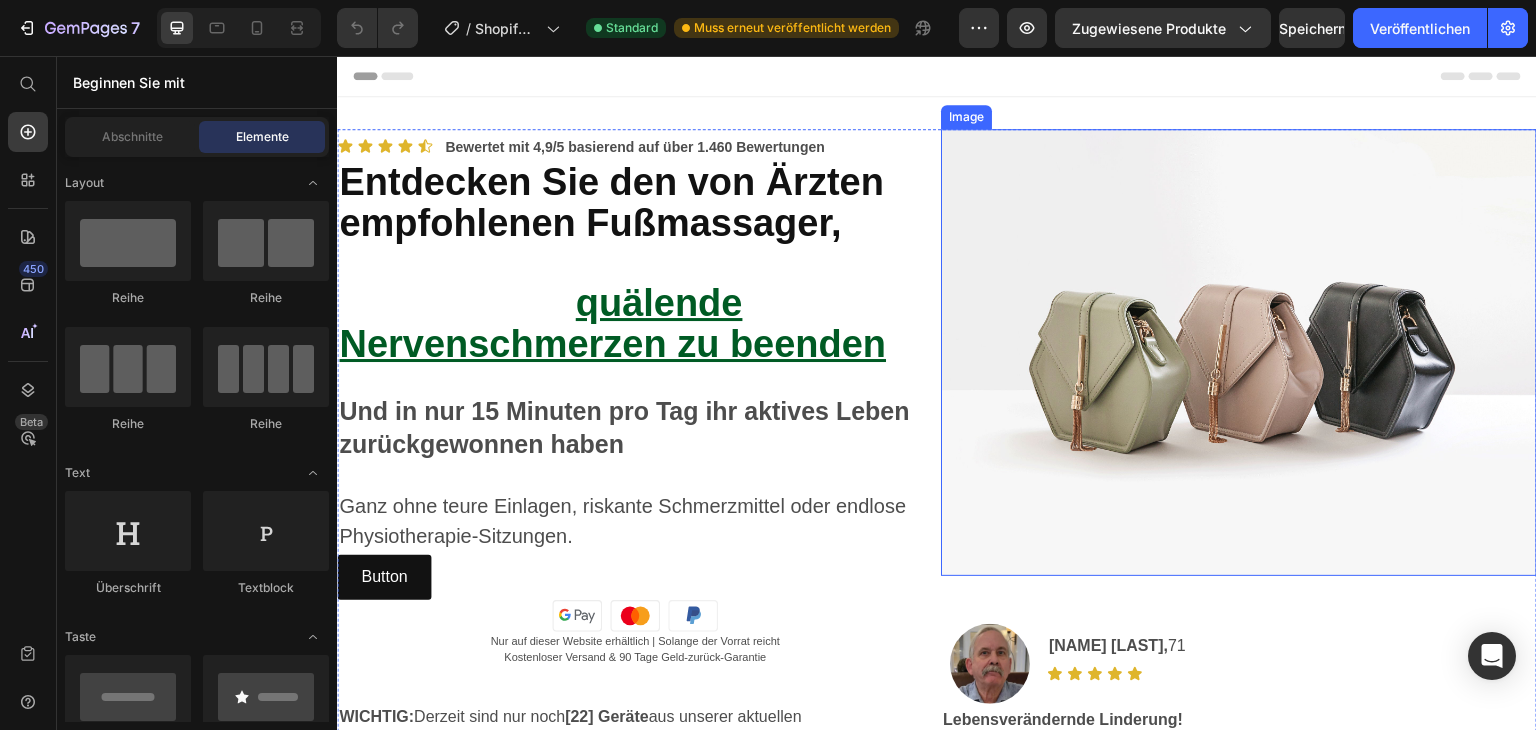 click at bounding box center (1239, 352) 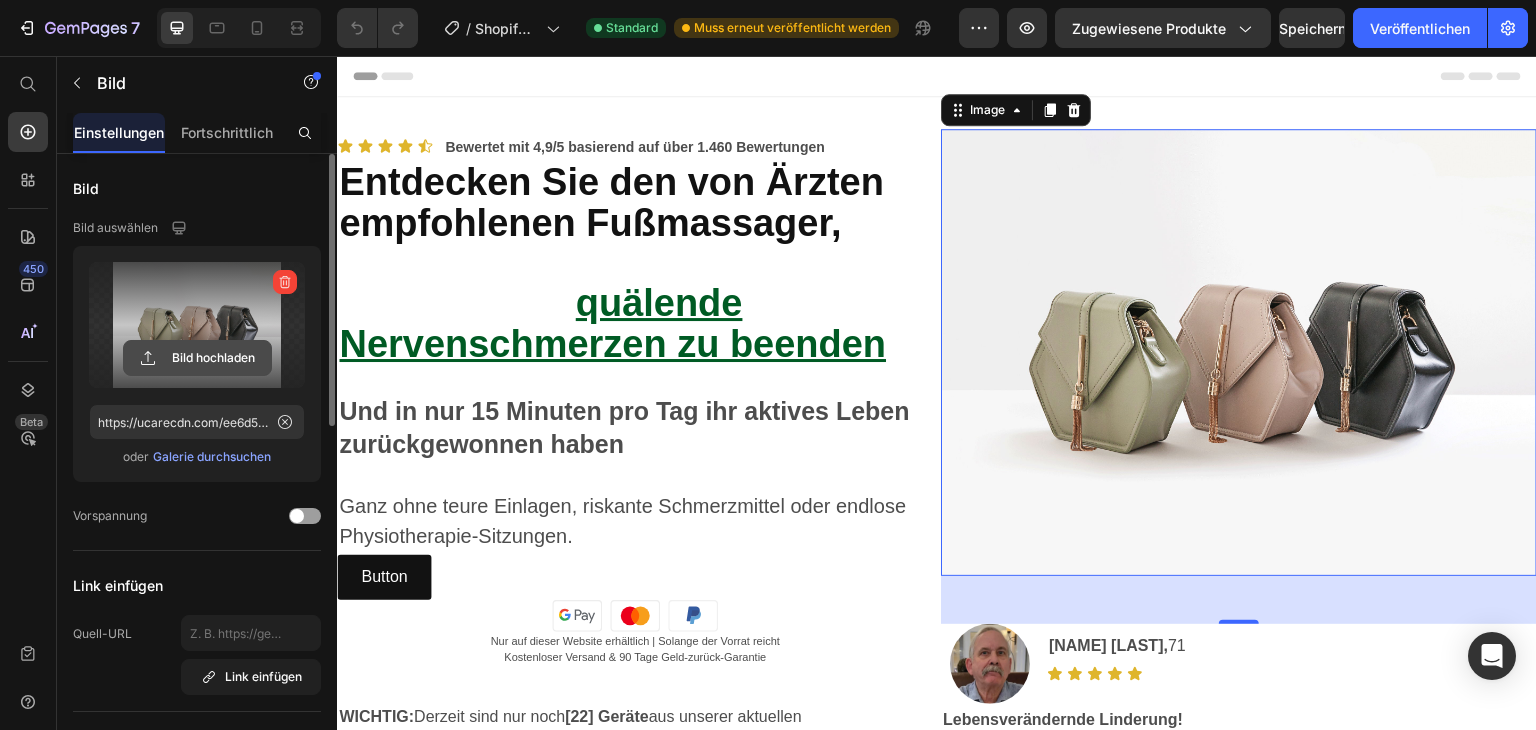 click 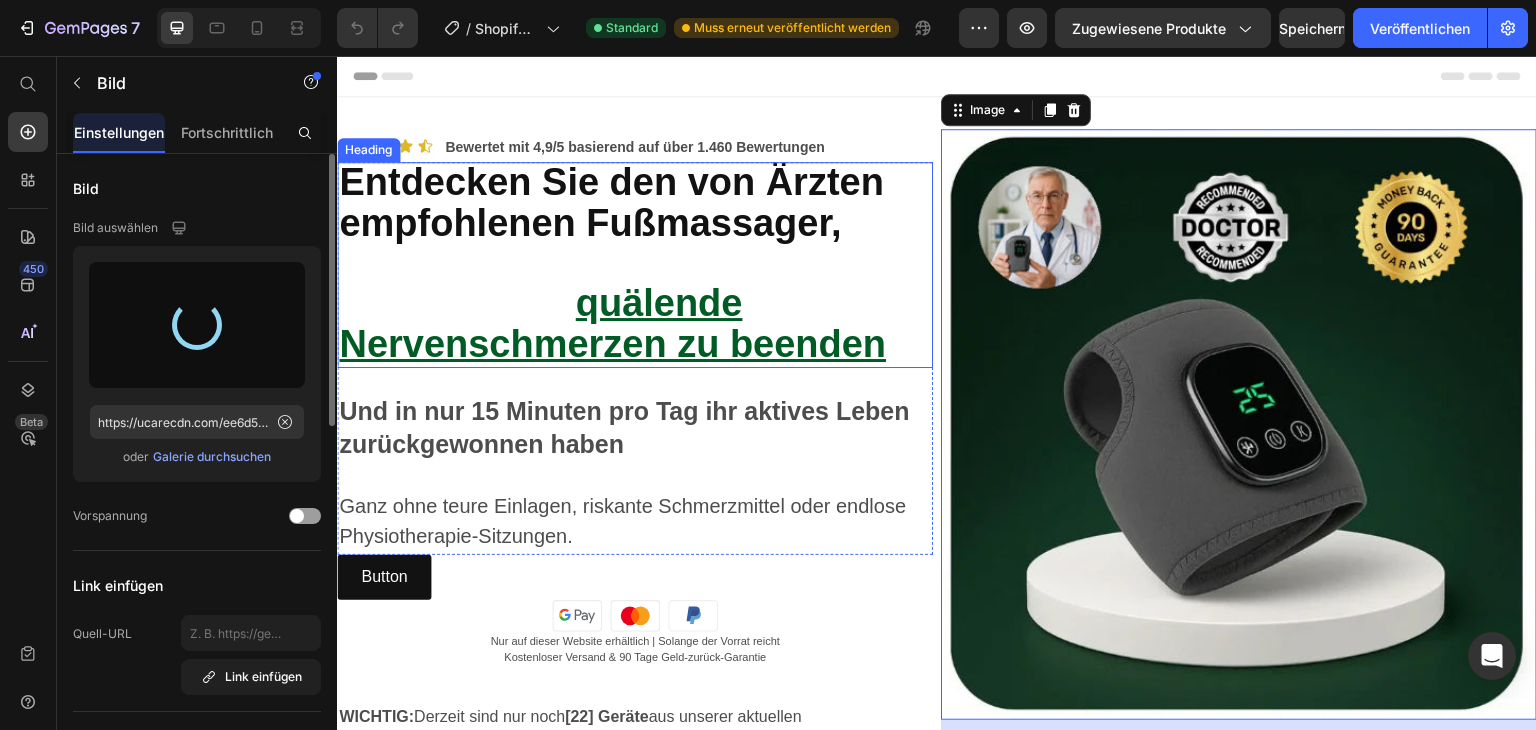 type on "https://cdn.shopify.com/s/files/1/0906/6643/4884/files/gempages_571823513191580544-34fdeabc-53ec-462b-b863-0696e094b6da.webp" 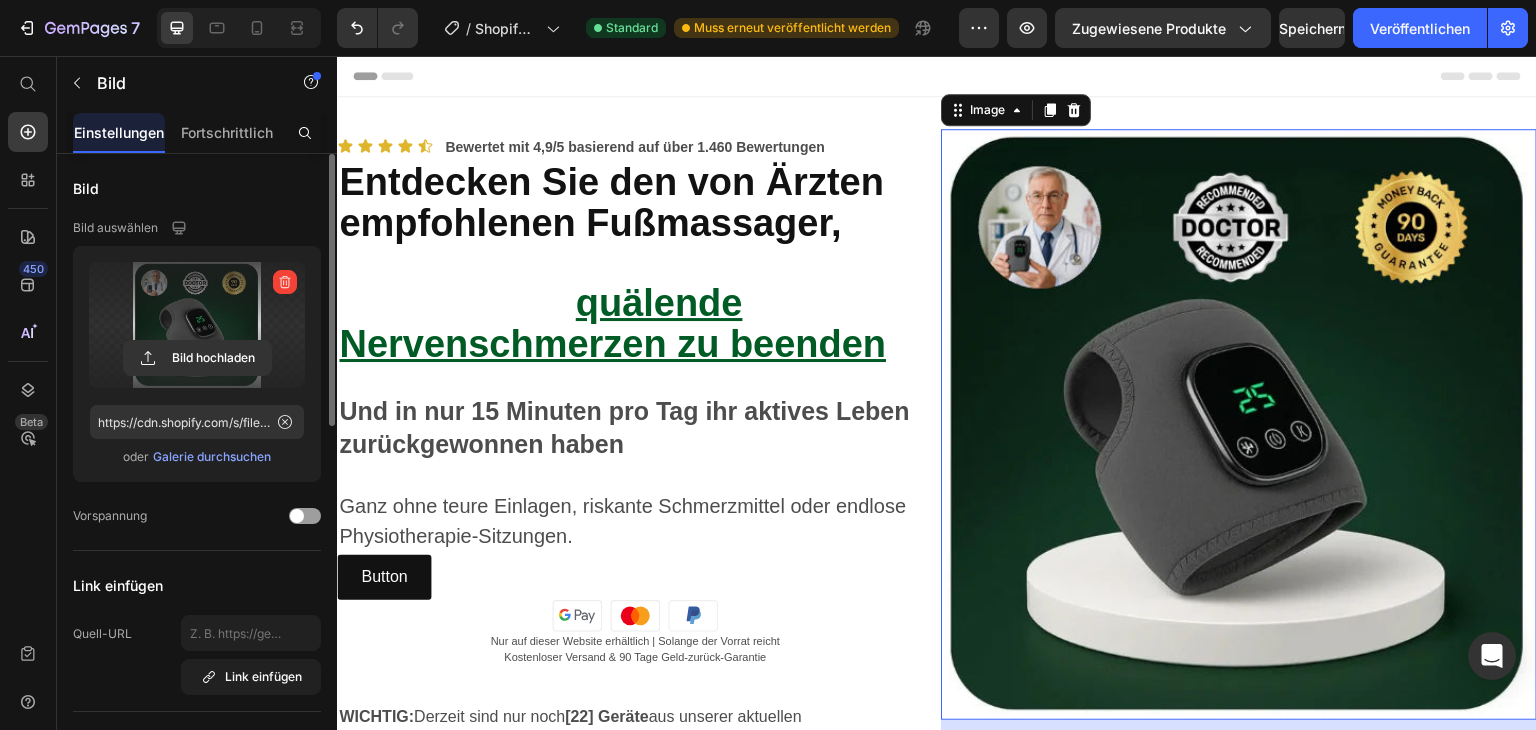 click at bounding box center (937, 76) 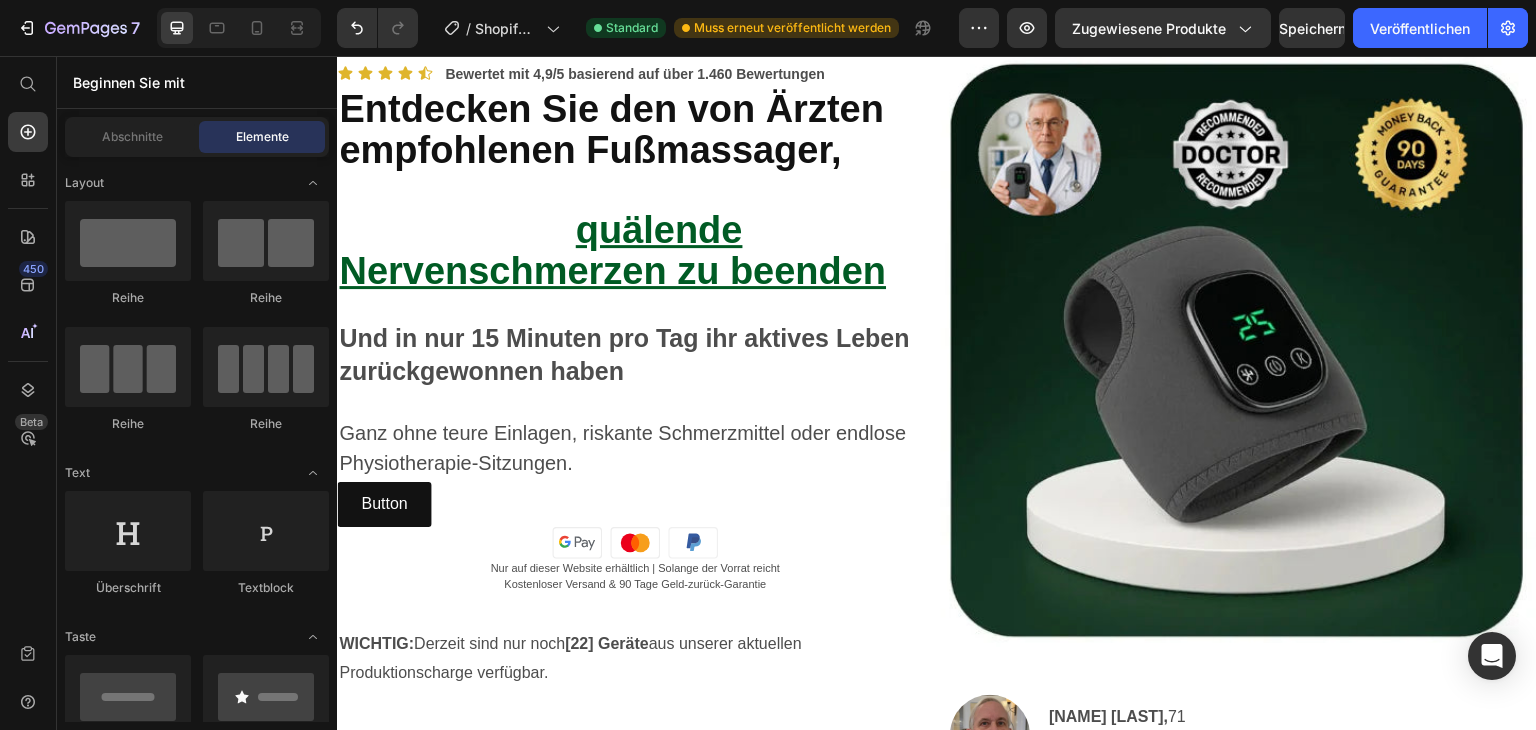 scroll, scrollTop: 72, scrollLeft: 0, axis: vertical 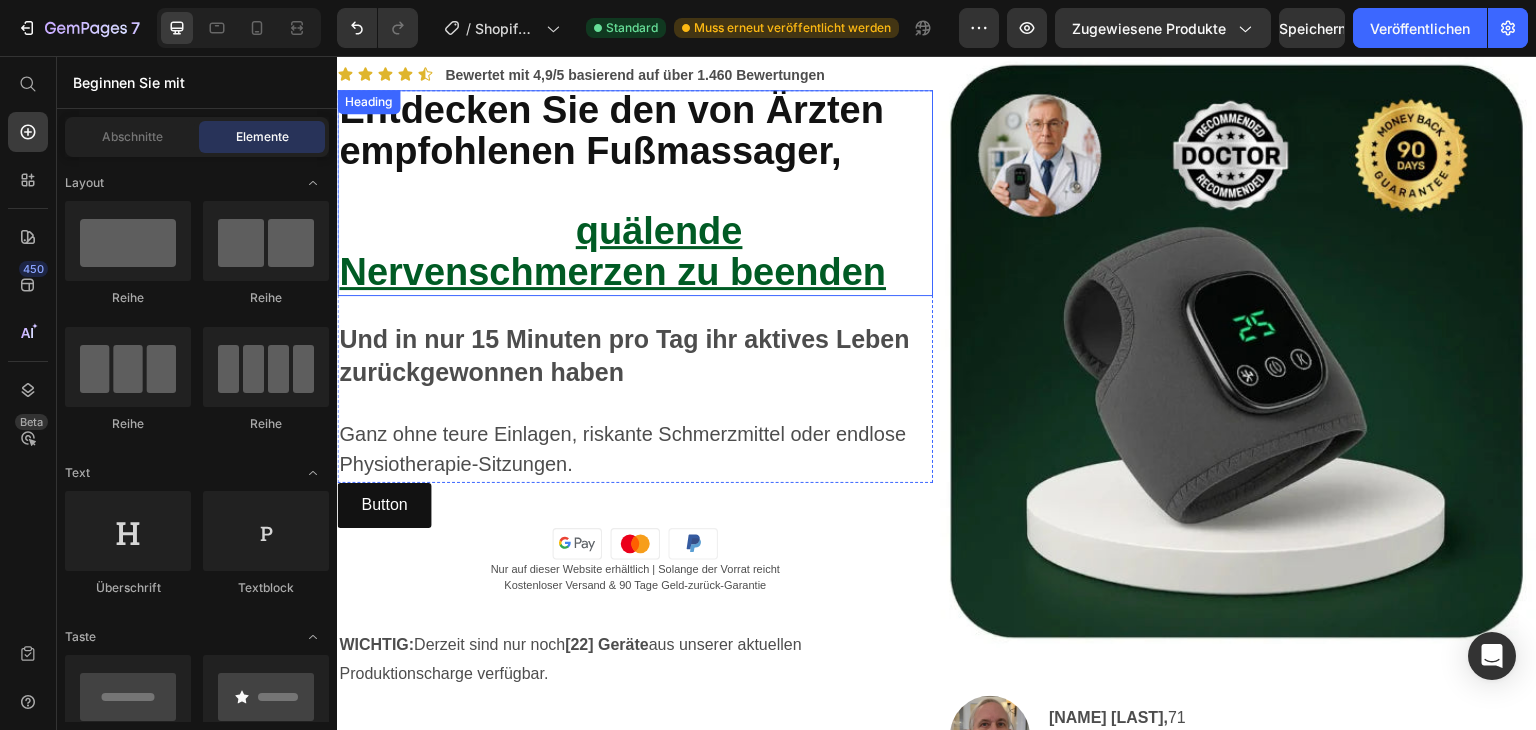 click on "Entdecken Sie den von Ärzten empfohlenen Fußmassager, der Tausenden von Senioren geholfen hat, quälende Nervenschmerzen zu beenden Heading" at bounding box center [635, 193] 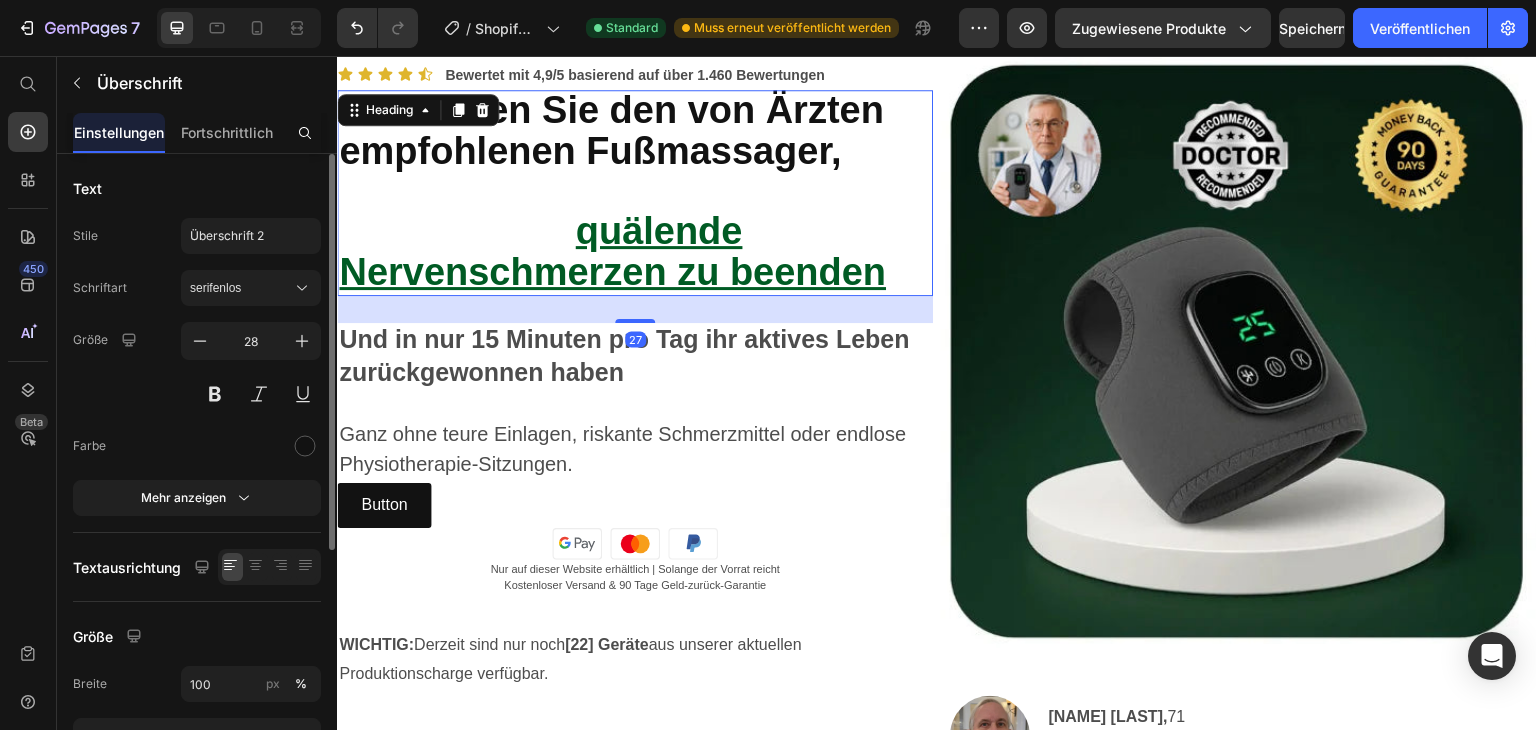 click on "Entdecken Sie den von Ärzten empfohlenen Fußmassager, der Tausenden von Senioren geholfen hat, quälende Nervenschmerzen zu beenden" at bounding box center [635, 193] 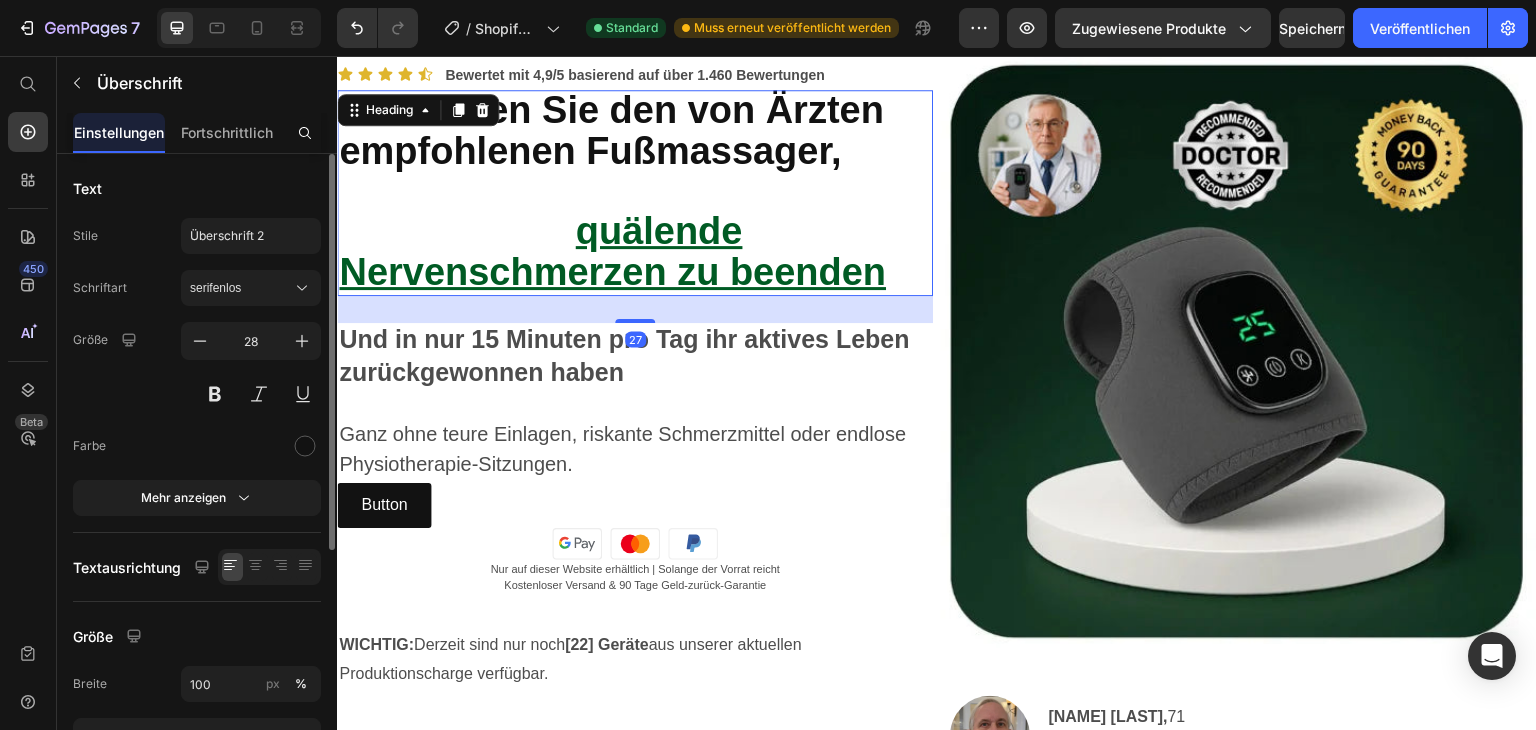 click on "Entdecken Sie den von Ärzten empfohlenen Fußmassager, der Tausenden von Senioren geholfen hat, quälende Nervenschmerzen zu beenden" at bounding box center [635, 193] 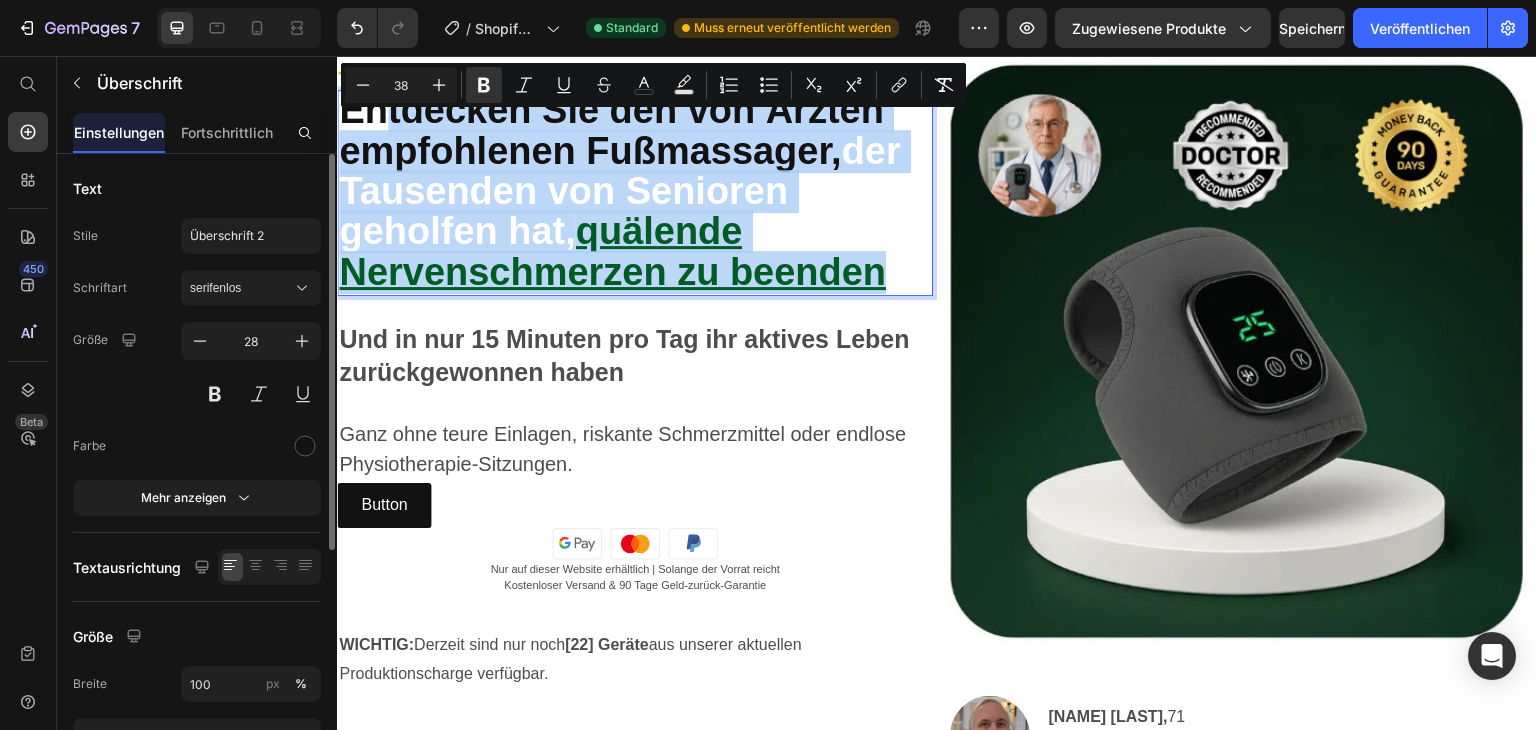 drag, startPoint x: 894, startPoint y: 269, endPoint x: 376, endPoint y: 105, distance: 543.3415 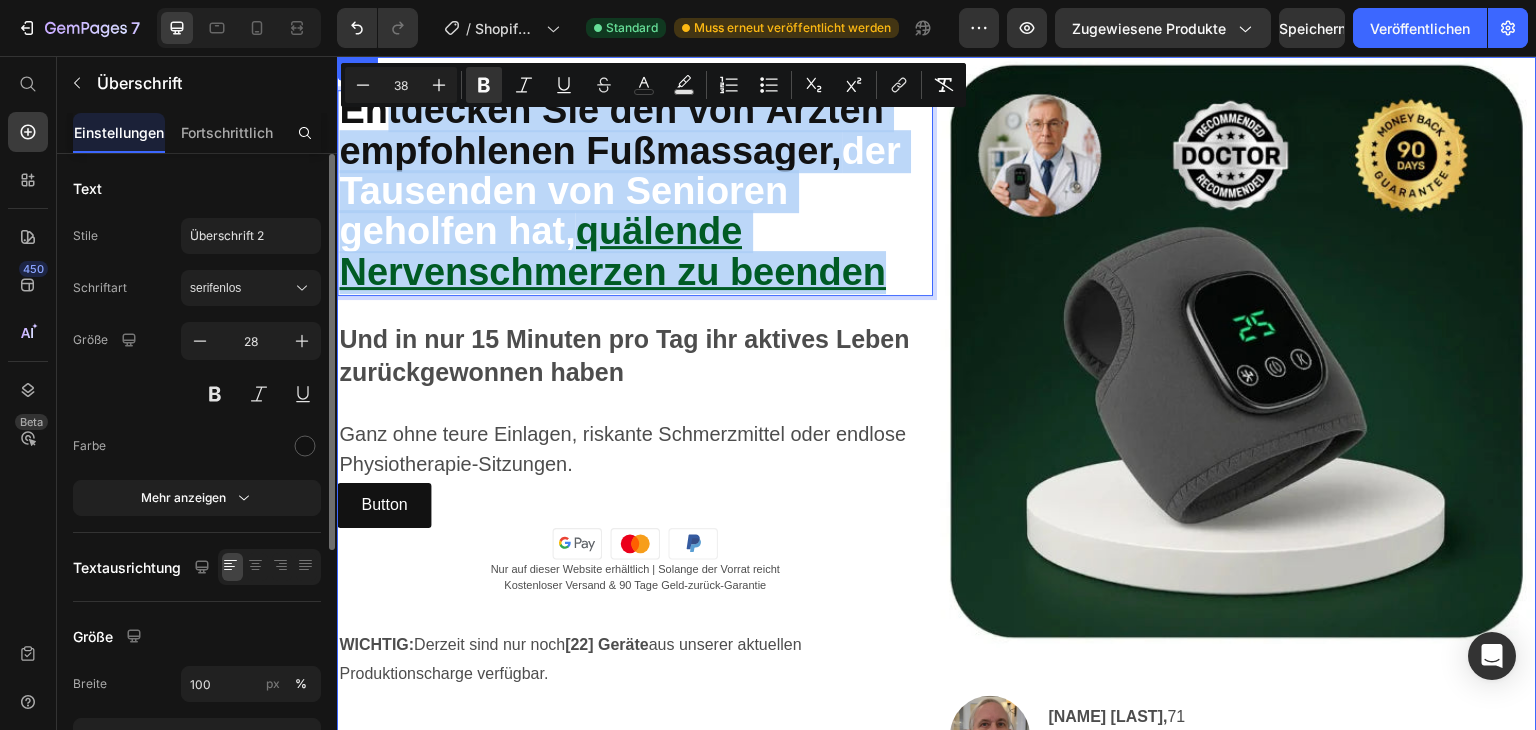 click on "Image Image [NAME], 71 Text Block Icon Icon Icon Icon Icon Icon List Row Lebensverändernde Linderung! „In der zweiten Woche wurde mir klar, dass ich seit drei Tagen keine Schmerztablette mehr genommen hatte. Ich hatte den Schmerz einfach vergessen – so viel besser war es geworden.“ Text Block Row" at bounding box center (1239, 558) 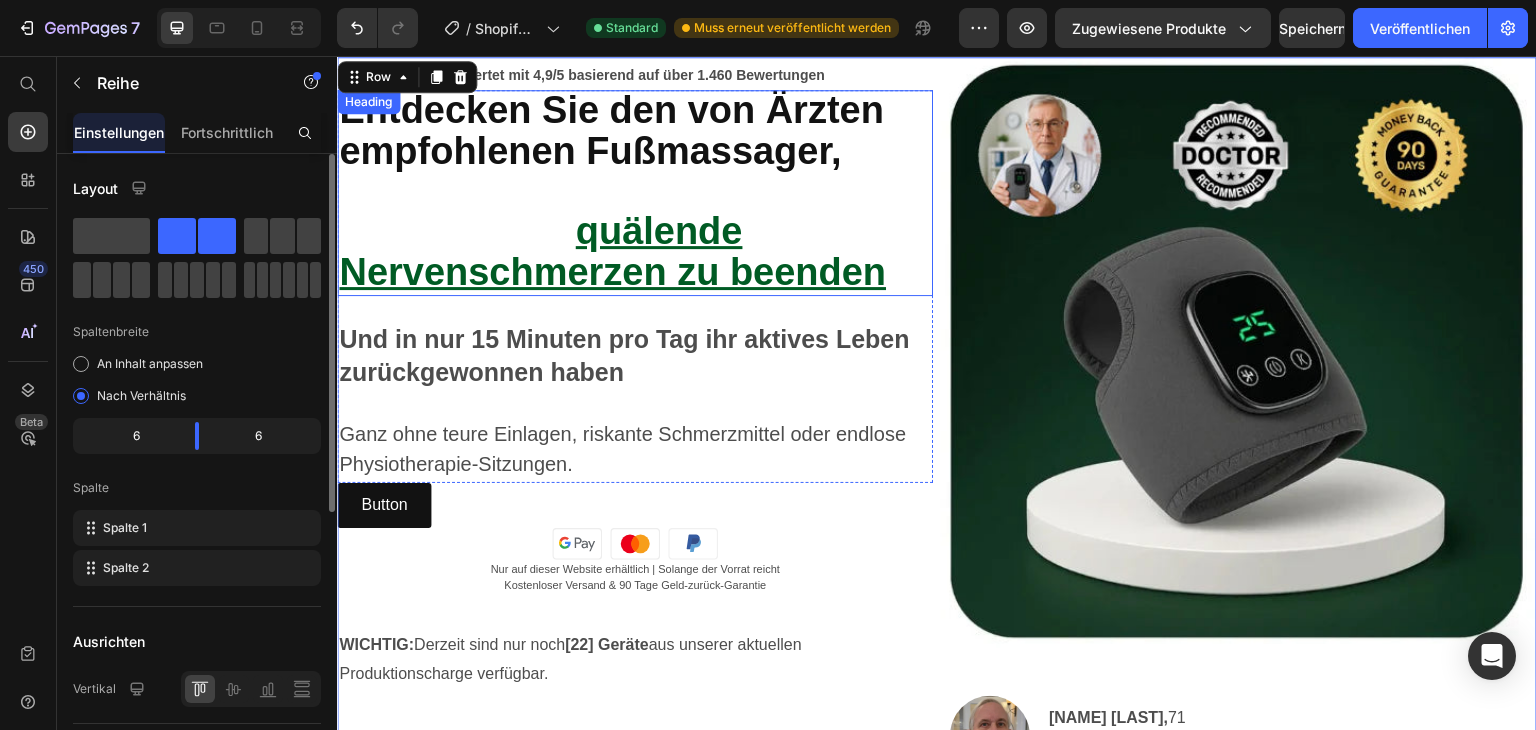 click on "Entdecken Sie den von Ärzten empfohlenen Fußmassager, der Tausenden von Senioren geholfen hat, quälende Nervenschmerzen zu beenden" at bounding box center [635, 193] 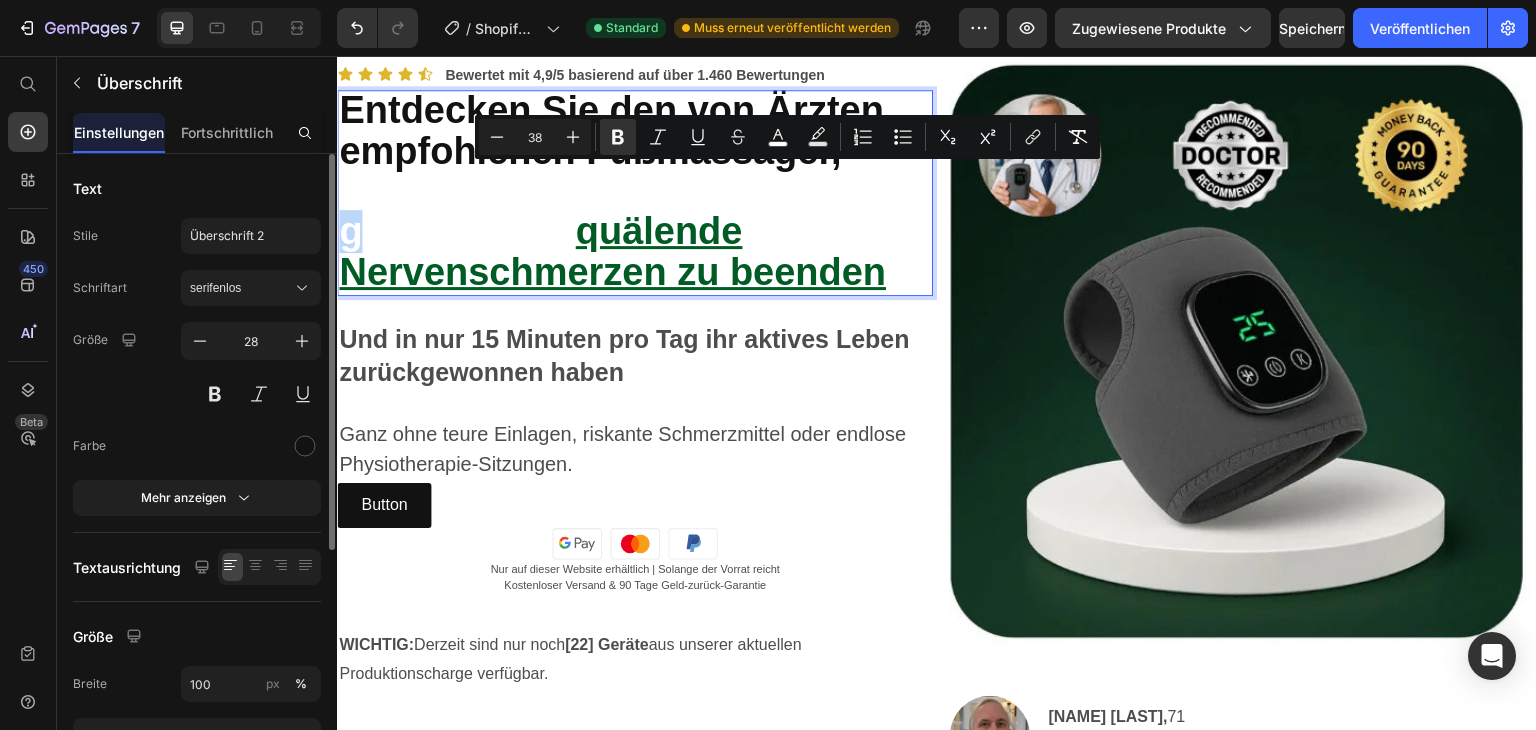 click on "Entdecken Sie den von Ärzten empfohlenen Fußmassager, der Tausenden von Senioren geholfen hat, quälende Nervenschmerzen zu beenden" at bounding box center [635, 193] 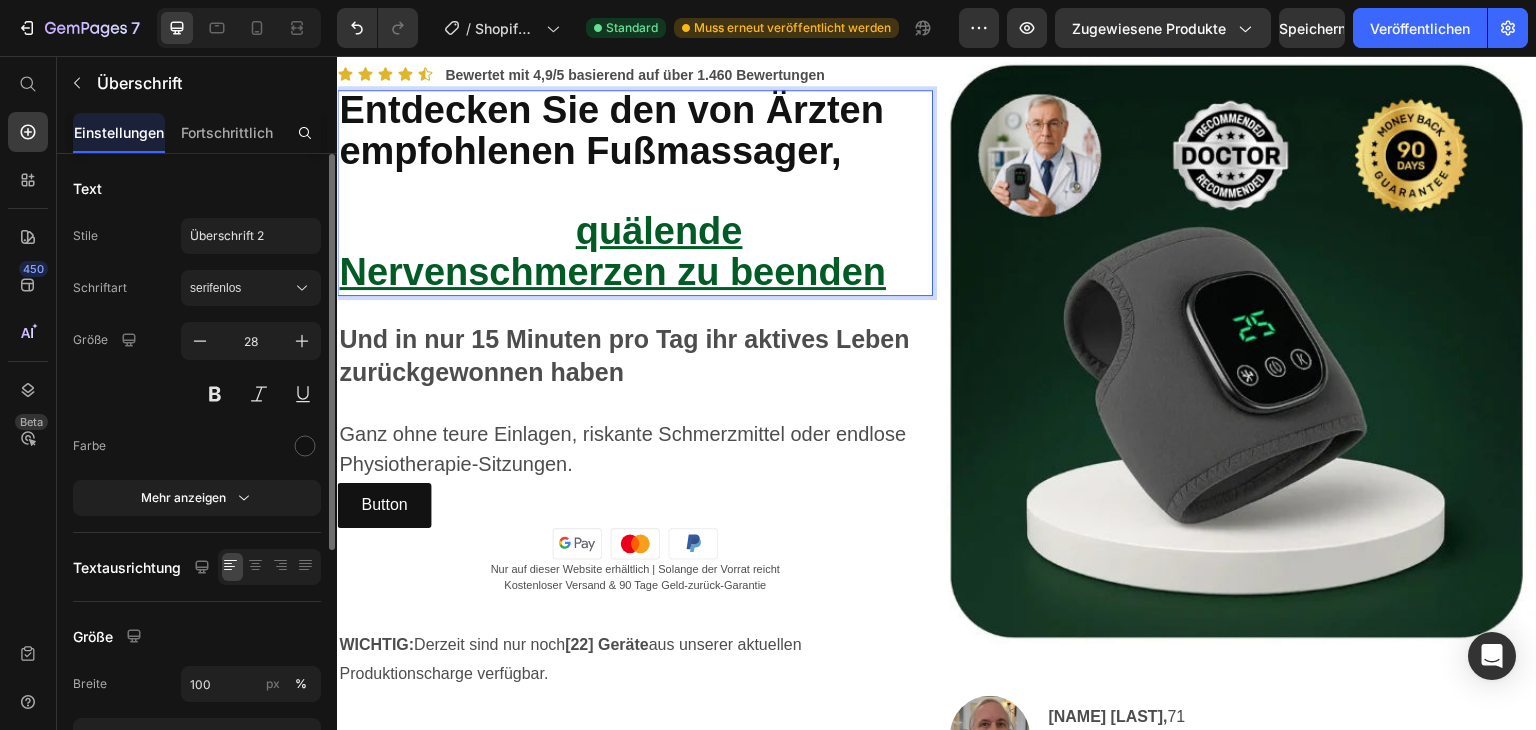 click on "Entdecken Sie den von Ärzten empfohlenen Fußmassager, der Tausenden von Senioren geholfen hat, quälende Nervenschmerzen zu beenden" at bounding box center (635, 193) 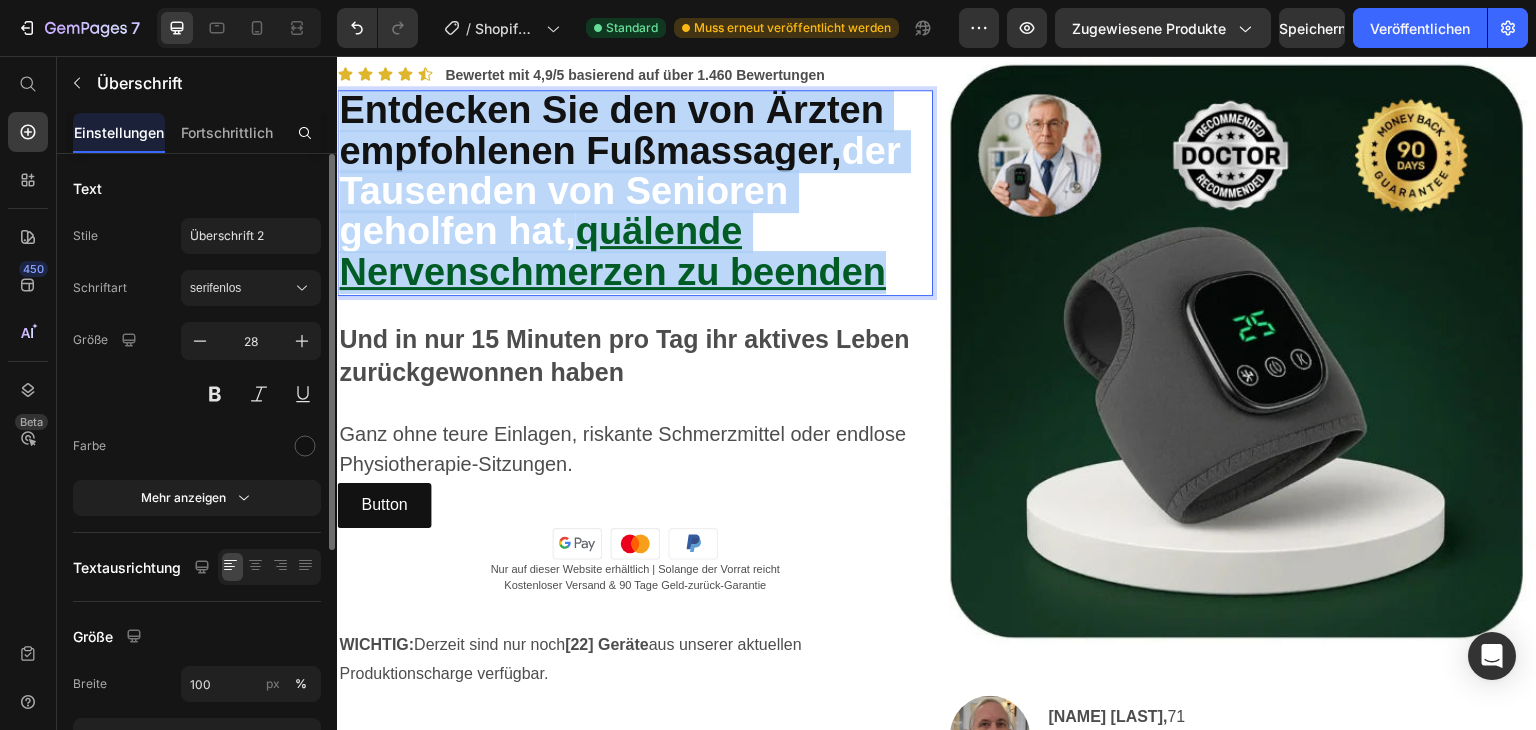 click on "Entdecken Sie den von Ärzten empfohlenen Fußmassager, der Tausenden von Senioren geholfen hat, quälende Nervenschmerzen zu beenden" at bounding box center (635, 193) 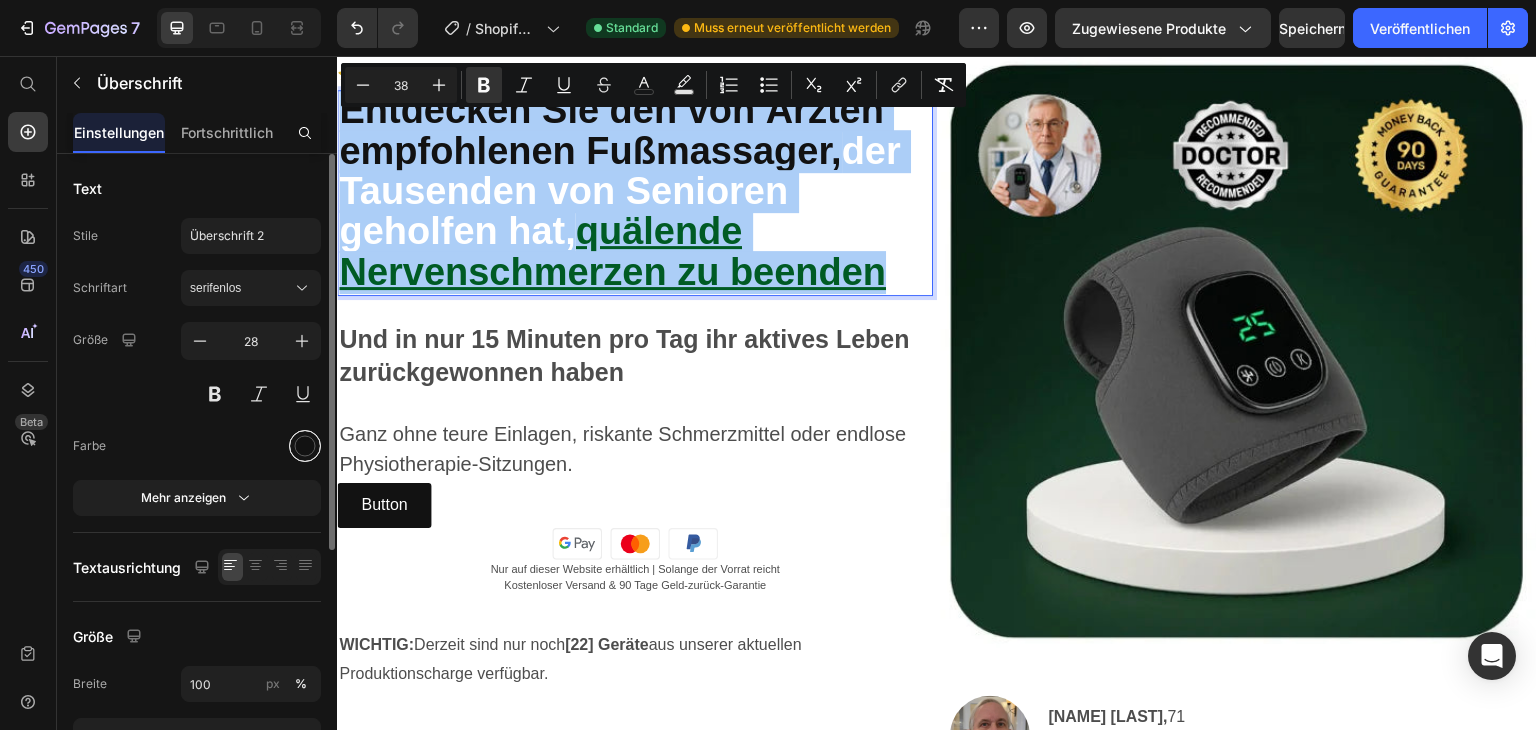 click at bounding box center (305, 446) 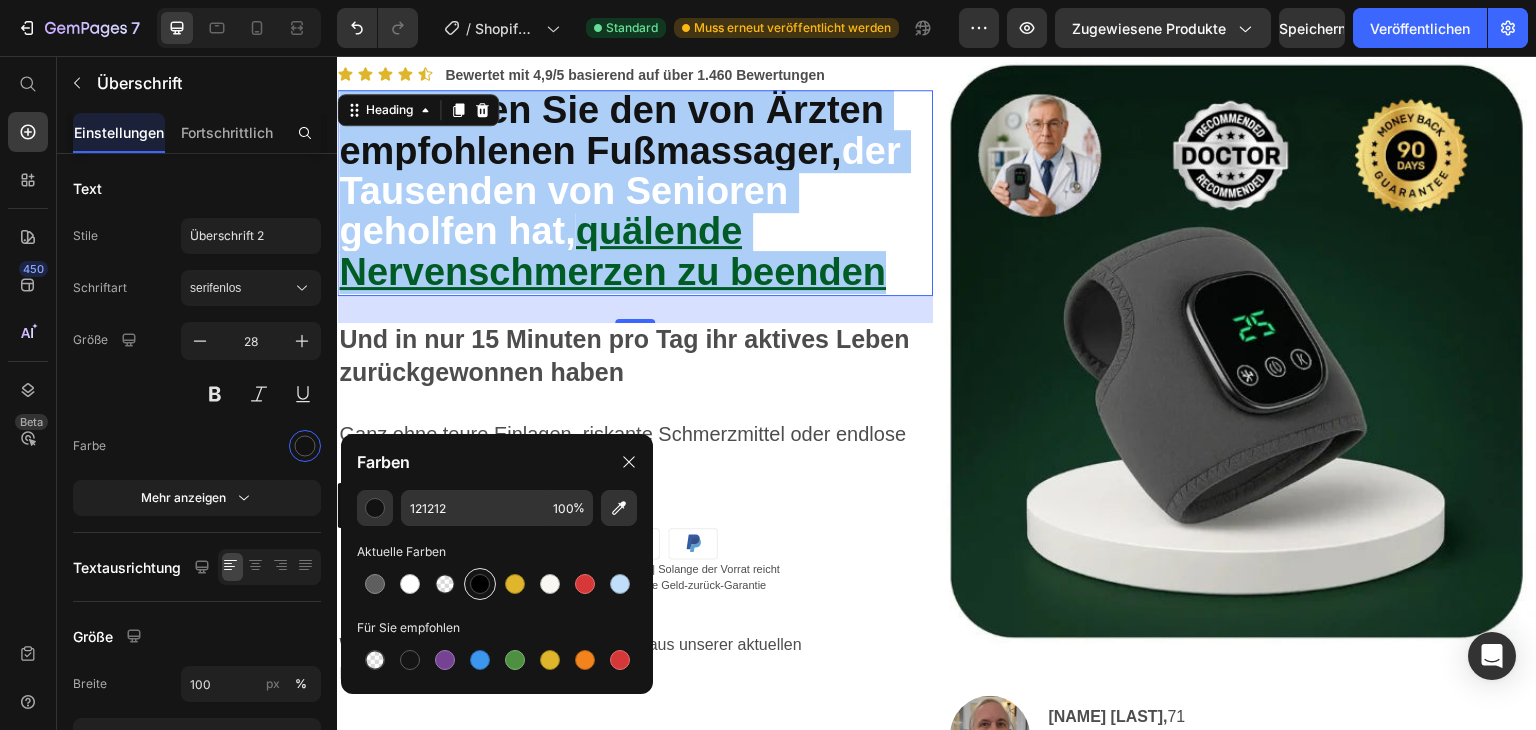 click at bounding box center (480, 584) 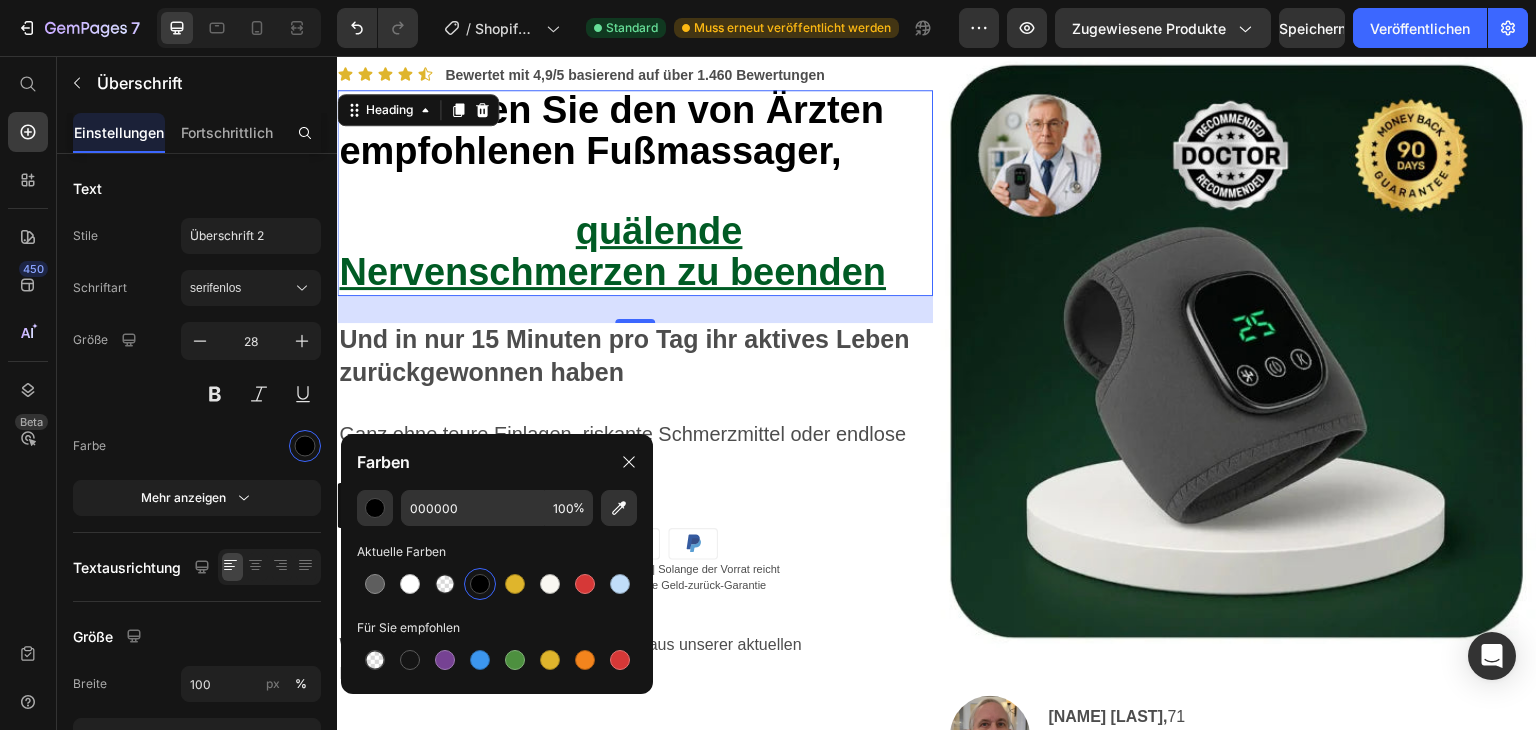 click at bounding box center [480, 584] 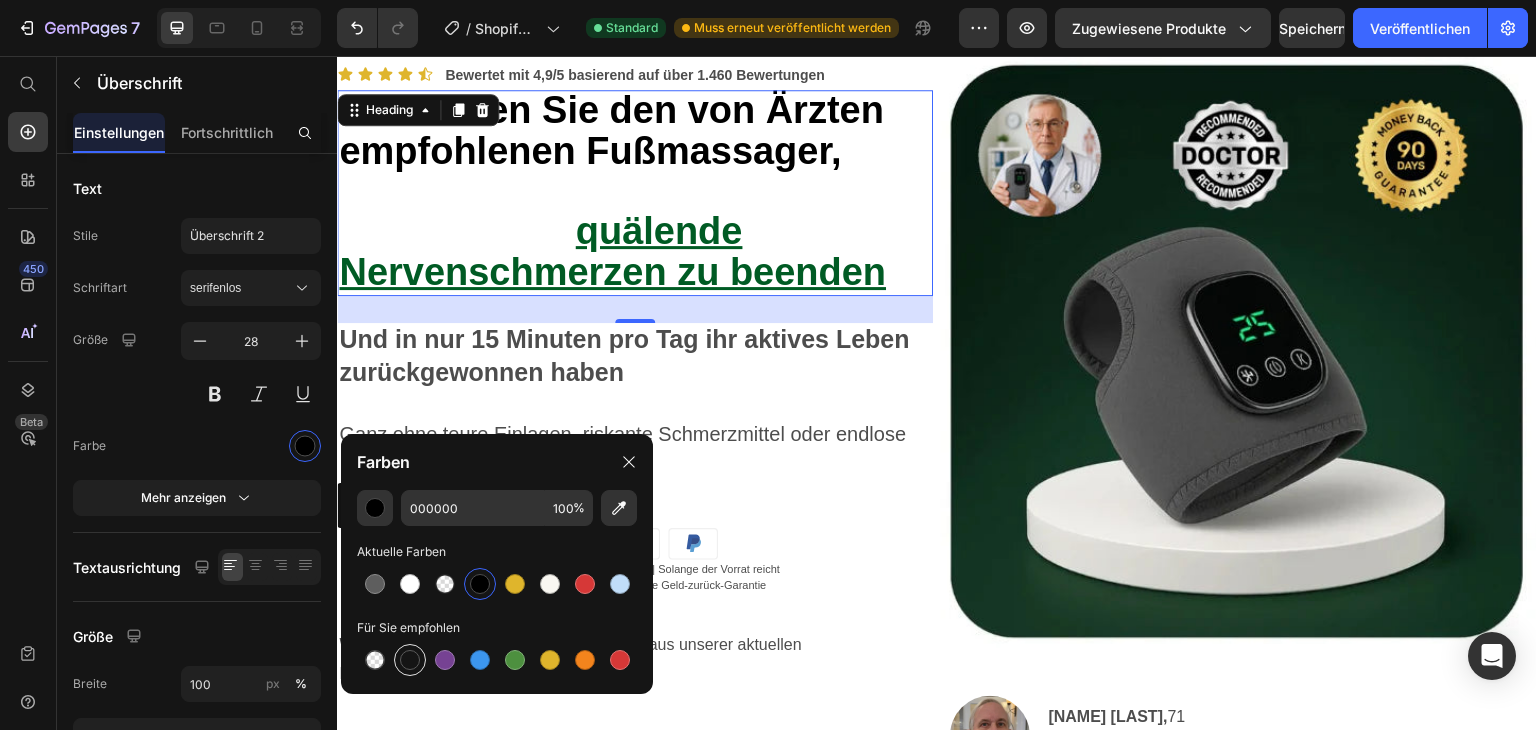 click at bounding box center [410, 660] 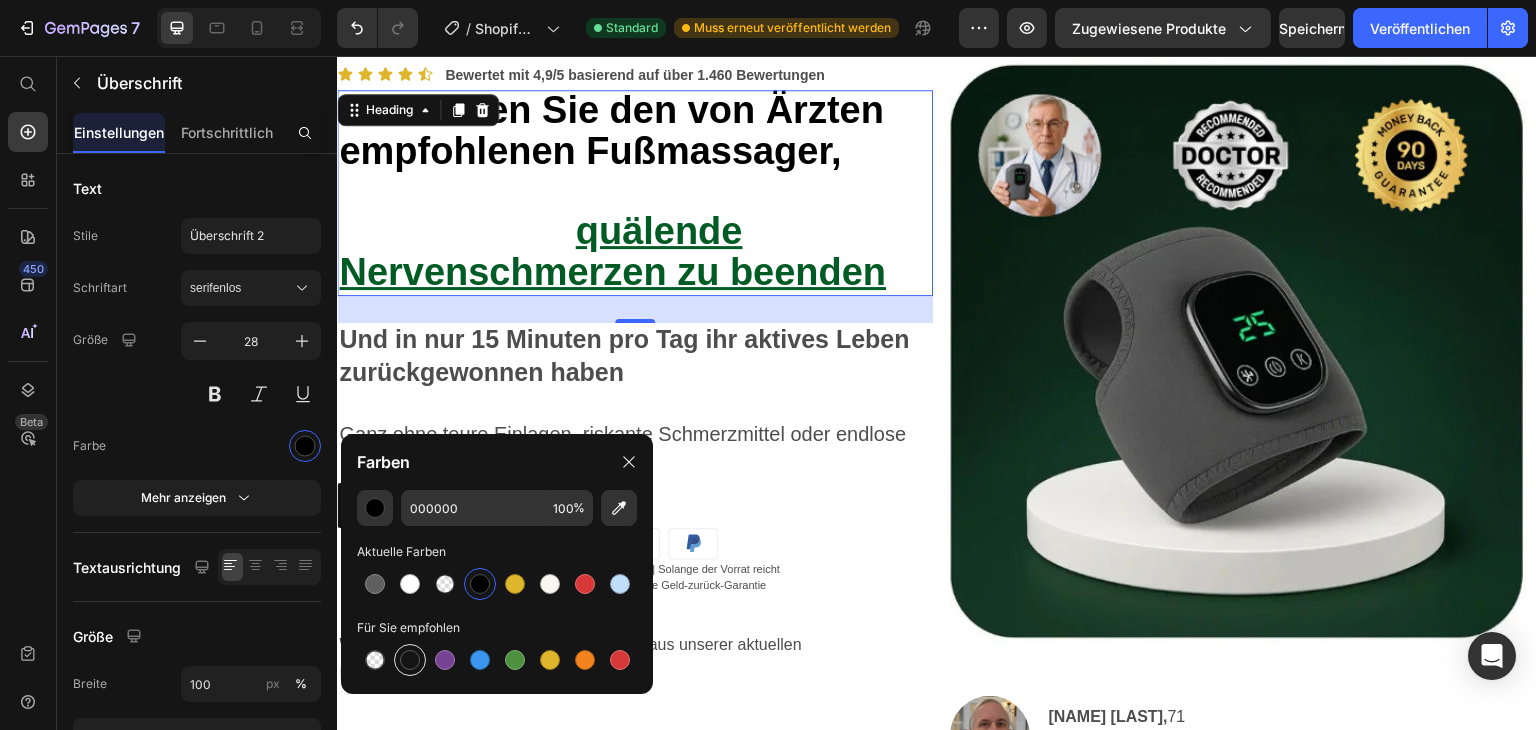 type on "151515" 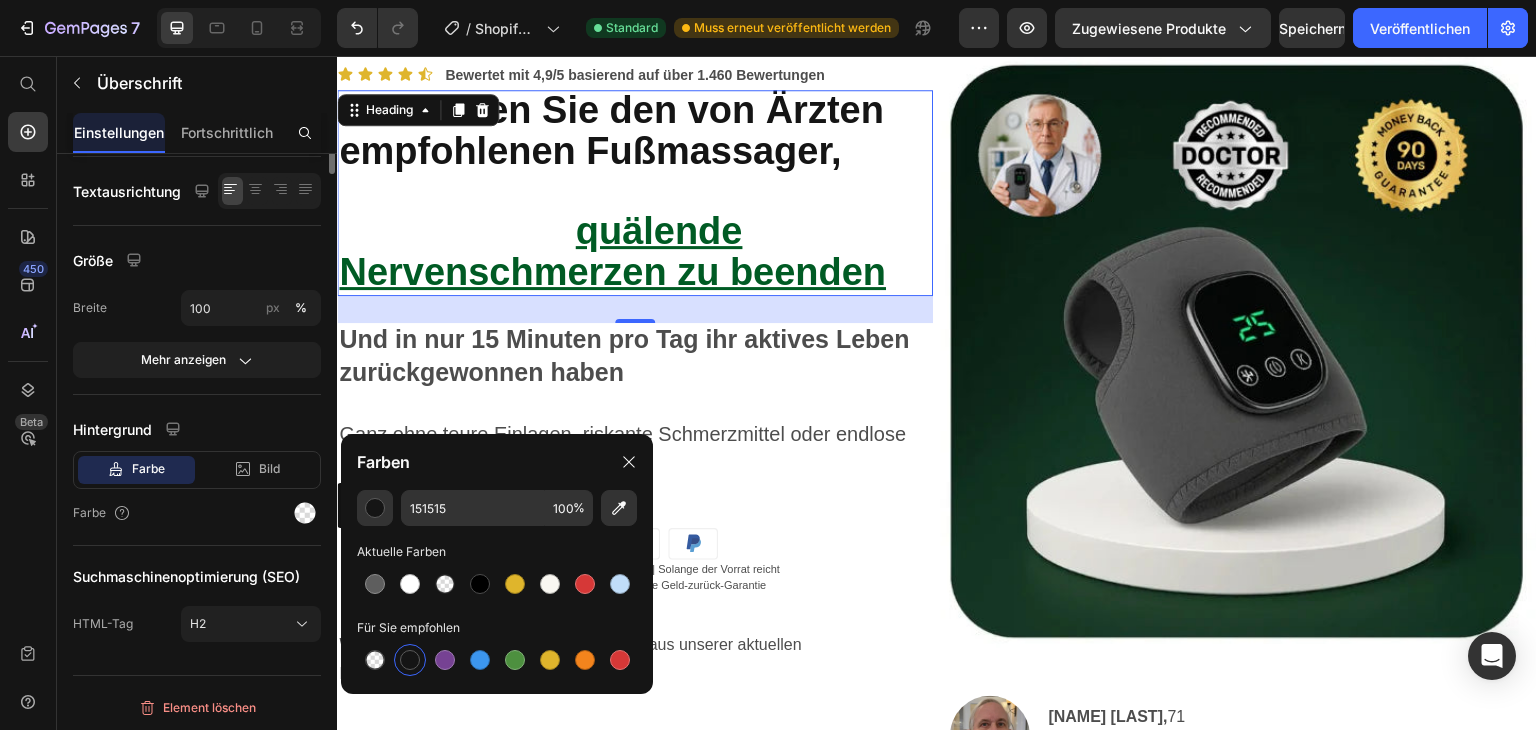 scroll, scrollTop: 0, scrollLeft: 0, axis: both 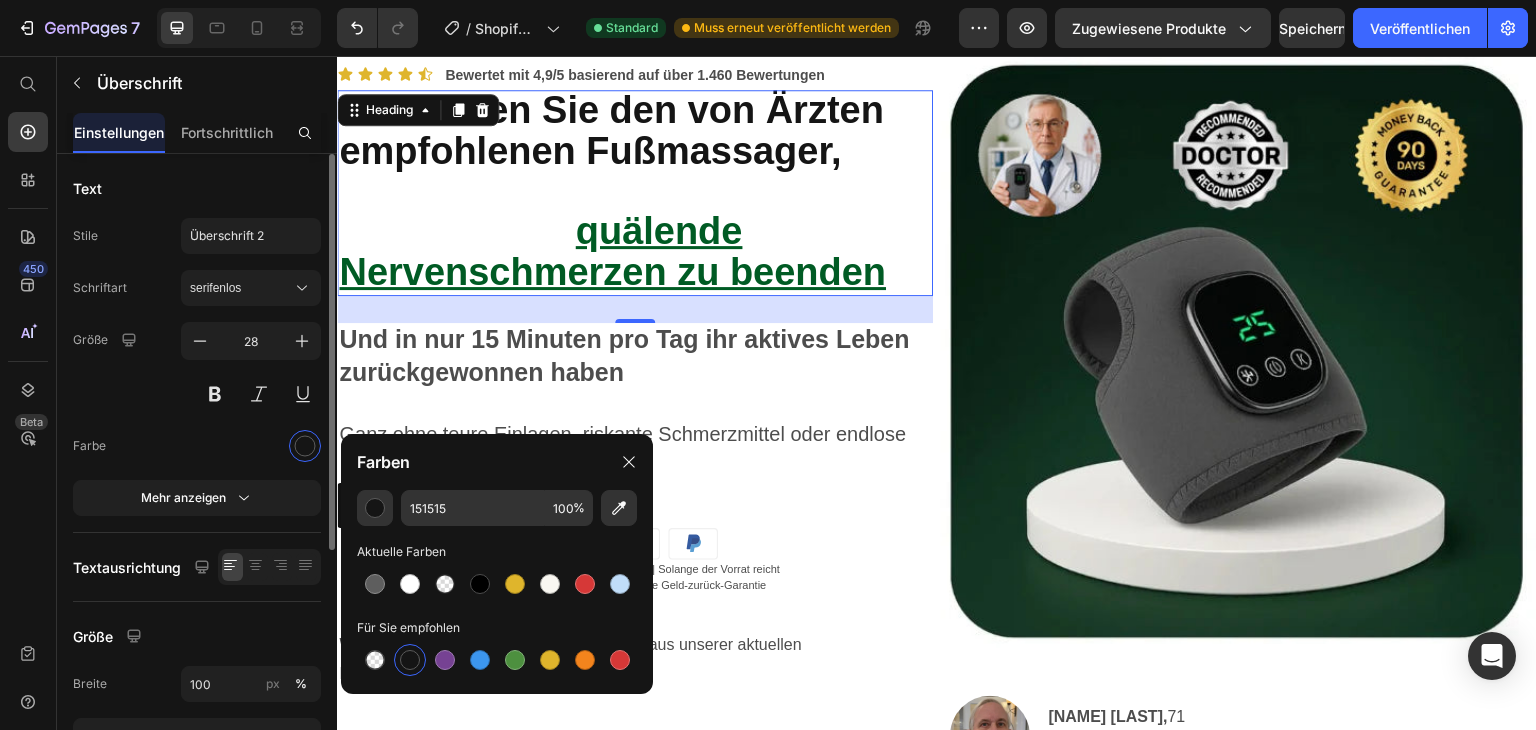click on "Schriftart serifenlos Größe 28 Farbe Mehr anzeigen" at bounding box center [197, 393] 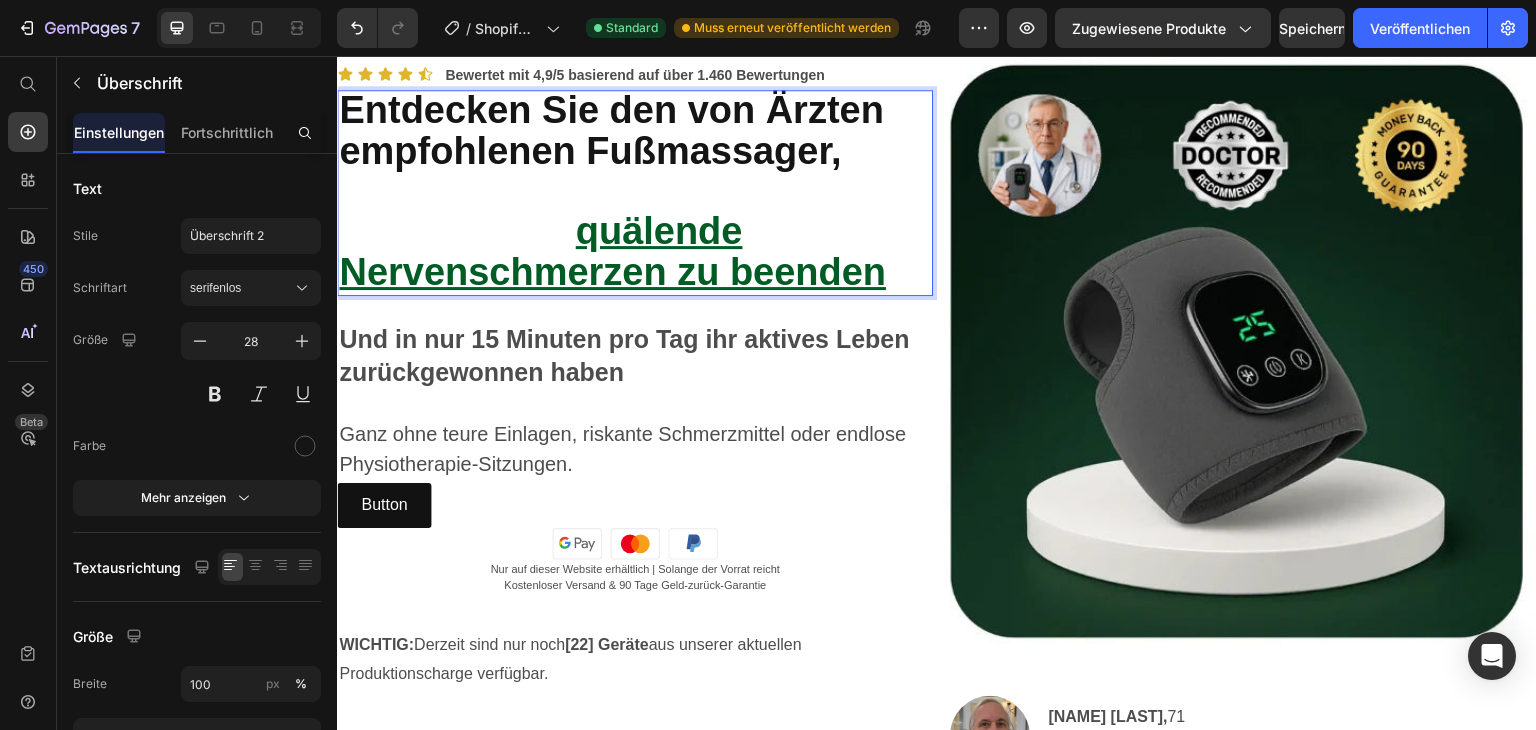 click on "quälende Nervenschmerzen zu beenden" at bounding box center (612, 251) 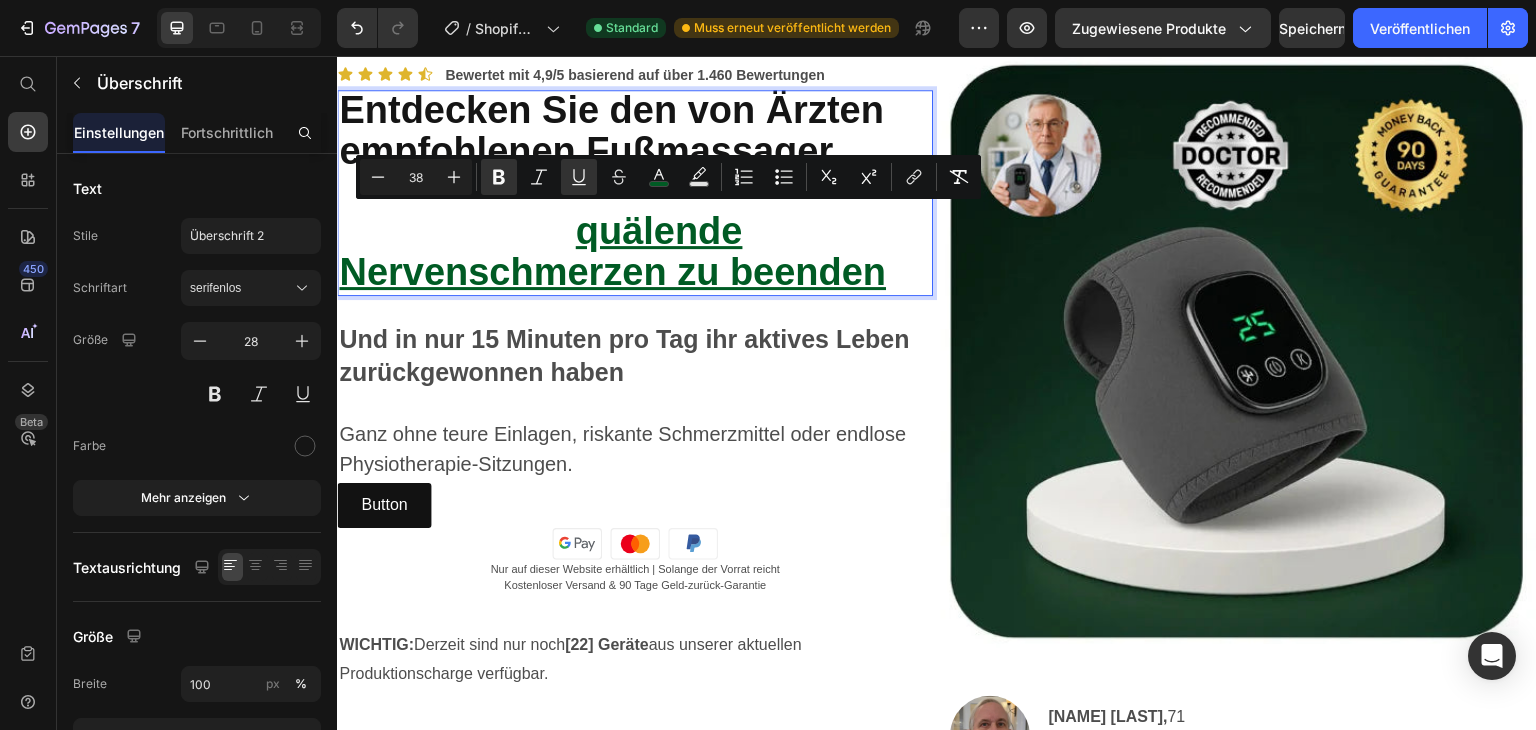 click on "der Tausenden von Senioren geholfen hat," at bounding box center [620, 191] 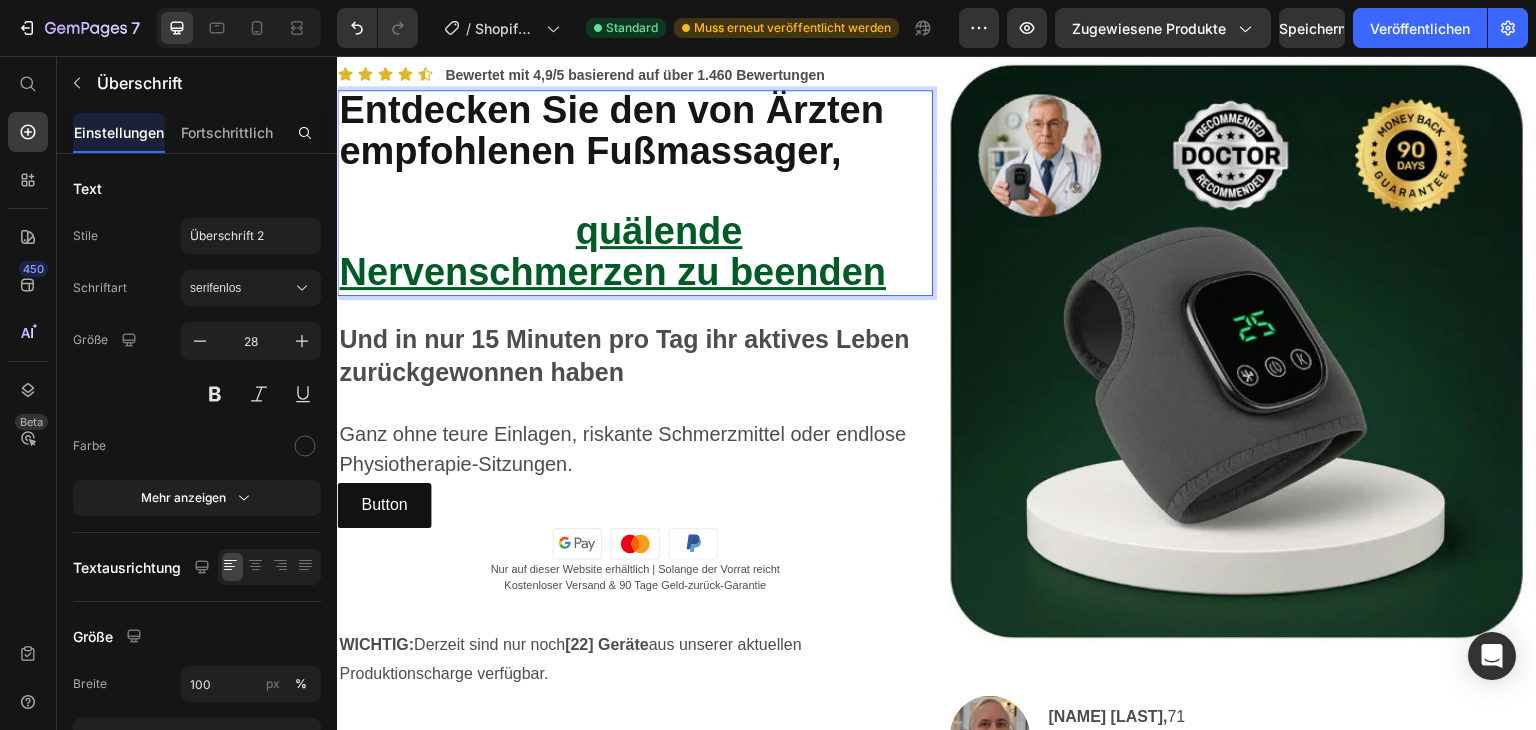 click on "der Tausenden von Senioren geholfen hat," at bounding box center [620, 191] 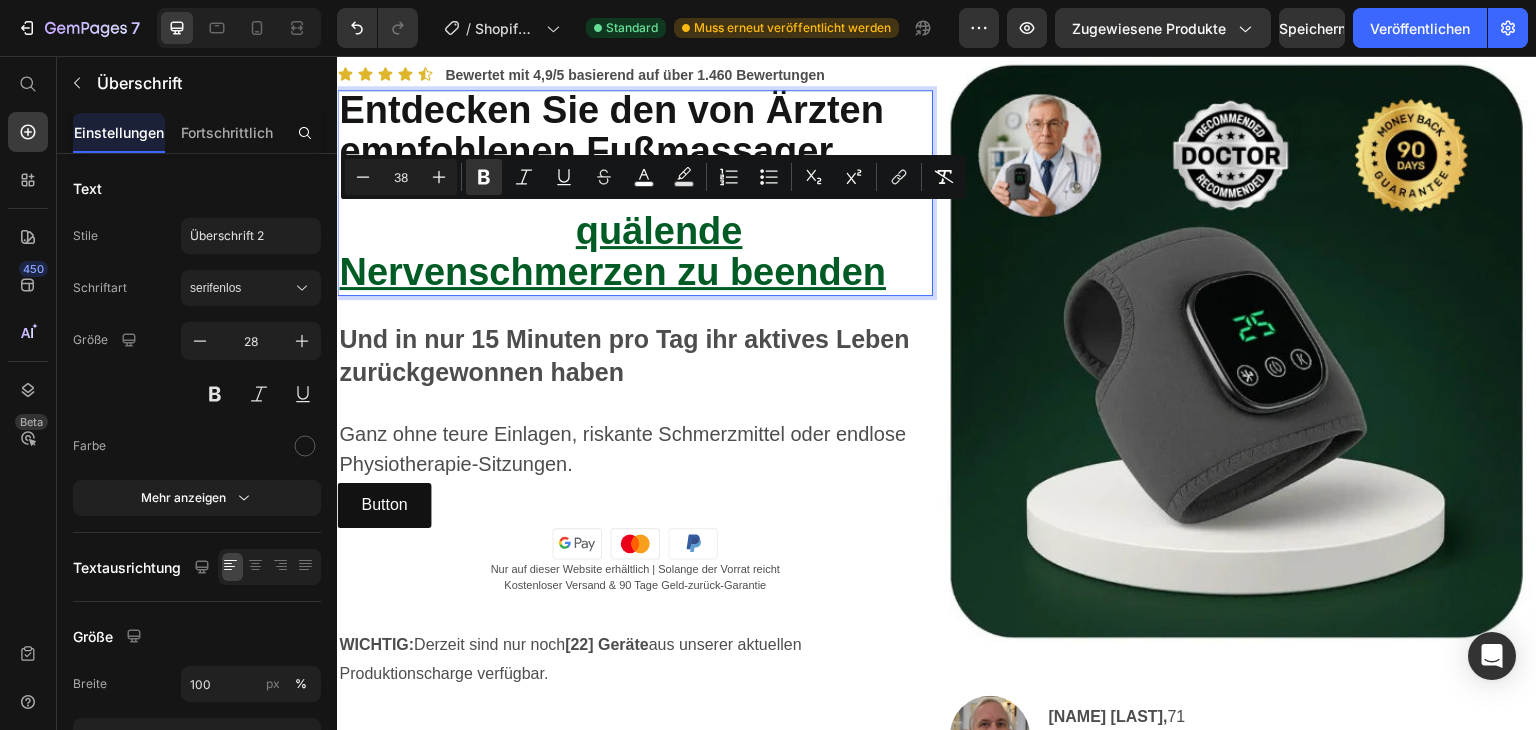 click on "der Tausenden von Senioren geholfen hat," at bounding box center (620, 191) 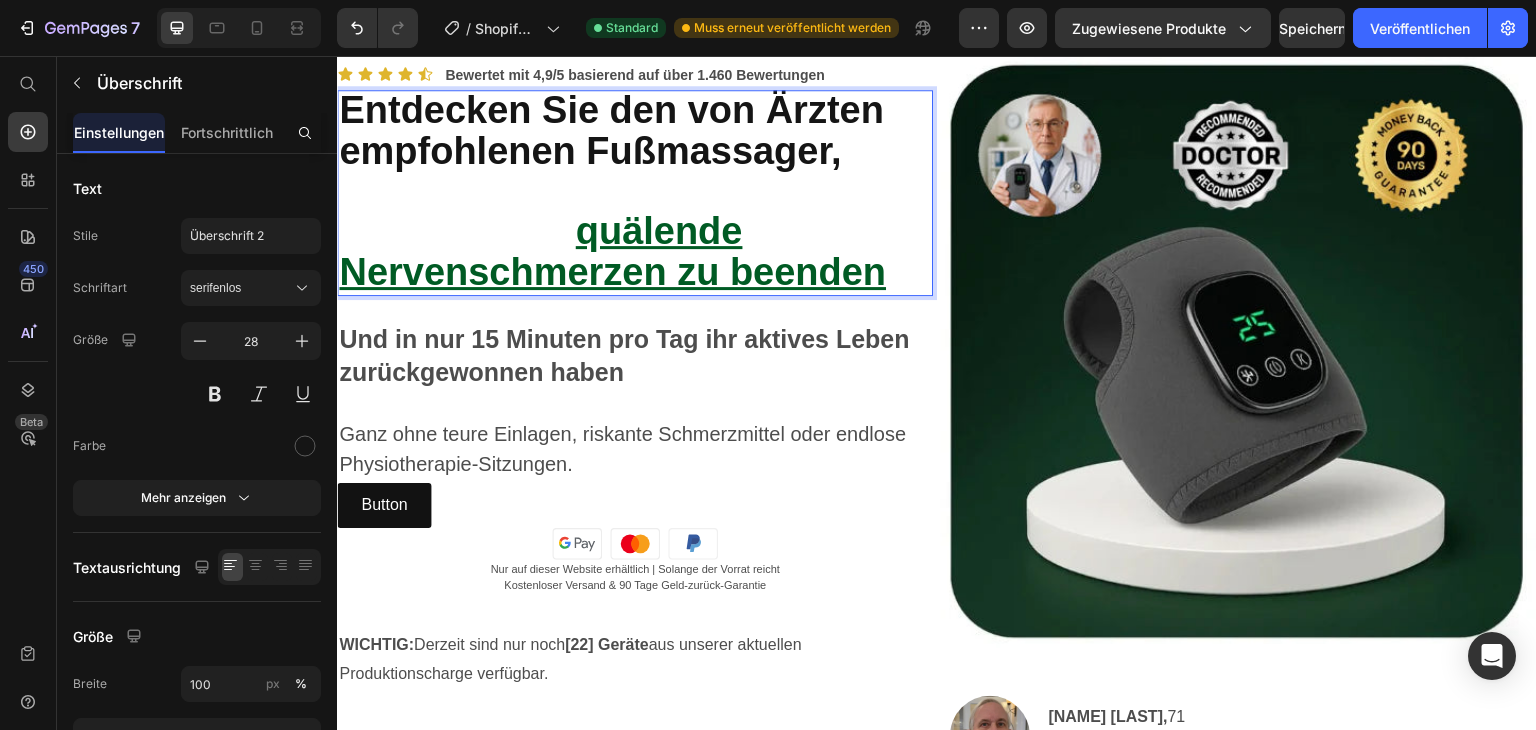 click on "der Tausenden von Senioren geholfen hat," at bounding box center (620, 191) 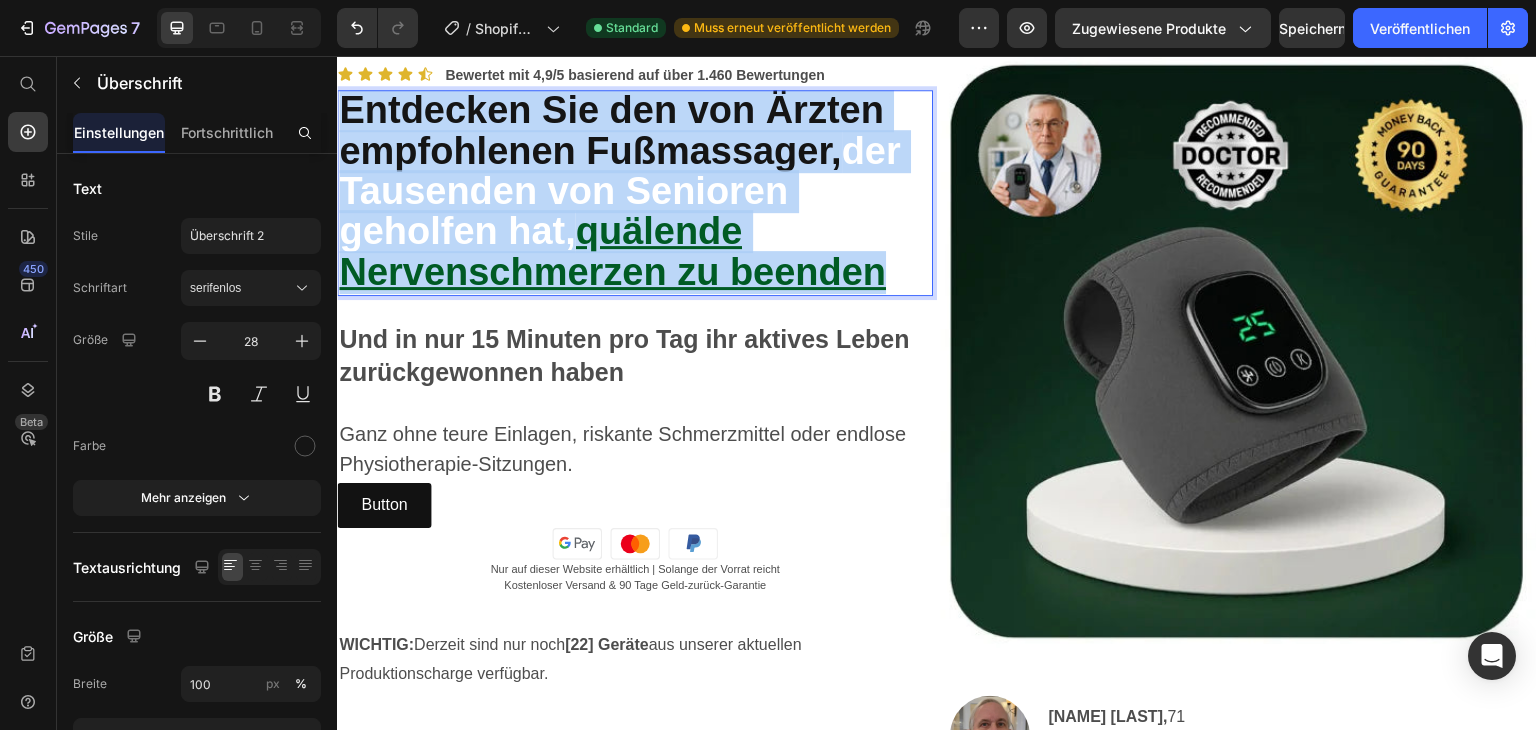 click on "der Tausenden von Senioren geholfen hat," at bounding box center (620, 191) 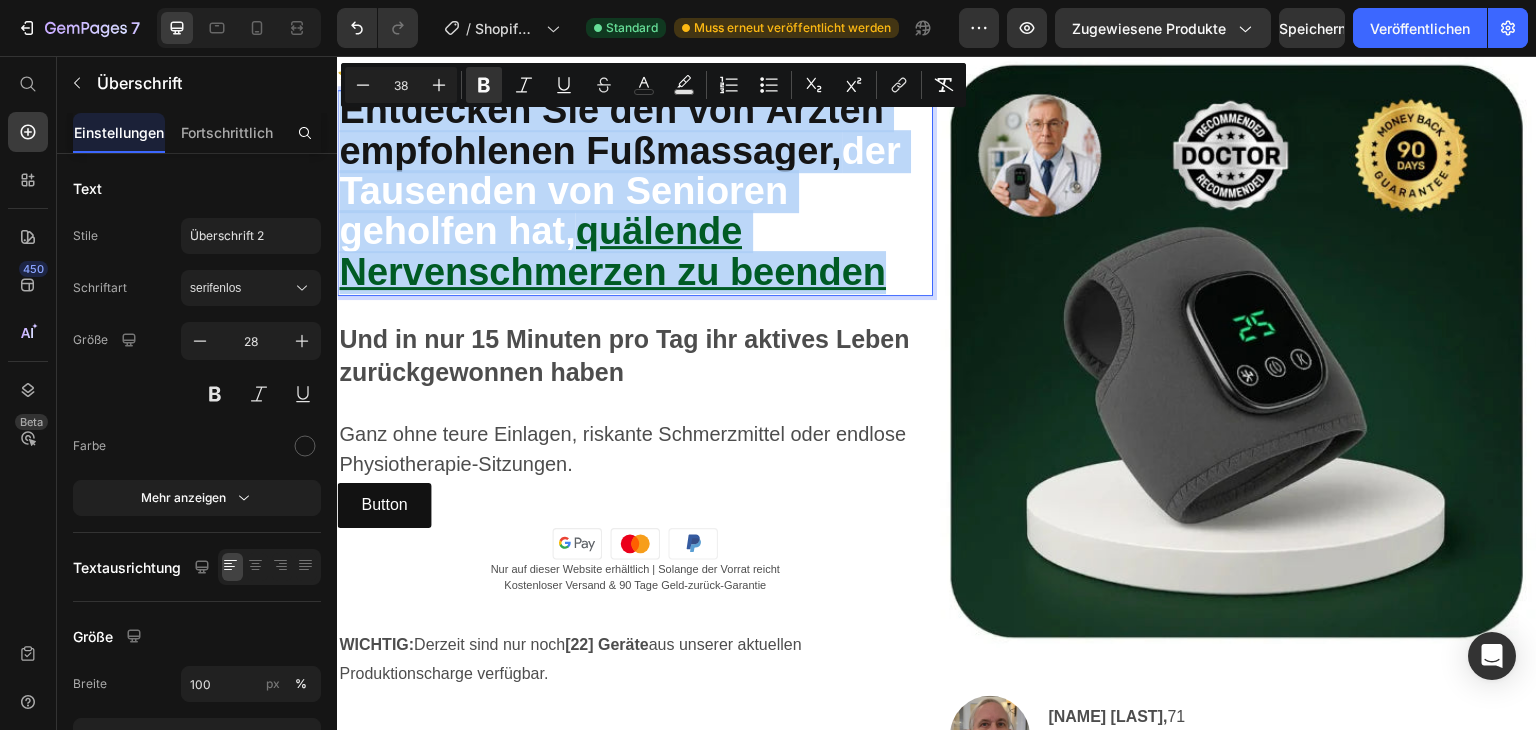 click on "der Tausenden von Senioren geholfen hat," at bounding box center [620, 191] 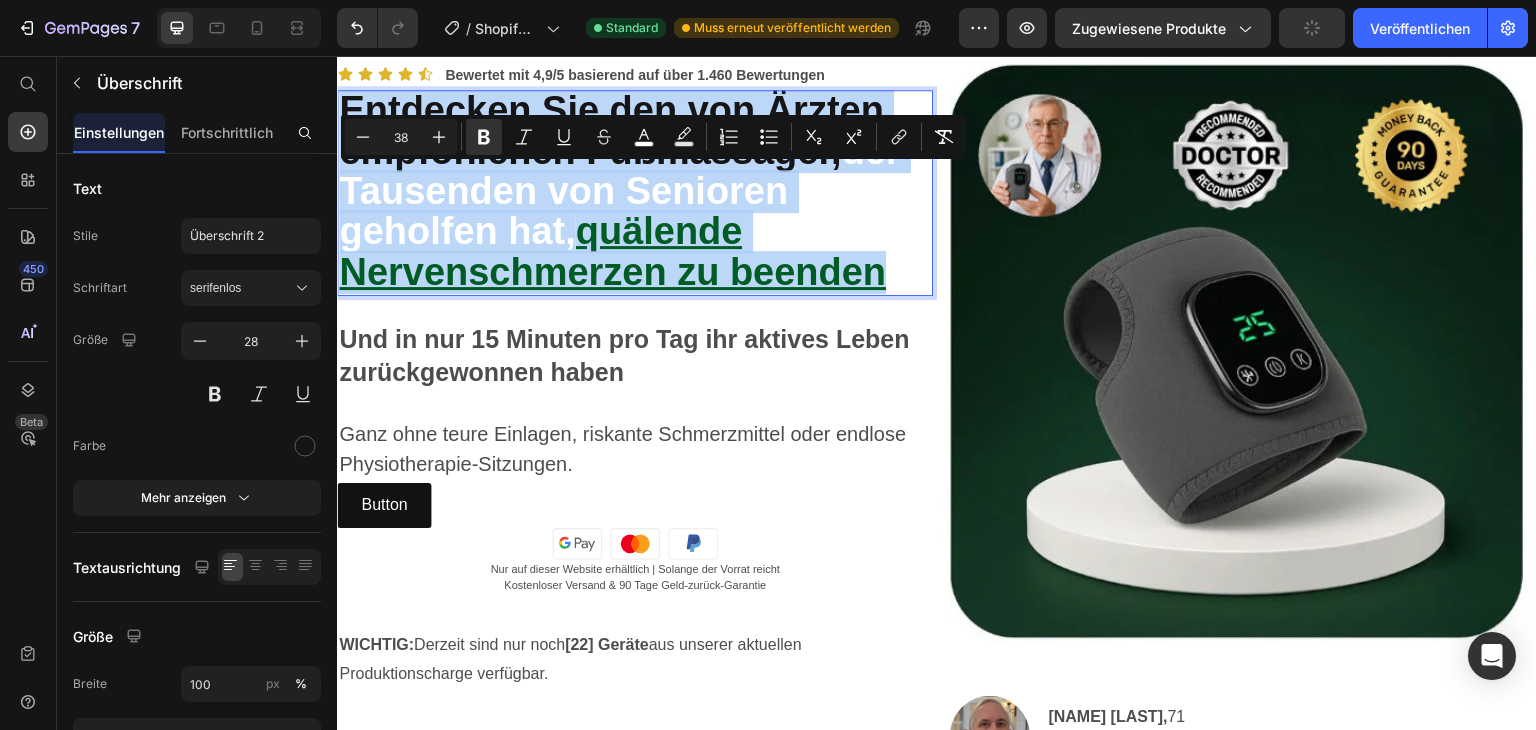 drag, startPoint x: 573, startPoint y: 232, endPoint x: 390, endPoint y: 192, distance: 187.32059 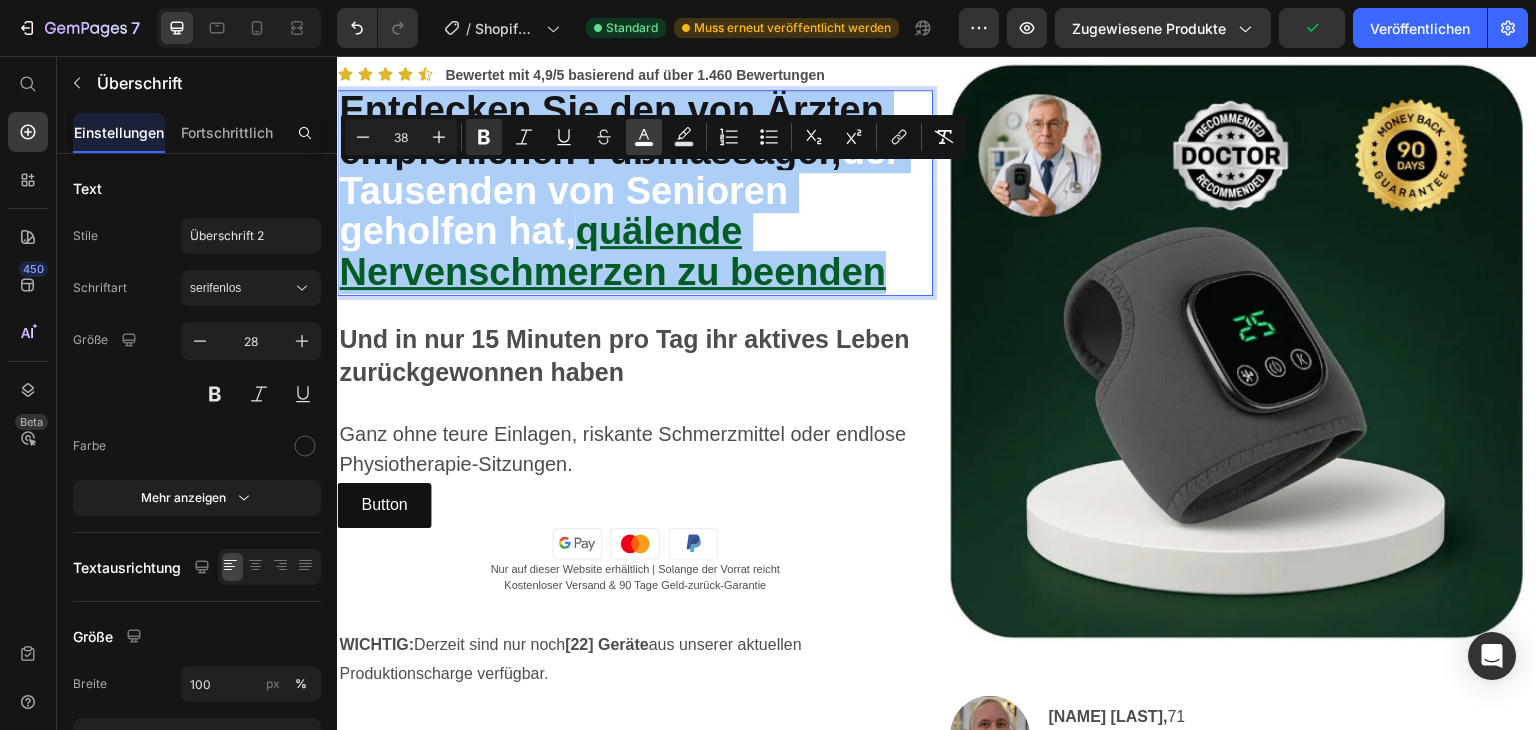 click on "color" at bounding box center [644, 137] 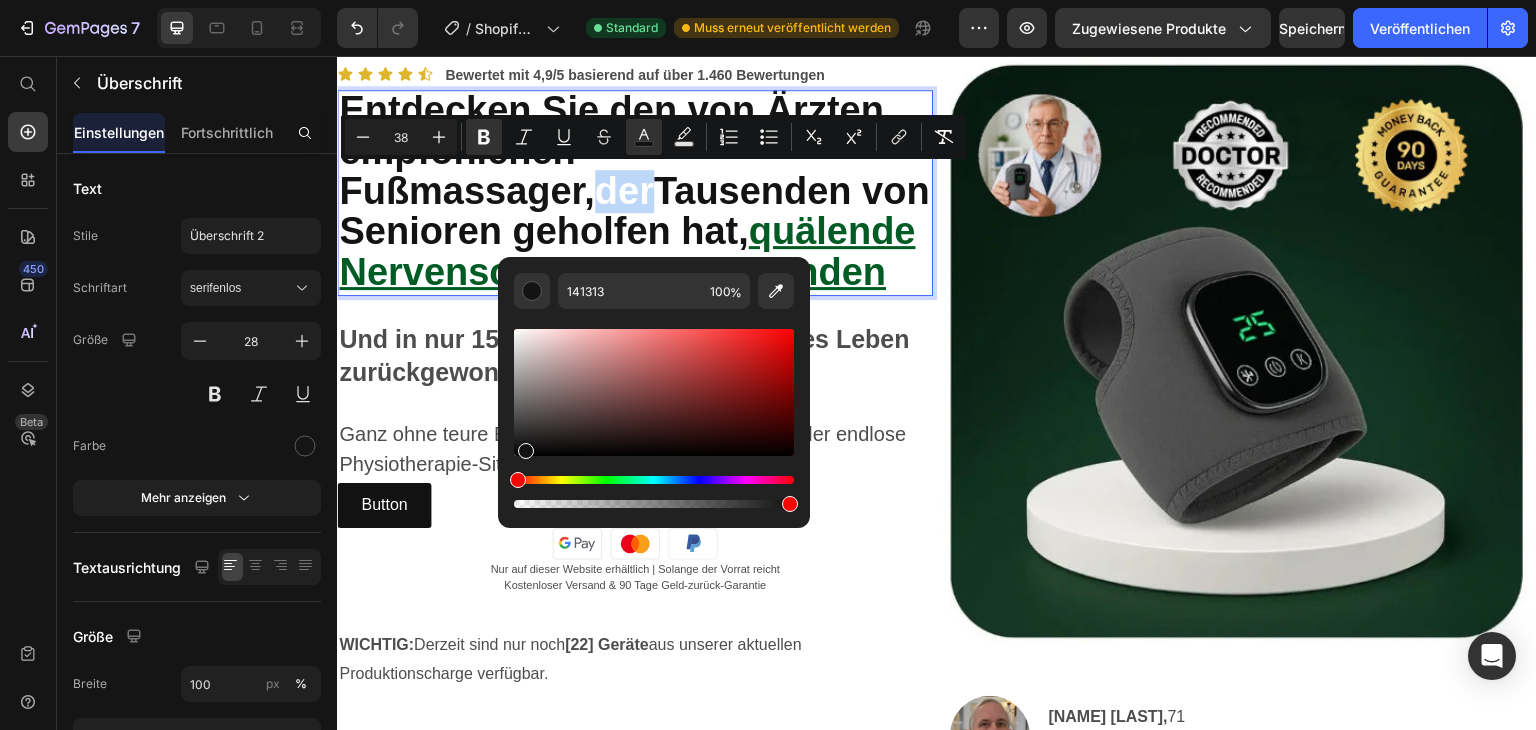 type on "111111" 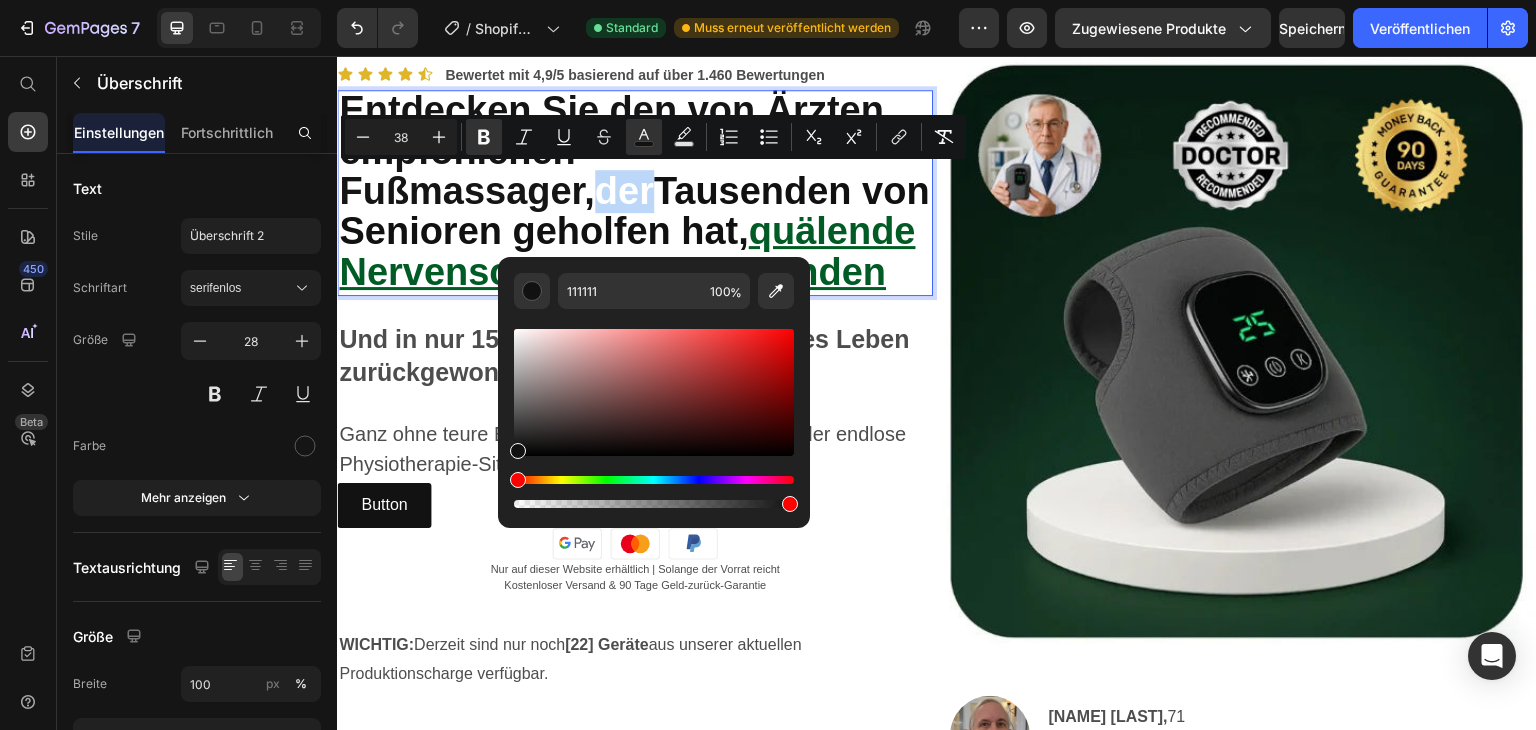 drag, startPoint x: 543, startPoint y: 437, endPoint x: 522, endPoint y: 446, distance: 22.847319 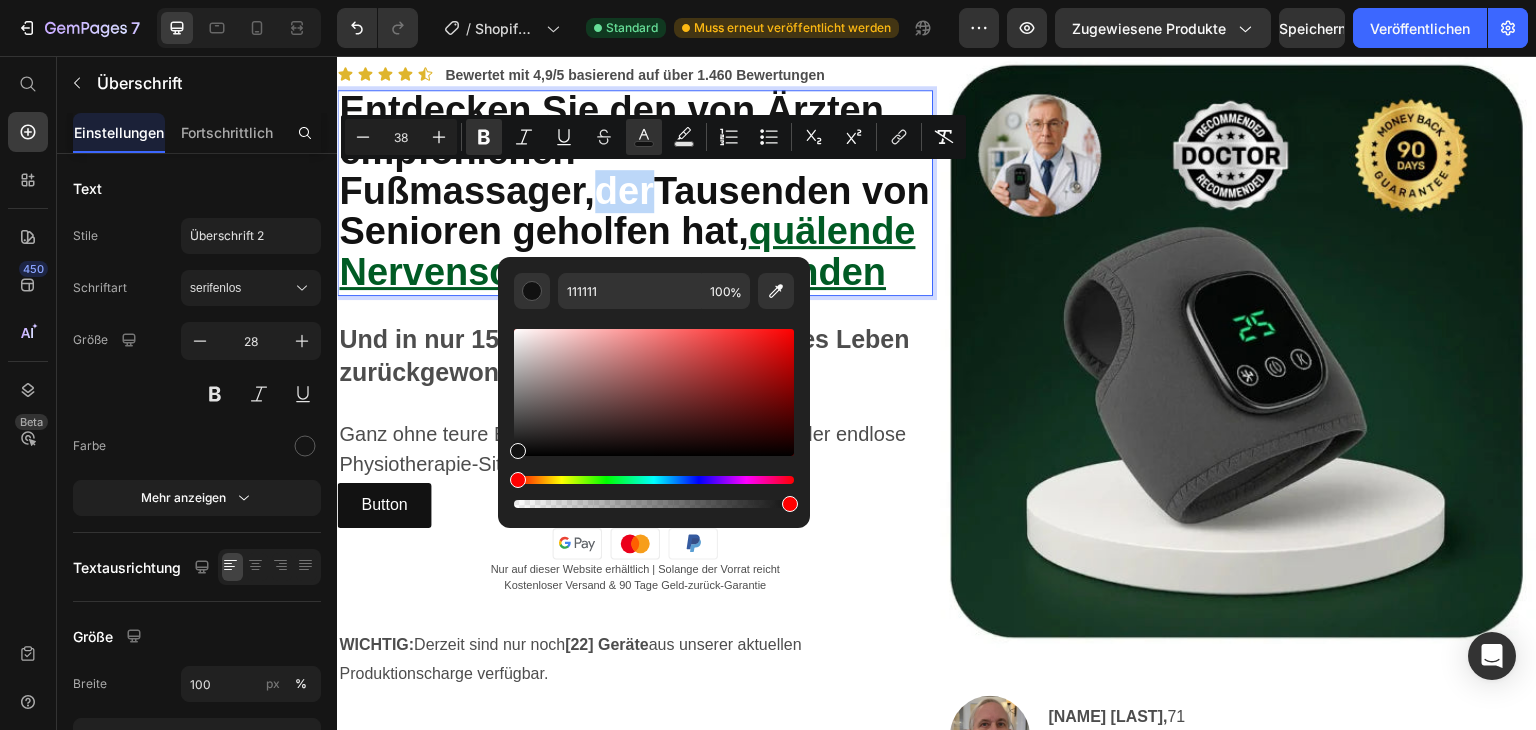 click at bounding box center (654, 392) 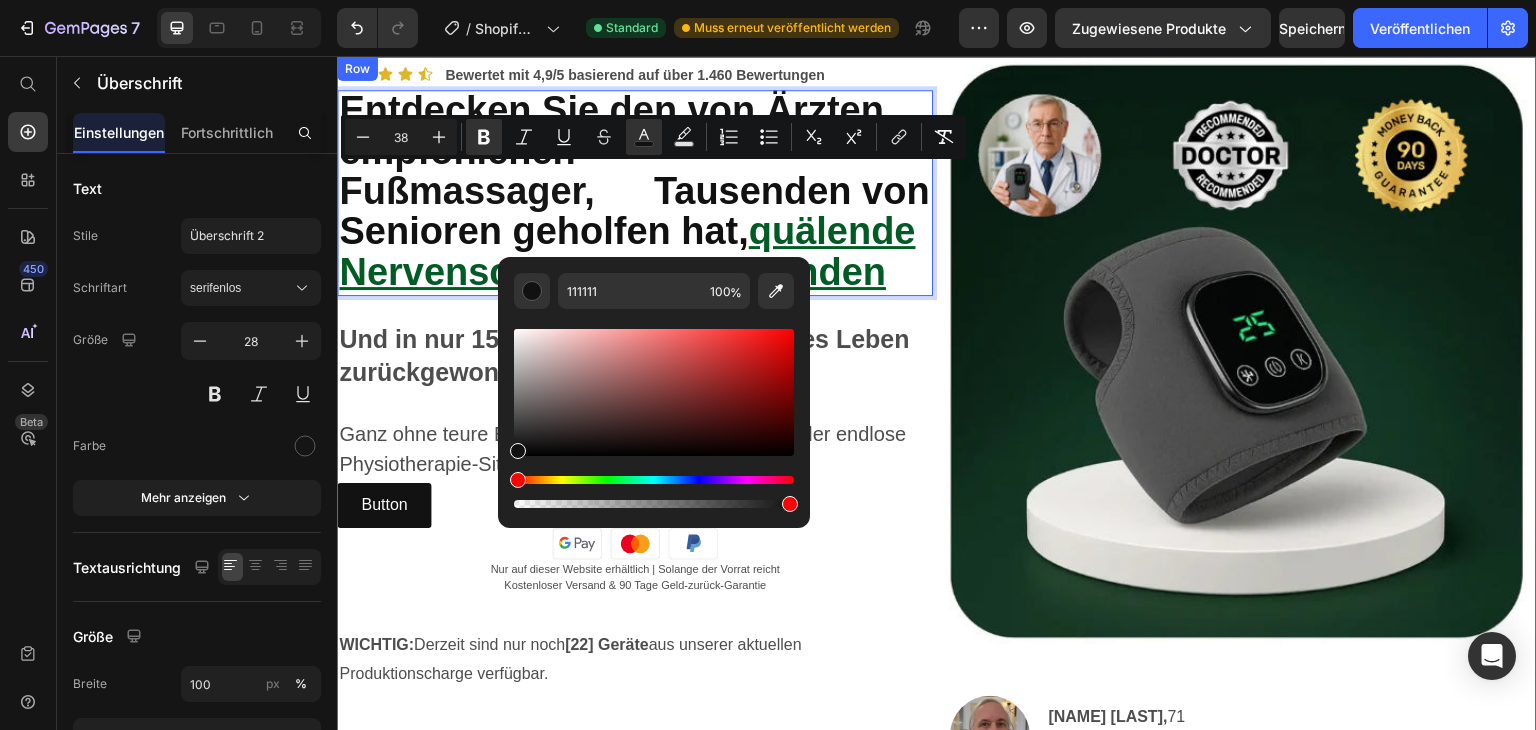click on "Icon Icon Icon Icon Icon Icon List Text Block Bewertet mit 4,9/5 basierend auf über 1.460 Bewertungen Text Block Row Entdecken Sie den von Ärzten empfohlenen Fußmassager, der Tausenden von Senioren geholfen hat, quälende Nervenschmerzen zu beenden Heading 27 Und in nur 15 Minuten pro Tag ihr aktives Leben zurückgewonnen haben Ganz ohne teure Einlagen, riskante Schmerzmittel oder endlose Physiotherapie-Sitzungen. Text Block Row Button Button Image Image Image Row Nur auf dieser Website erhältlich | Solange der Vorrat reicht Kostenloser Versand & 90 Tage Geld-zurück-Garantie Text Block WICHTIG: Derzeit sind nur noch [22] Geräte aus unserer aktuellen Produktionscharge verfügbar. Text Block" at bounding box center (635, 558) 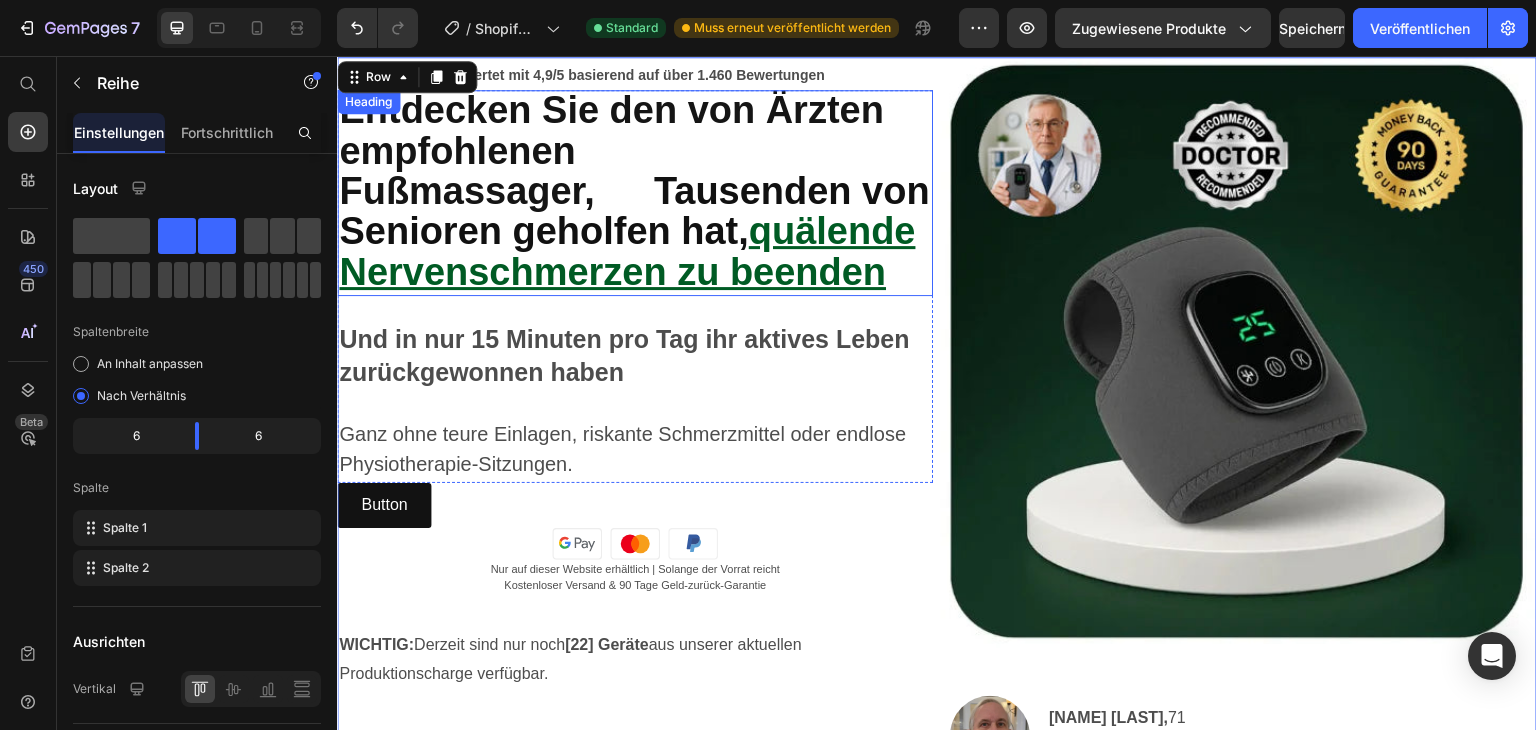 click on "Entdecken Sie den von Ärzten empfohlenen Fußmassager, der Tausenden von Senioren geholfen hat, quälende Nervenschmerzen zu beenden" at bounding box center (635, 193) 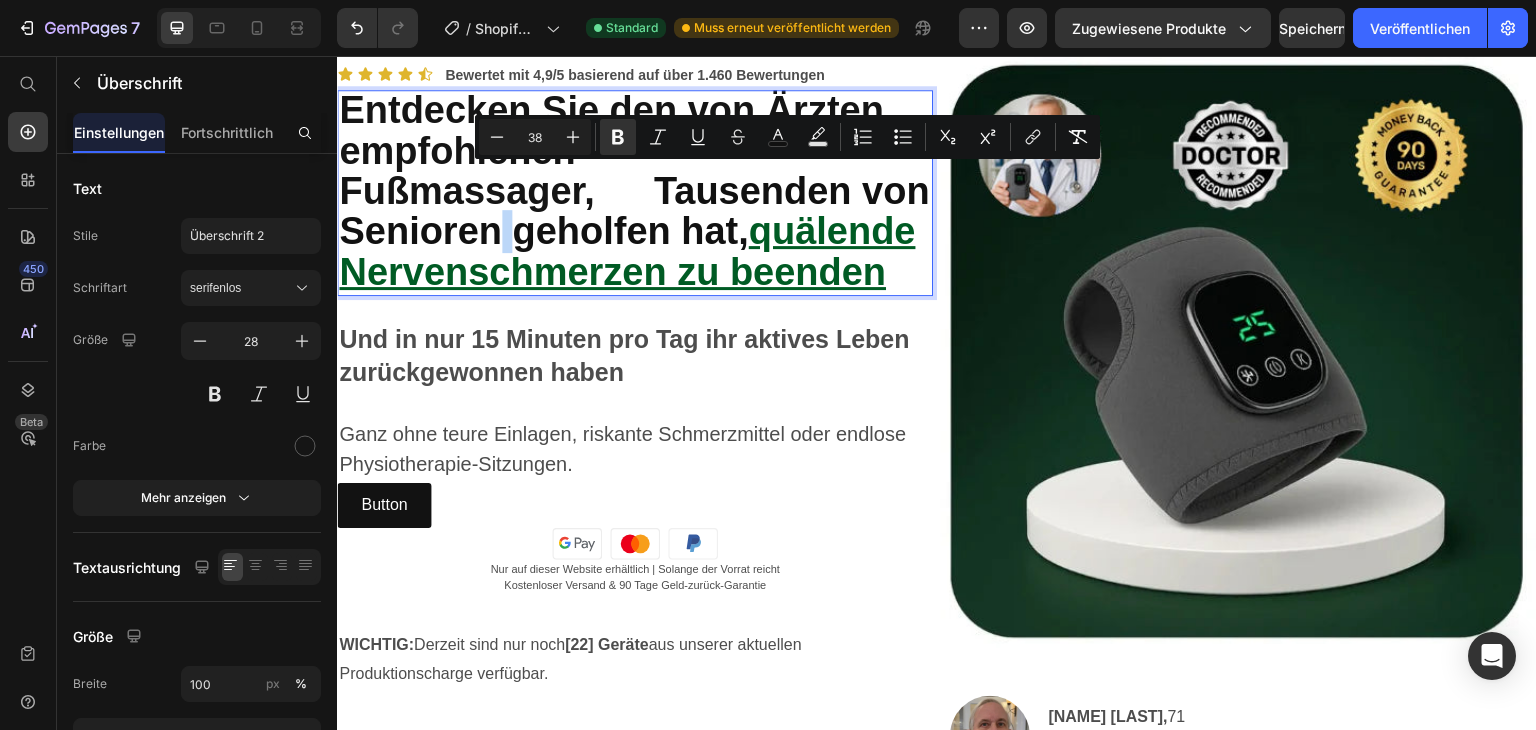 click on "Entdecken Sie den von Ärzten empfohlenen Fußmassager, der Tausenden von Senioren geholfen hat, quälende Nervenschmerzen zu beenden" at bounding box center (635, 193) 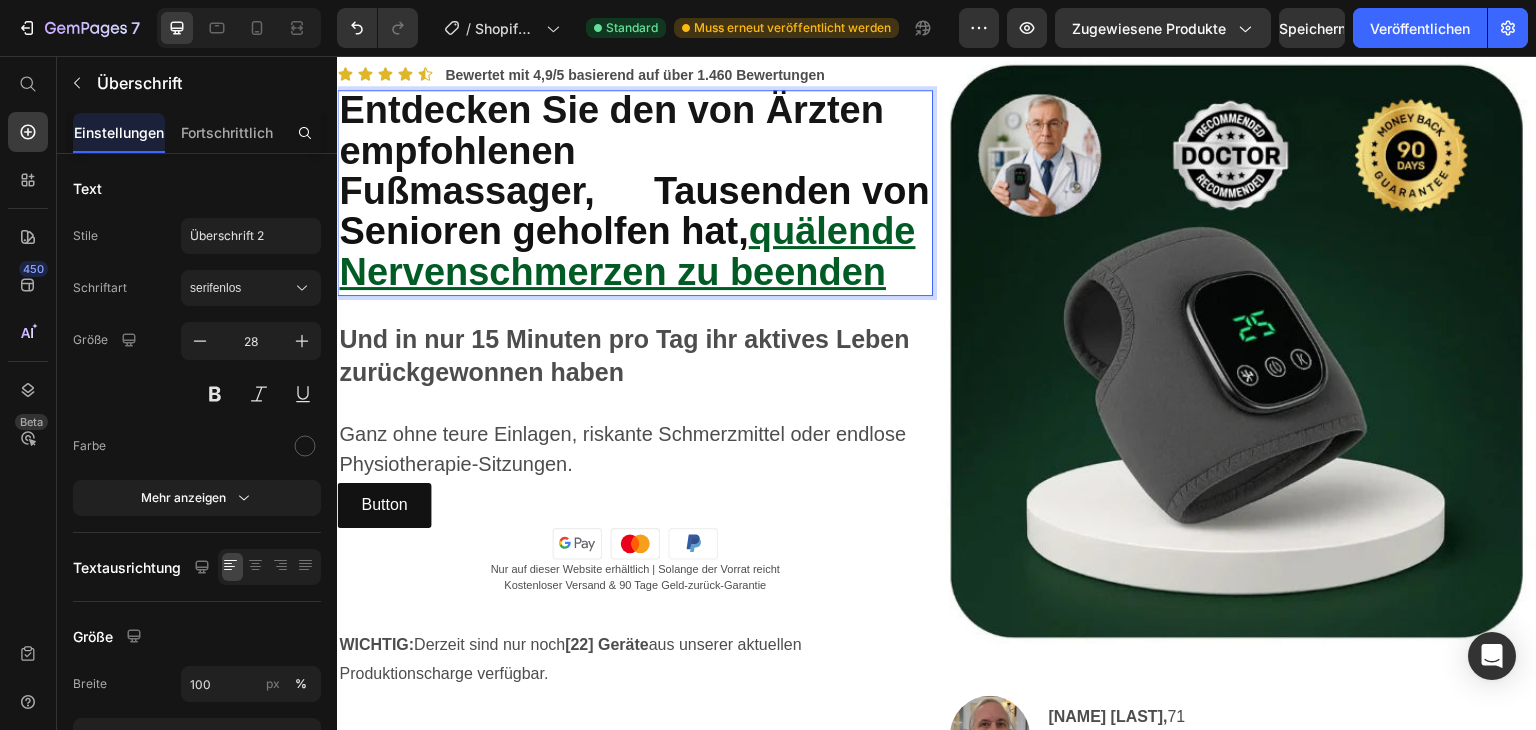 click on "Entdecken Sie den von Ärzten empfohlenen Fußmassager, der Tausenden von Senioren geholfen hat, quälende Nervenschmerzen zu beenden" at bounding box center [635, 193] 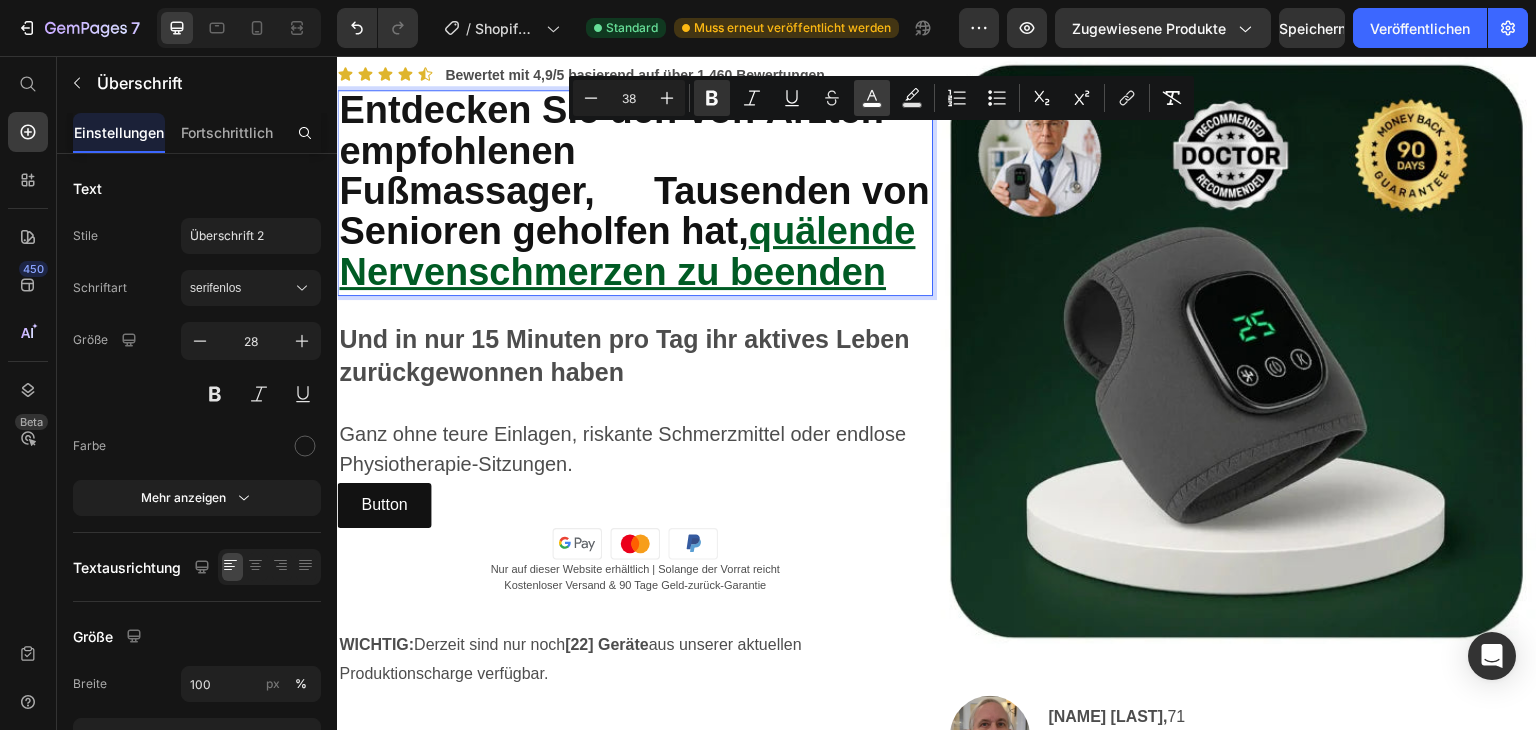 click 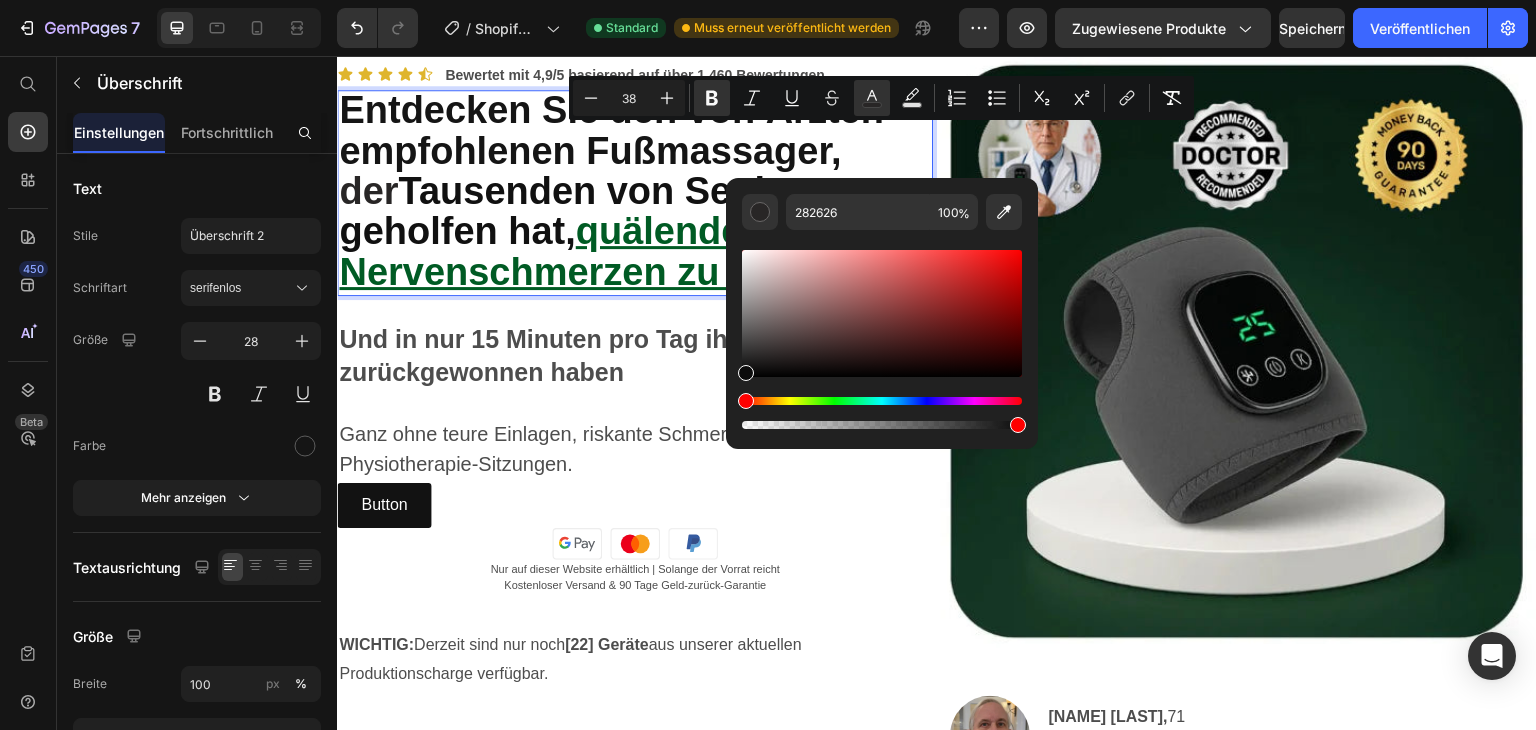 drag, startPoint x: 756, startPoint y: 356, endPoint x: 742, endPoint y: 370, distance: 19.79899 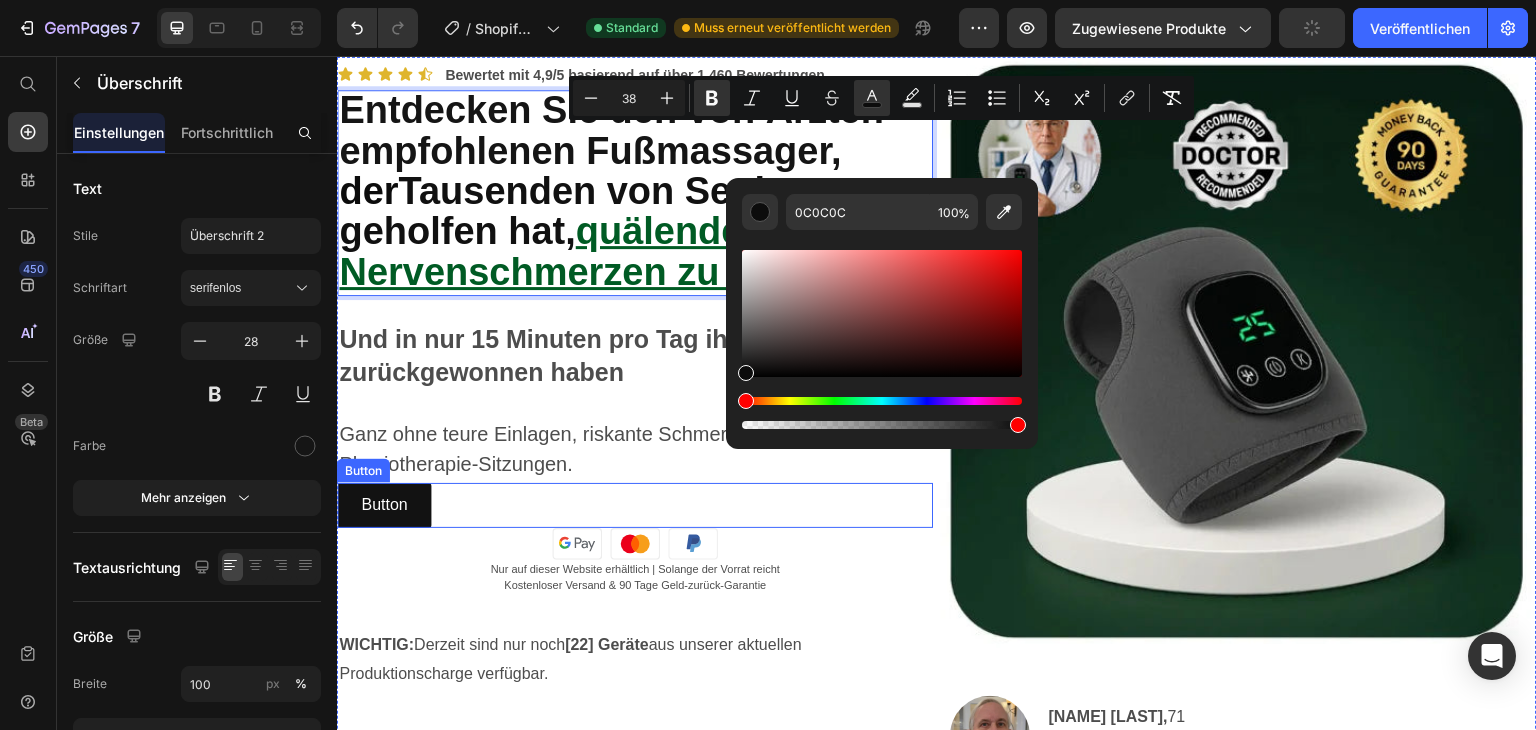 click on "Button Button" at bounding box center [635, 505] 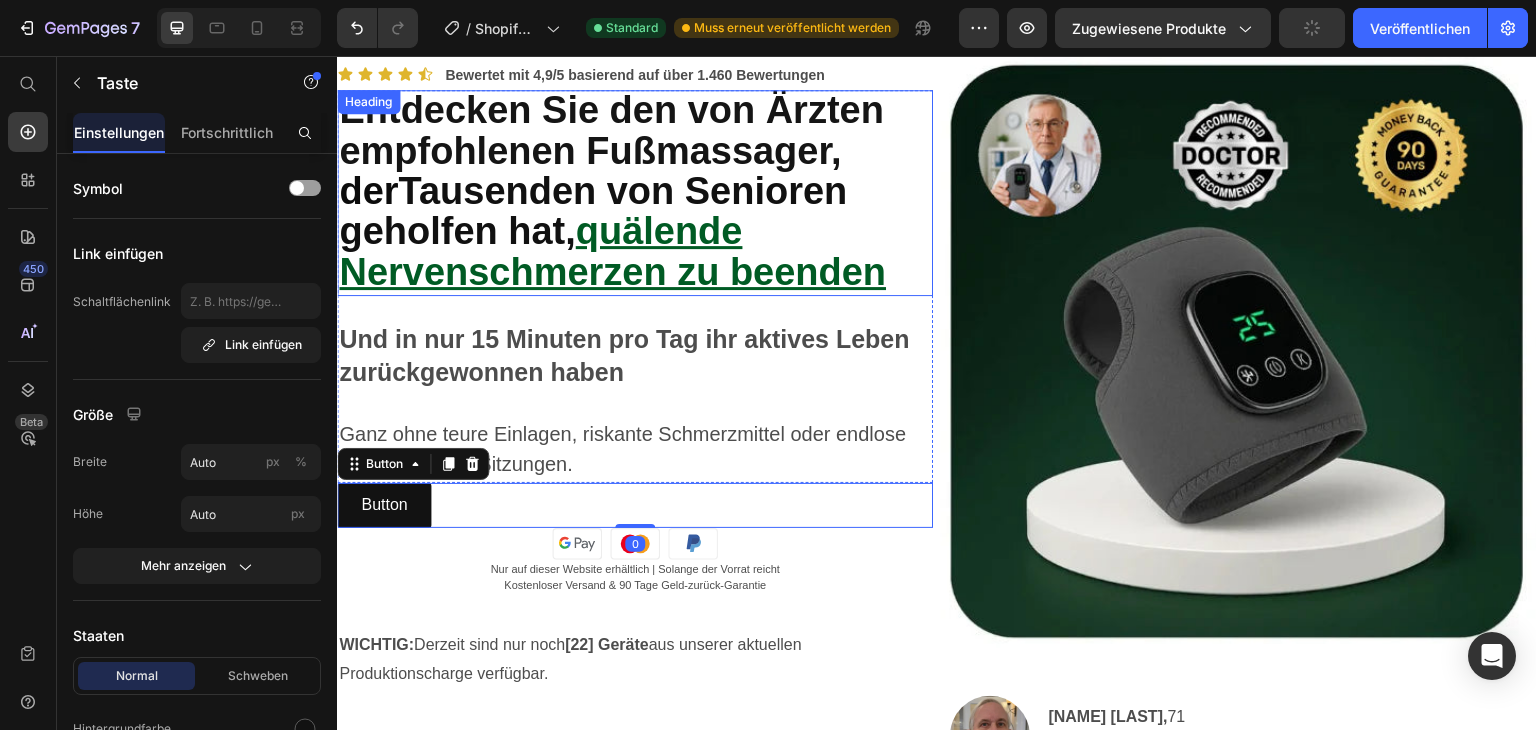 click on "Entdecken Sie den von Ärzten empfohlenen Fußmassager, der Tausenden von Senioren geholfen hat, quälende Nervenschmerzen zu beenden" at bounding box center [635, 193] 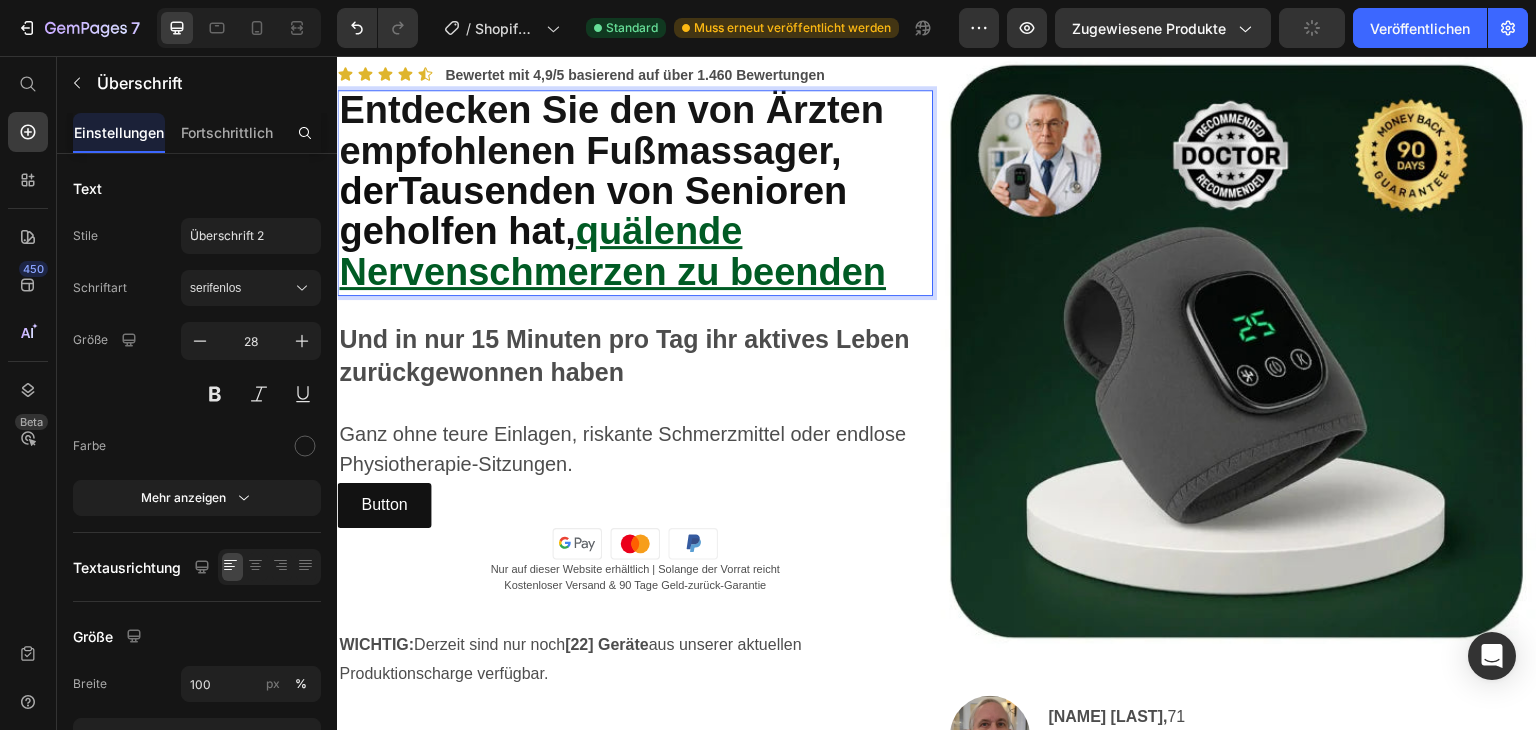 click on "Entdecken Sie den von Ärzten empfohlenen Fußmassager, der Tausenden von Senioren geholfen hat, quälende Nervenschmerzen zu beenden" at bounding box center [635, 193] 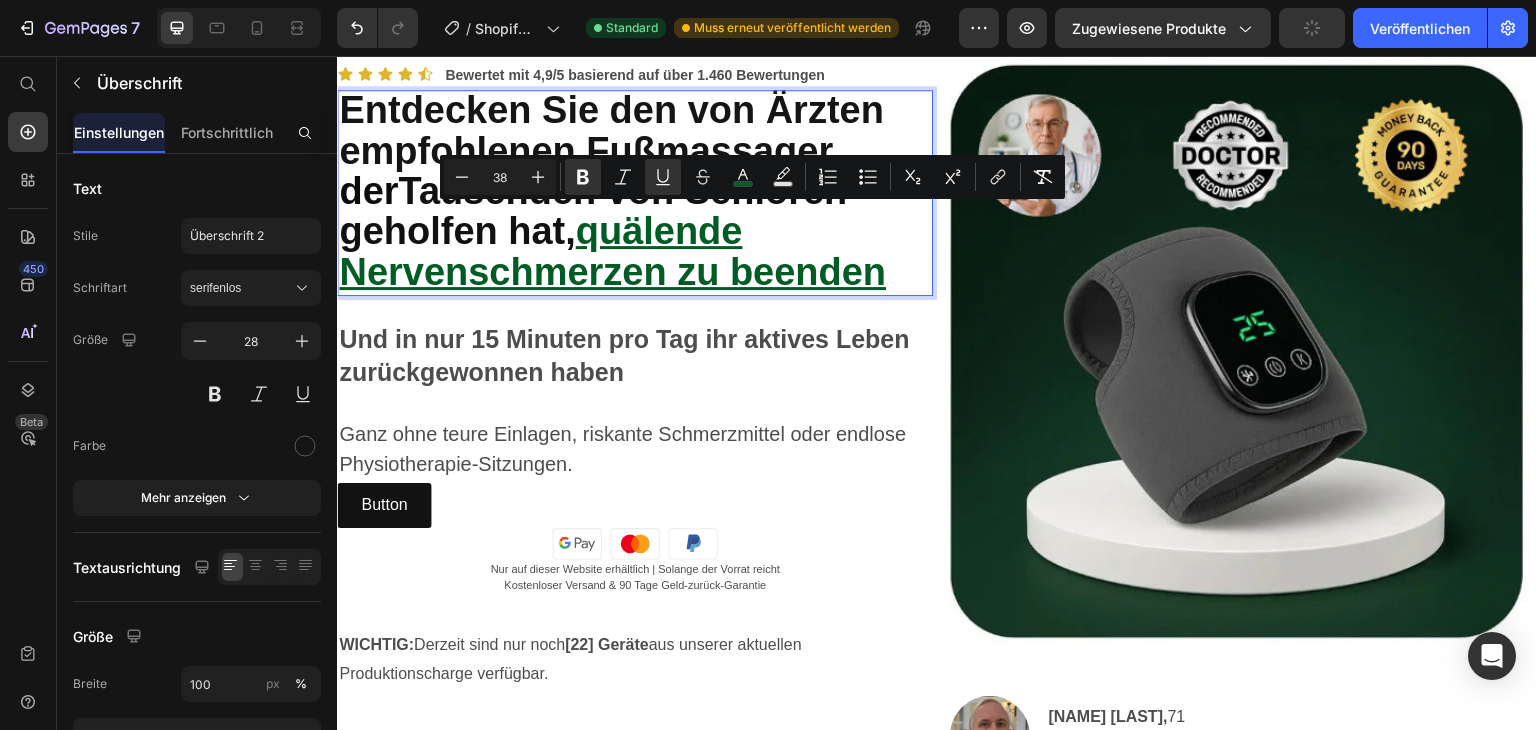 click on "Entdecken Sie den von Ärzten empfohlenen Fußmassager, der Tausenden von Senioren geholfen hat, quälende Nervenschmerzen zu beenden" at bounding box center [635, 193] 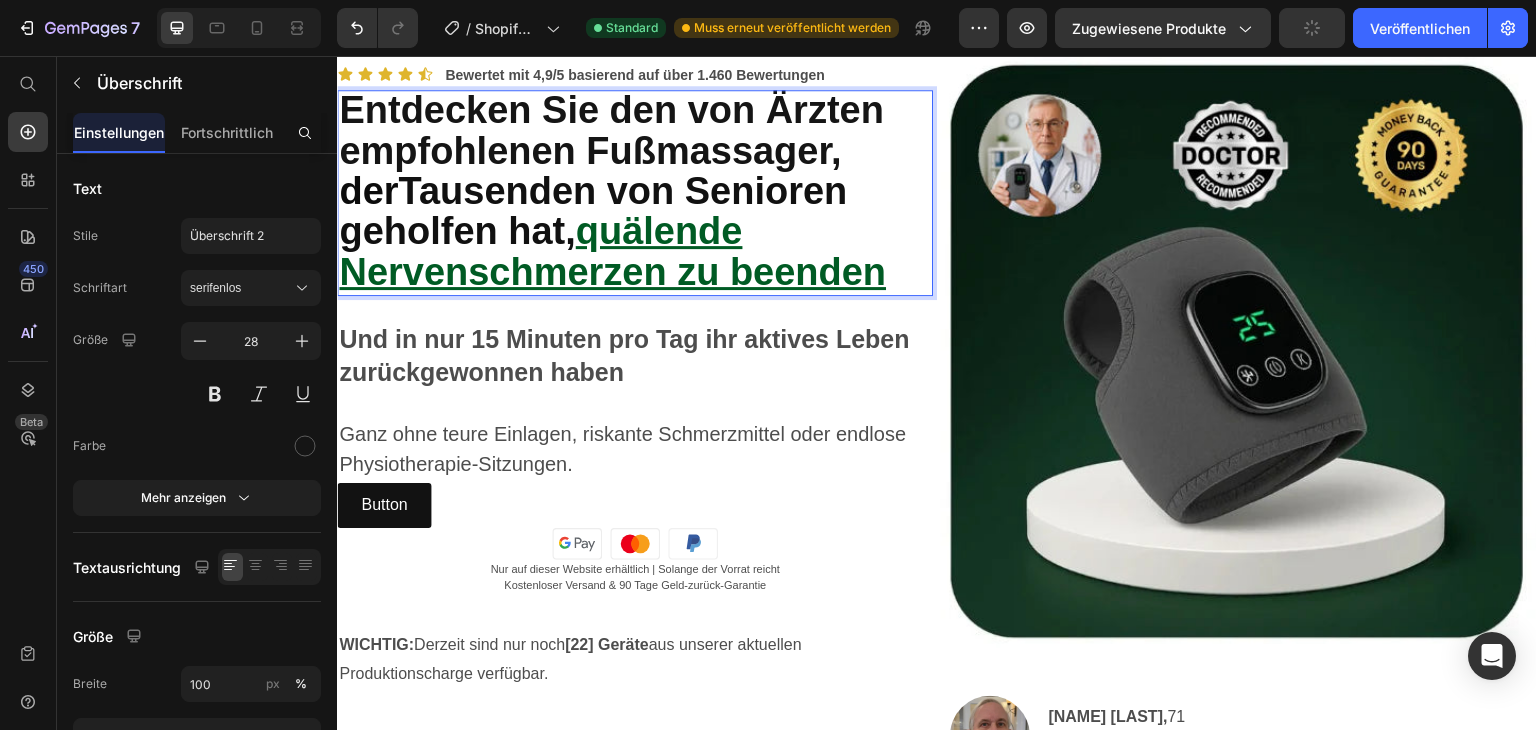 click on "Entdecken Sie den von Ärzten empfohlenen Fußmassager, der Tausenden von Senioren geholfen hat, quälende Nervenschmerzen zu beenden" at bounding box center (635, 193) 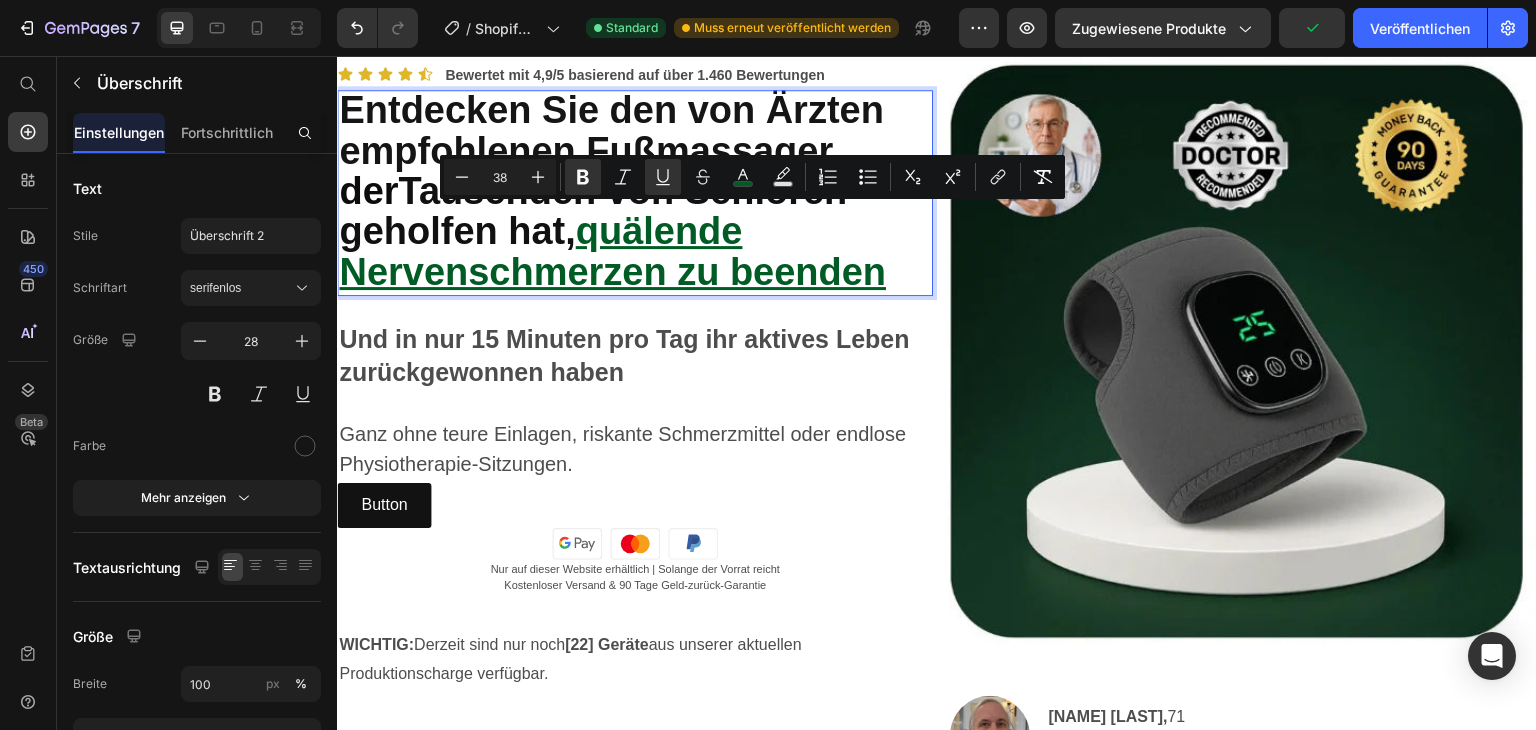 drag, startPoint x: 860, startPoint y: 232, endPoint x: 800, endPoint y: 231, distance: 60.00833 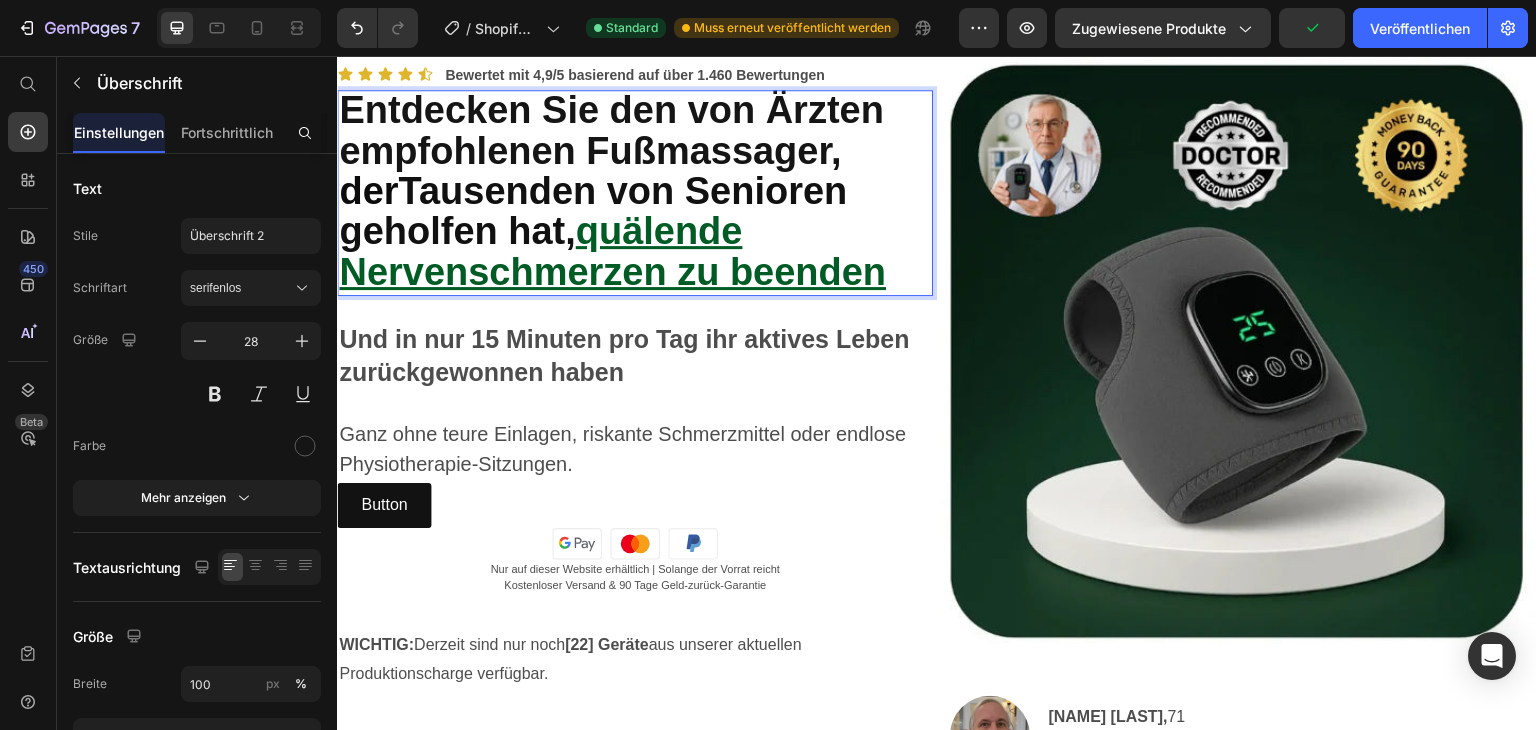 click on "Entdecken Sie den von Ärzten empfohlenen Fußmassager, der Tausenden von Senioren geholfen hat, quälende Nervenschmerzen zu beenden" at bounding box center [635, 193] 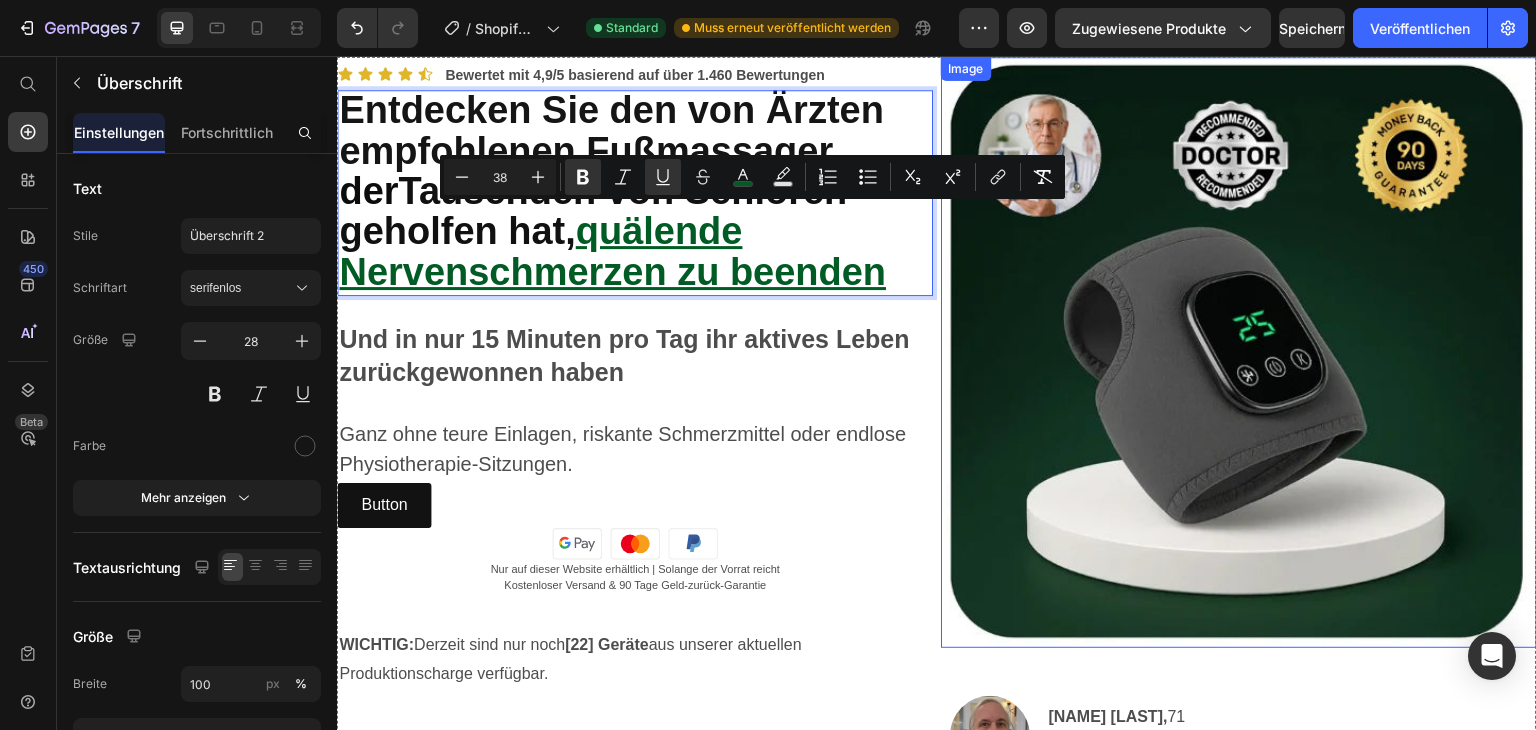 click at bounding box center [1239, 352] 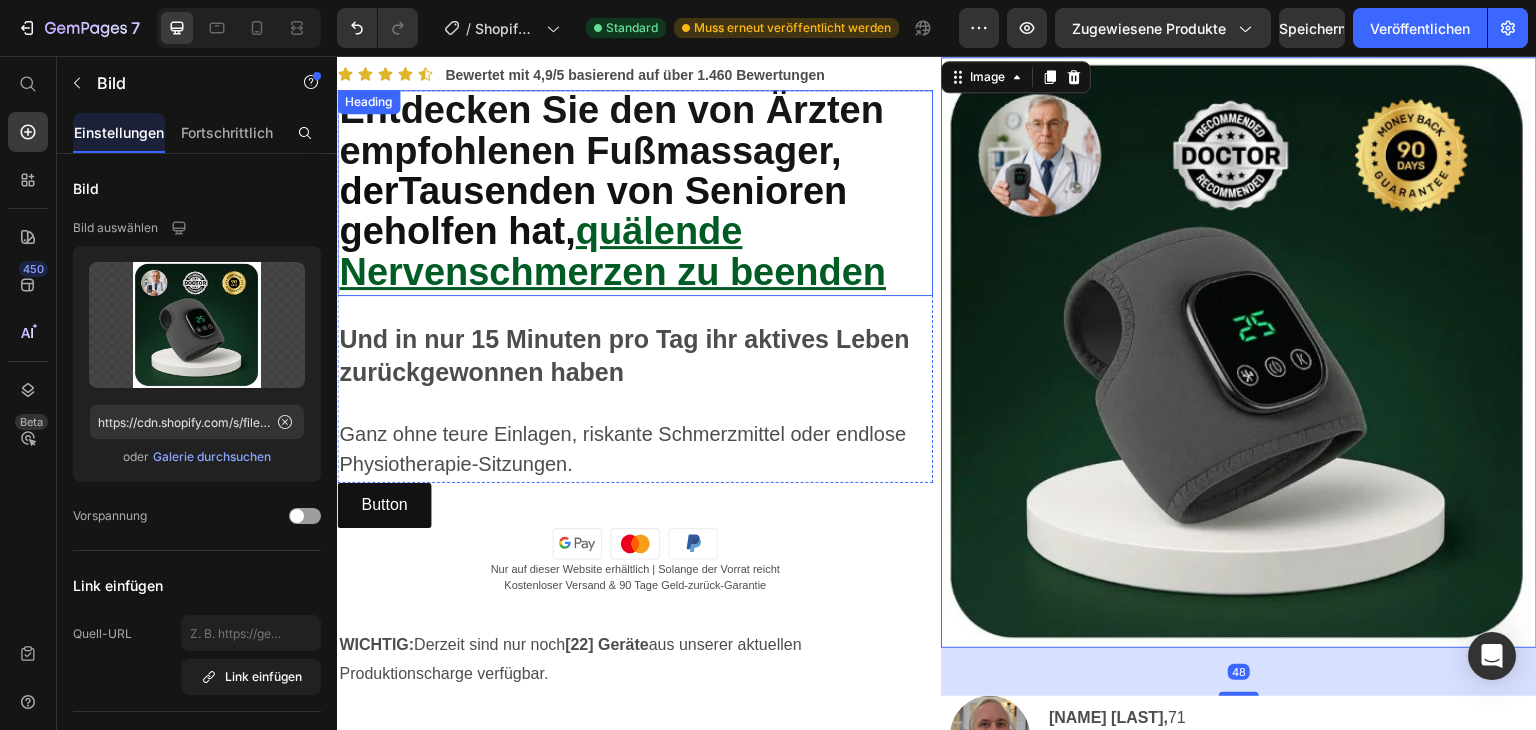 click on "quälende Nervenschmerzen zu beenden" at bounding box center (612, 251) 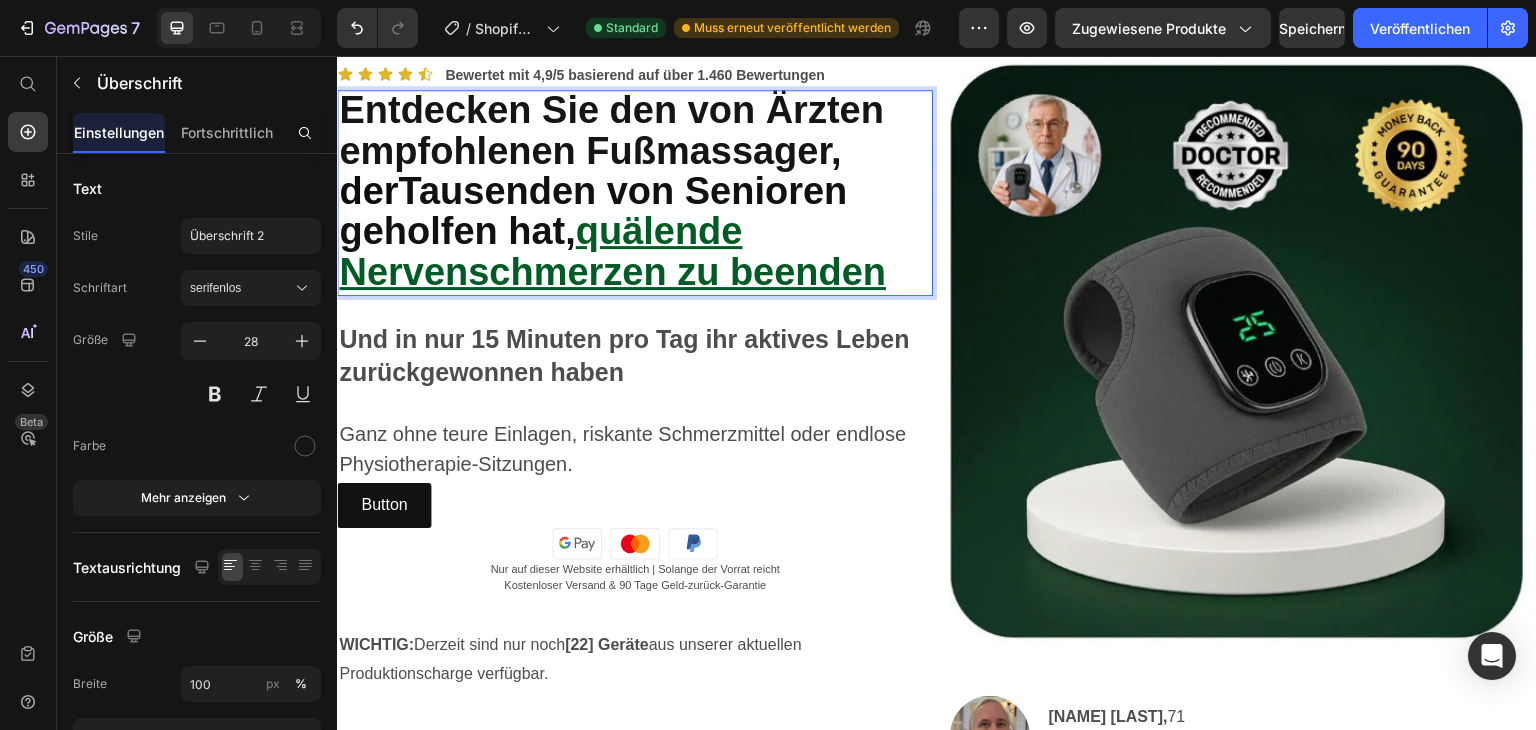 click on "Entdecken Sie den von Ärzten empfohlenen Fußmassager, der Tausenden von Senioren geholfen hat, quälende Nervenschmerzen zu beenden" at bounding box center [635, 193] 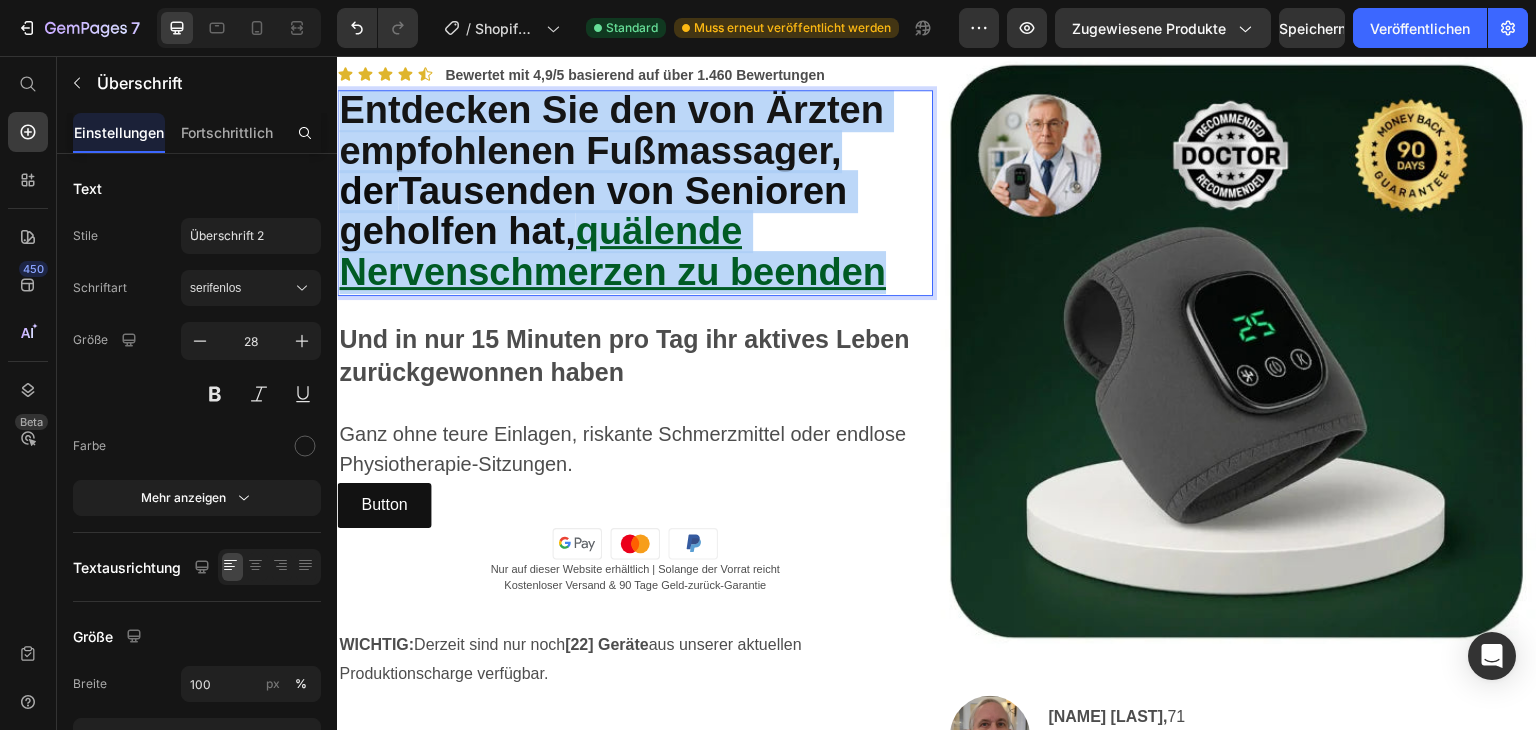 click on "Entdecken Sie den von Ärzten empfohlenen Fußmassager, der Tausenden von Senioren geholfen hat, quälende Nervenschmerzen zu beenden" at bounding box center [635, 193] 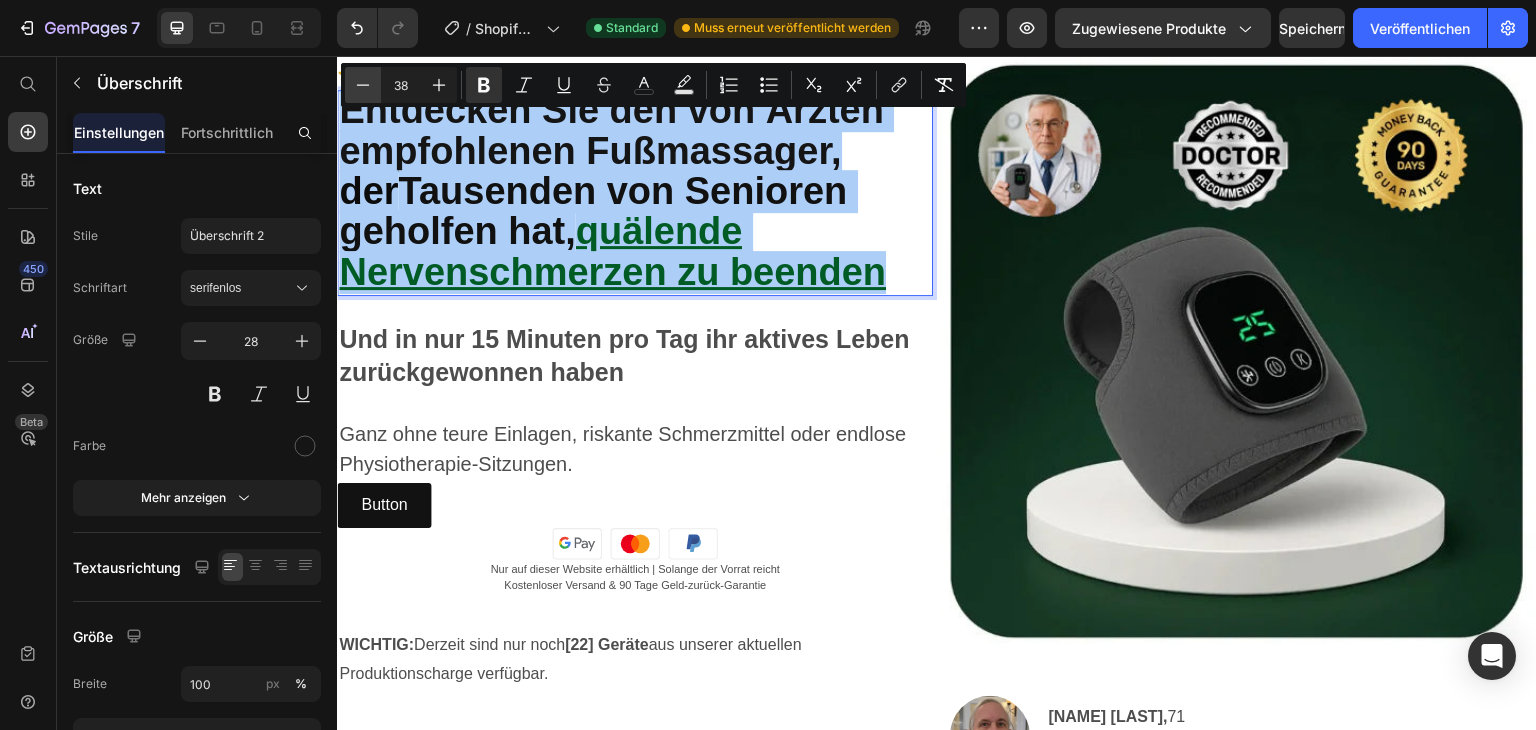 click 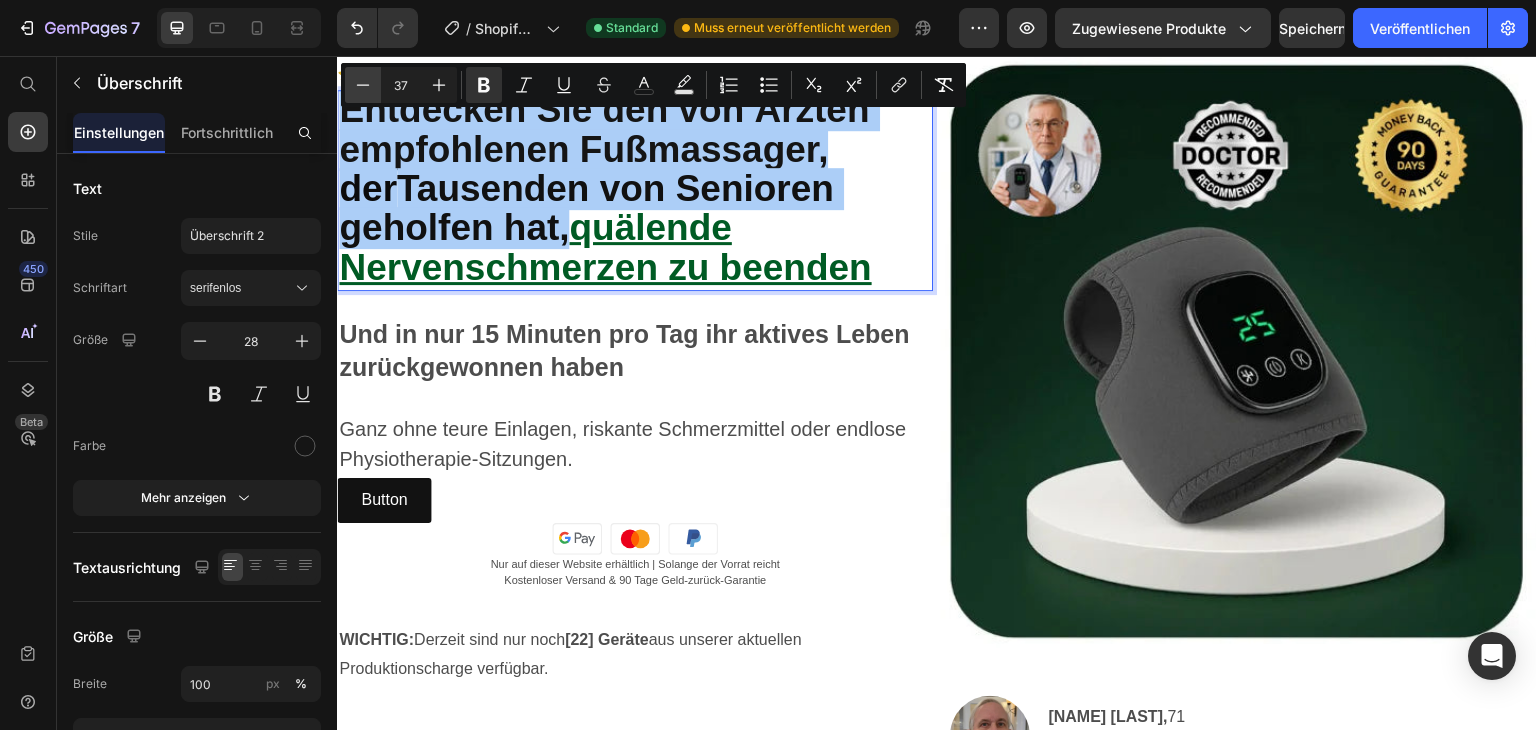 click 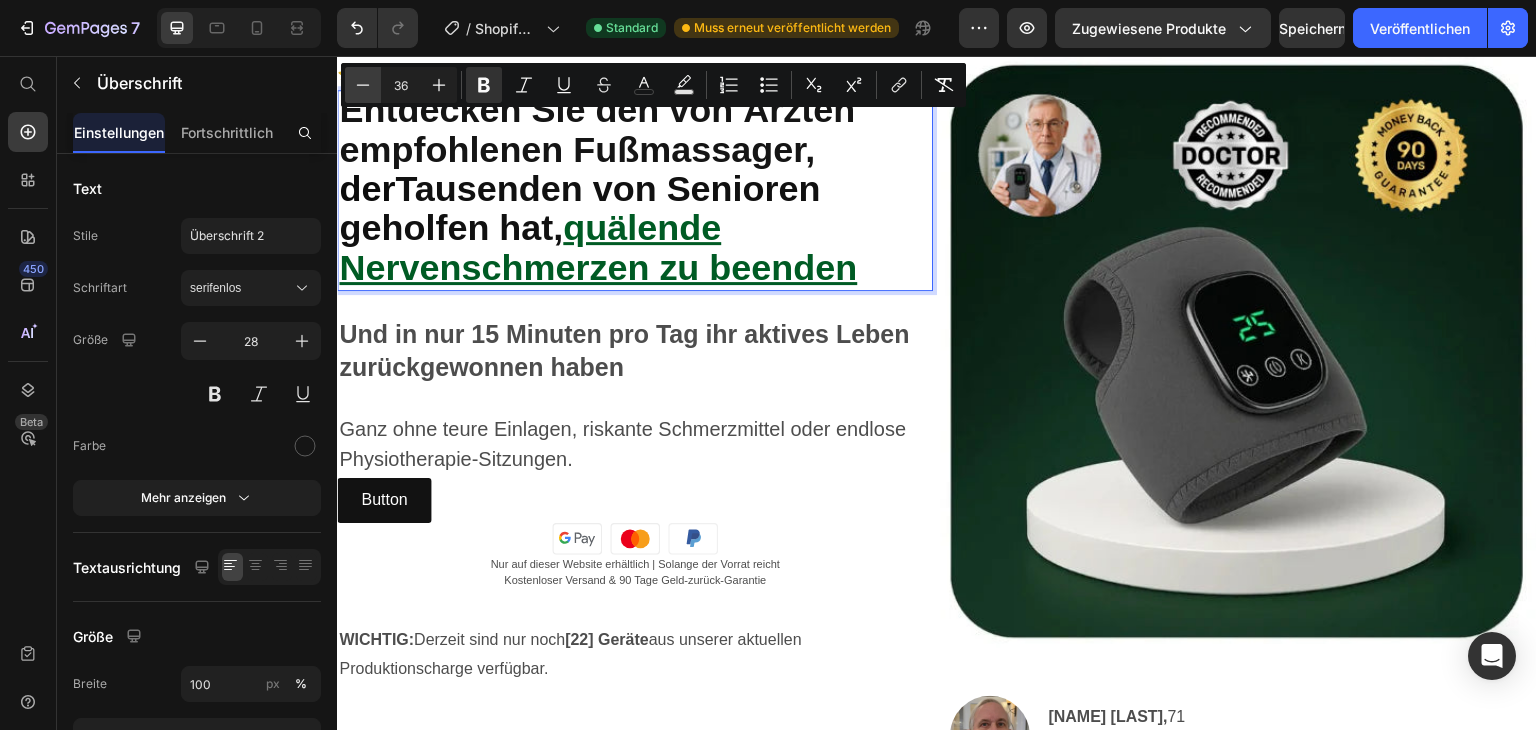 click 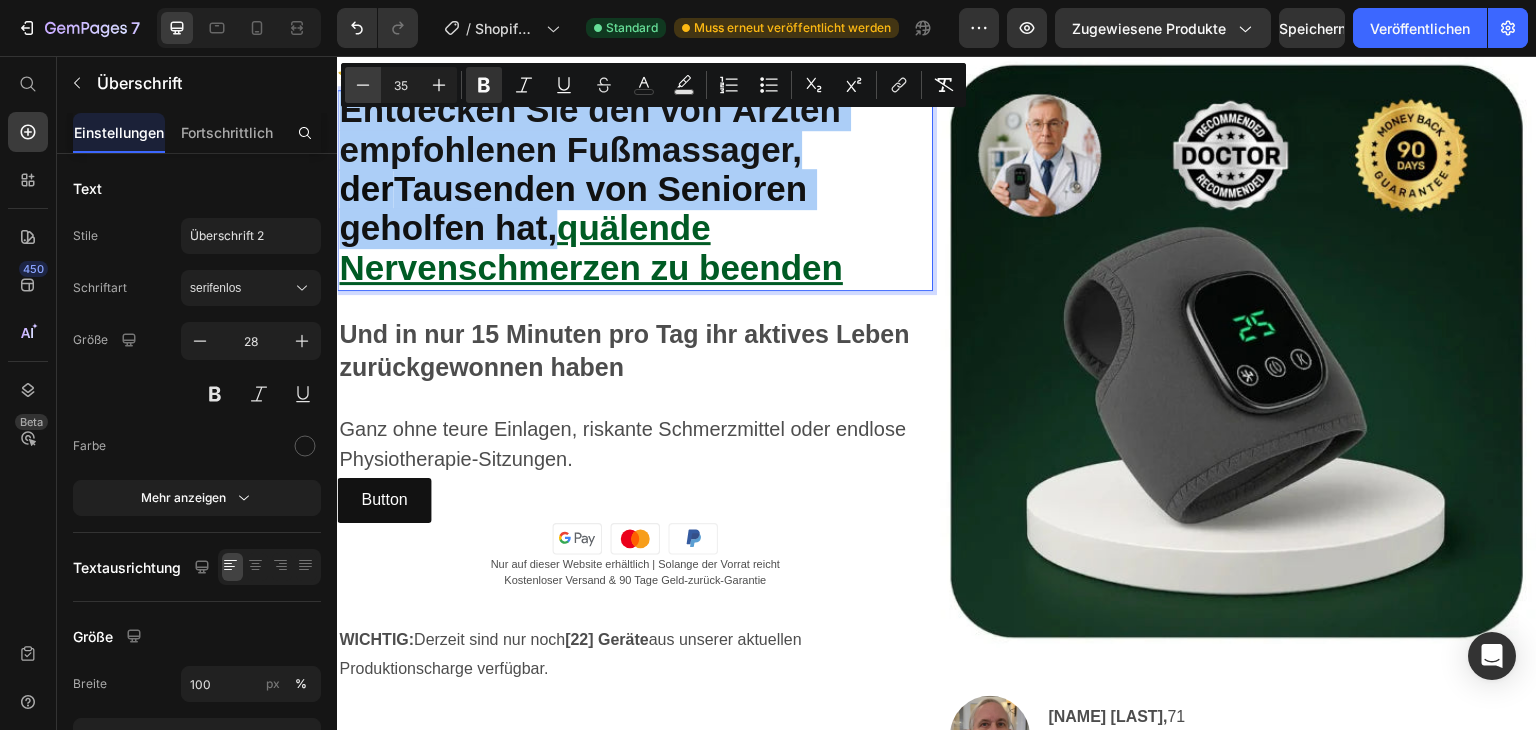 click 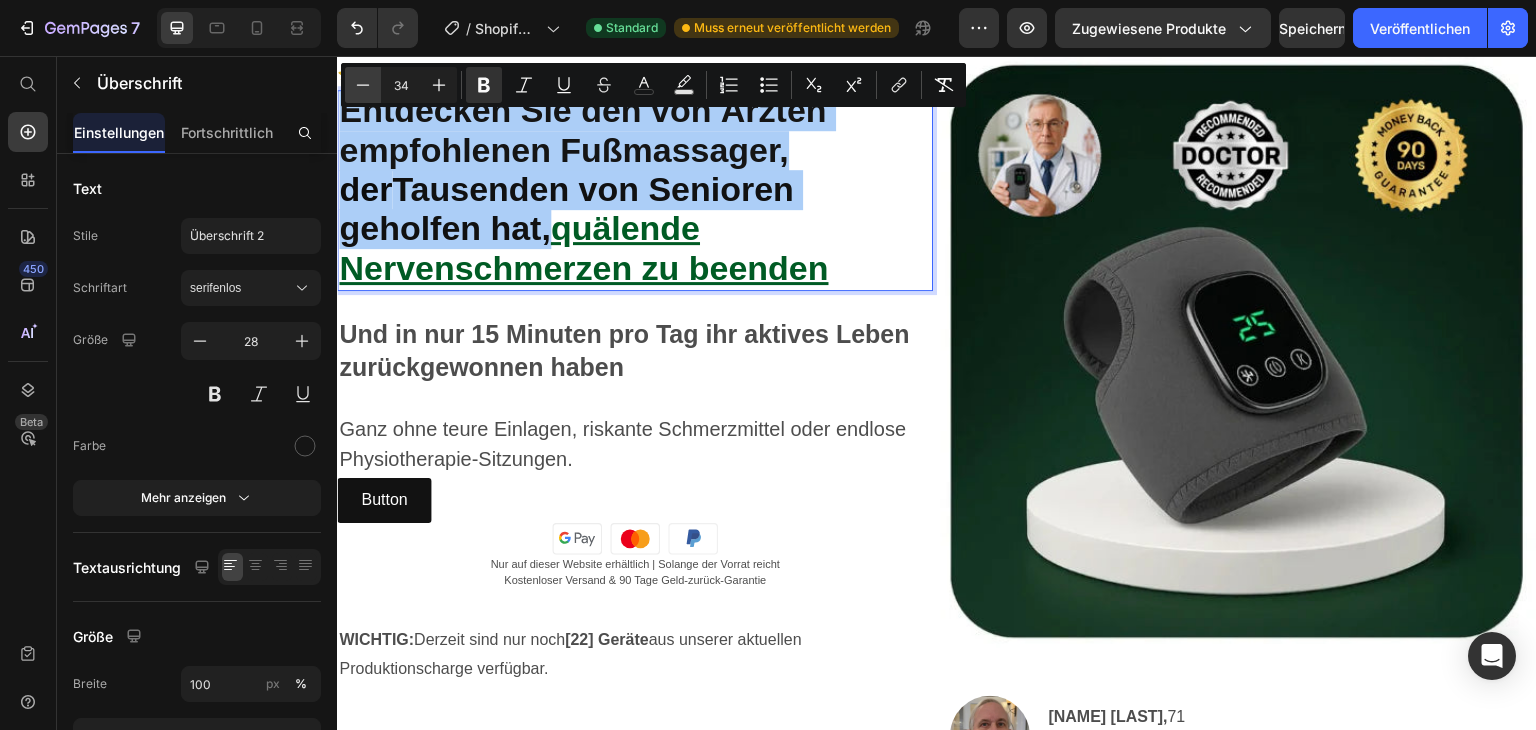 click 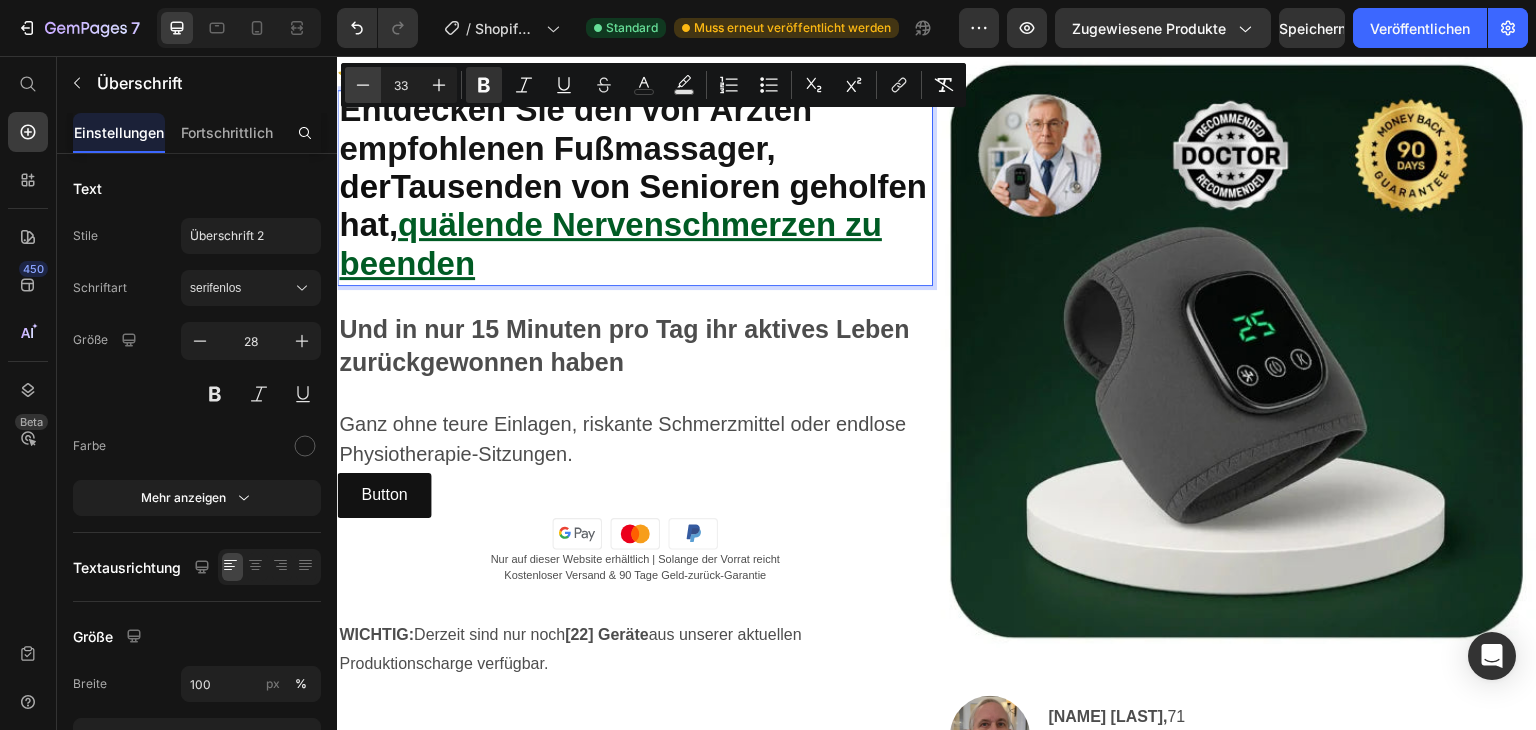 click 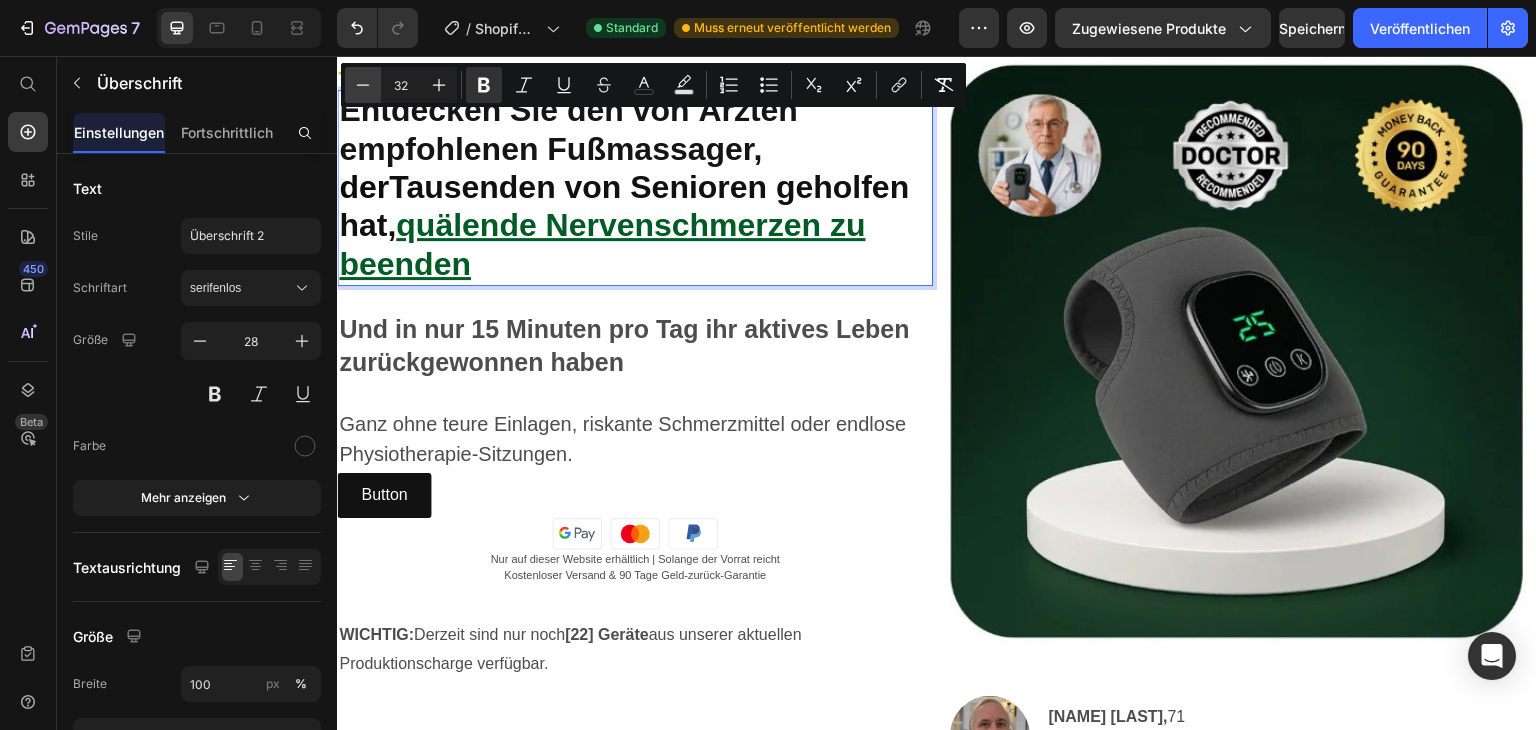 click 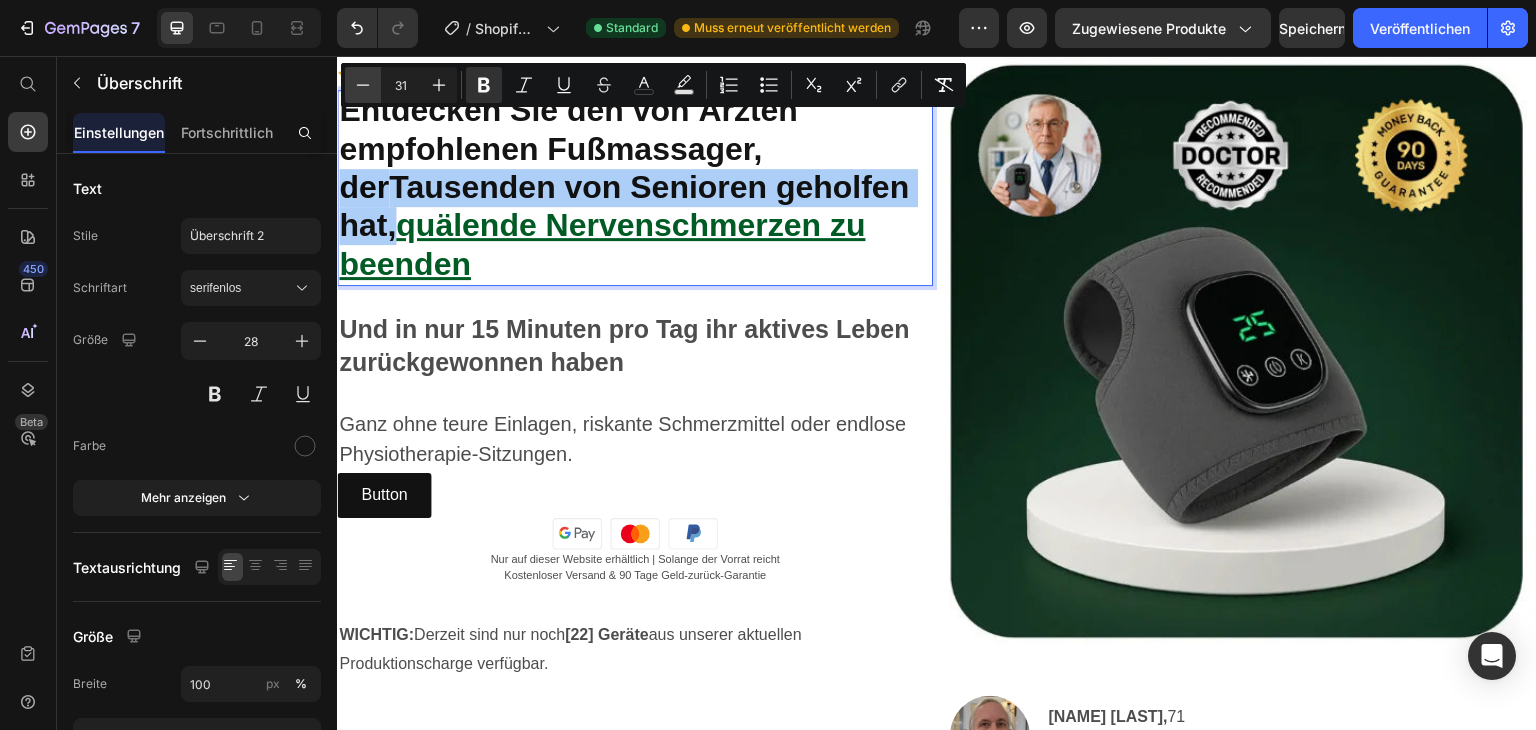 click 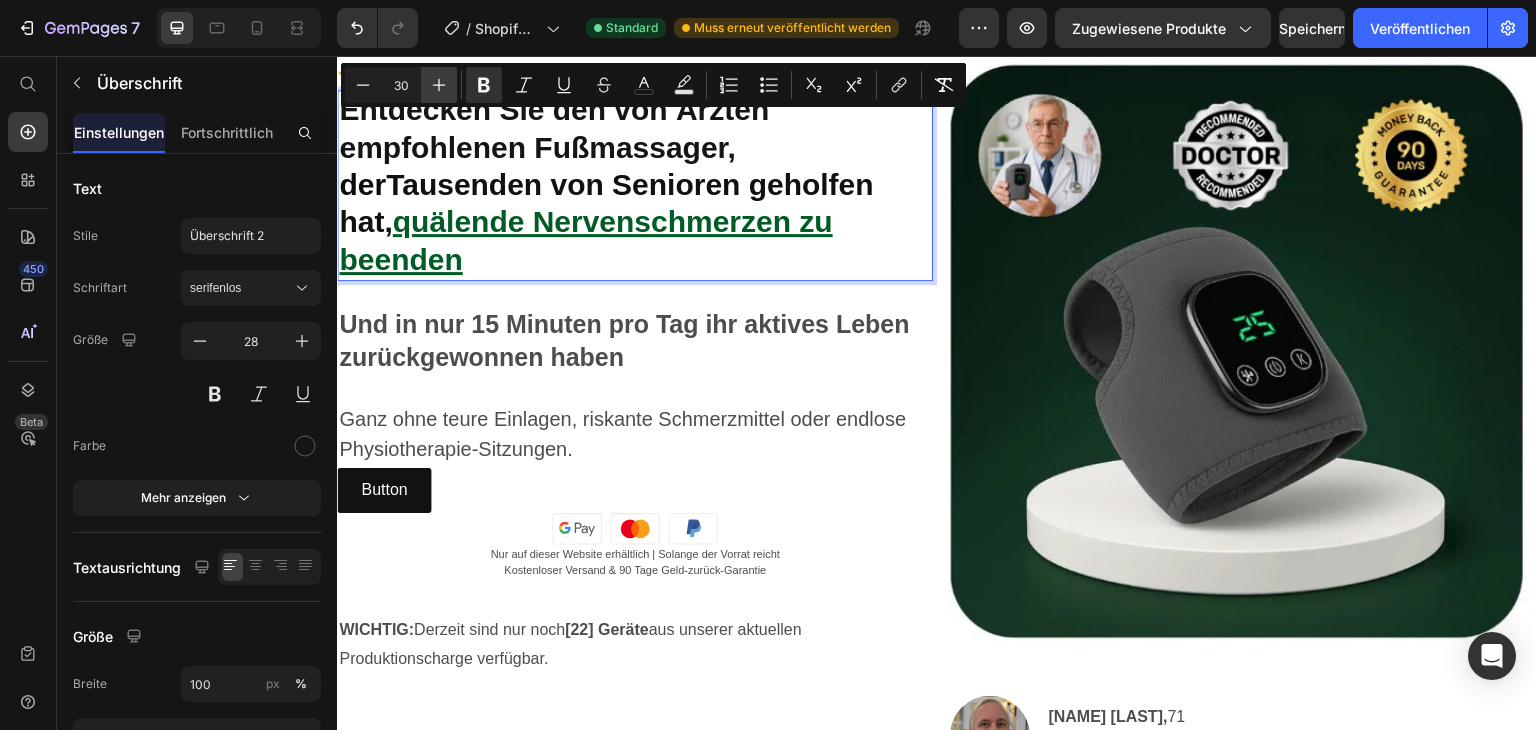 click 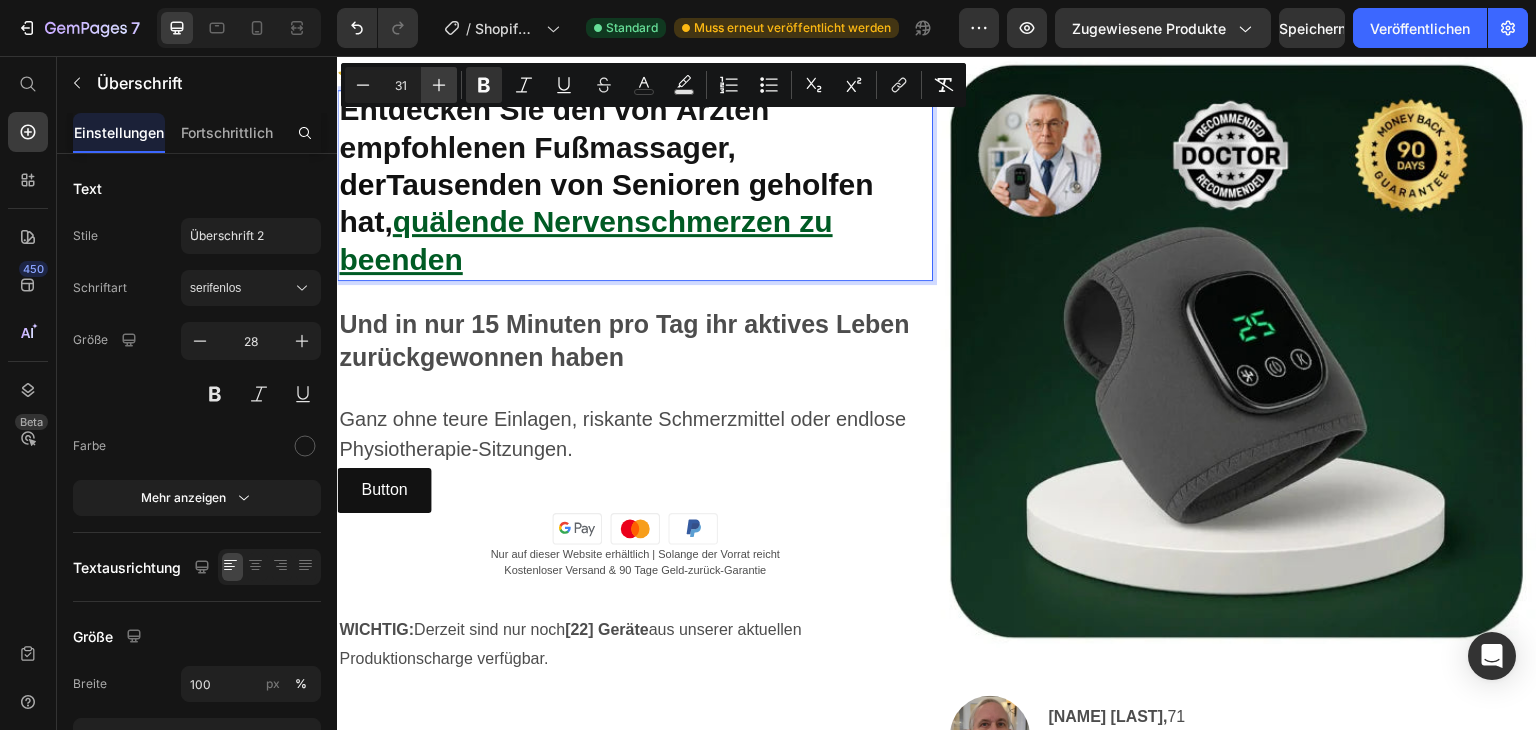 click 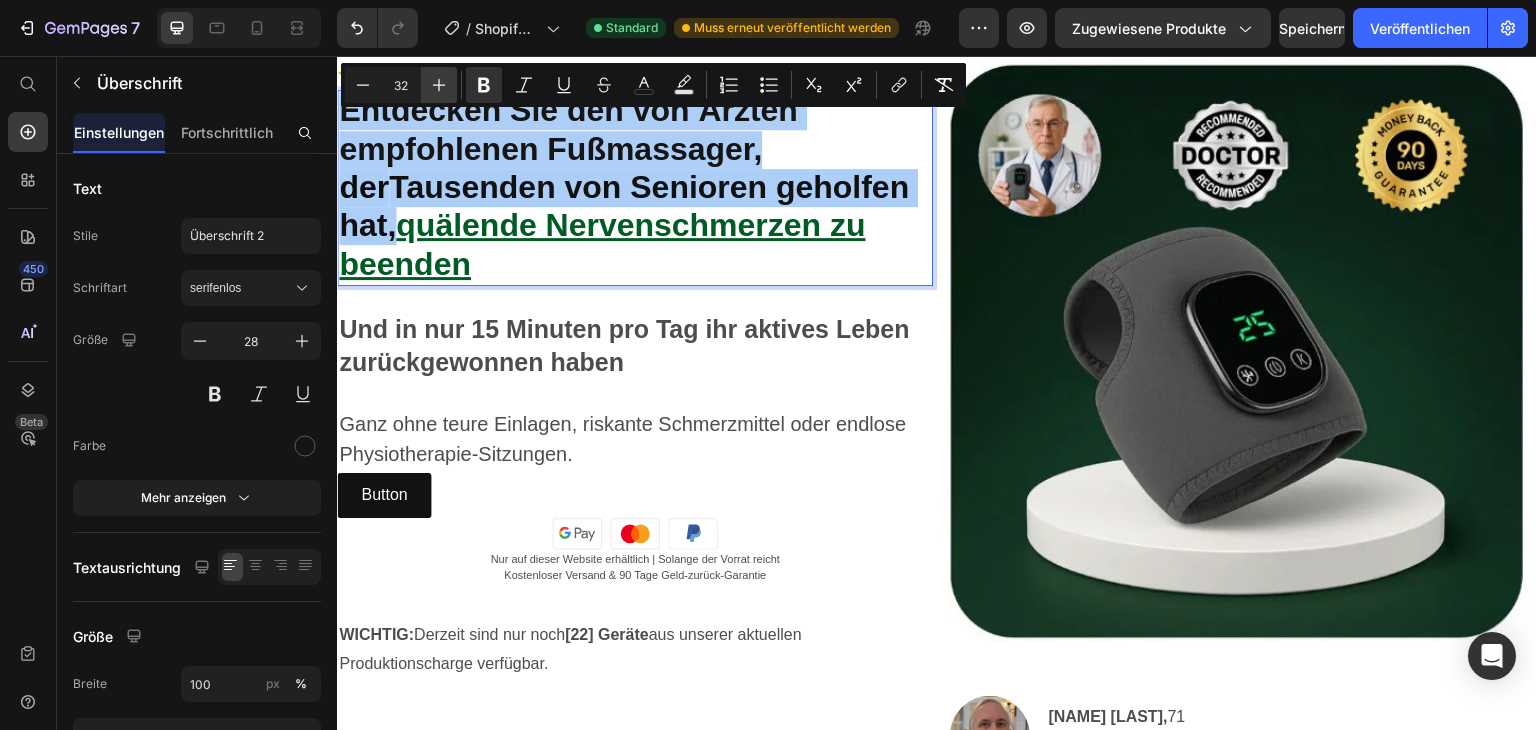 click 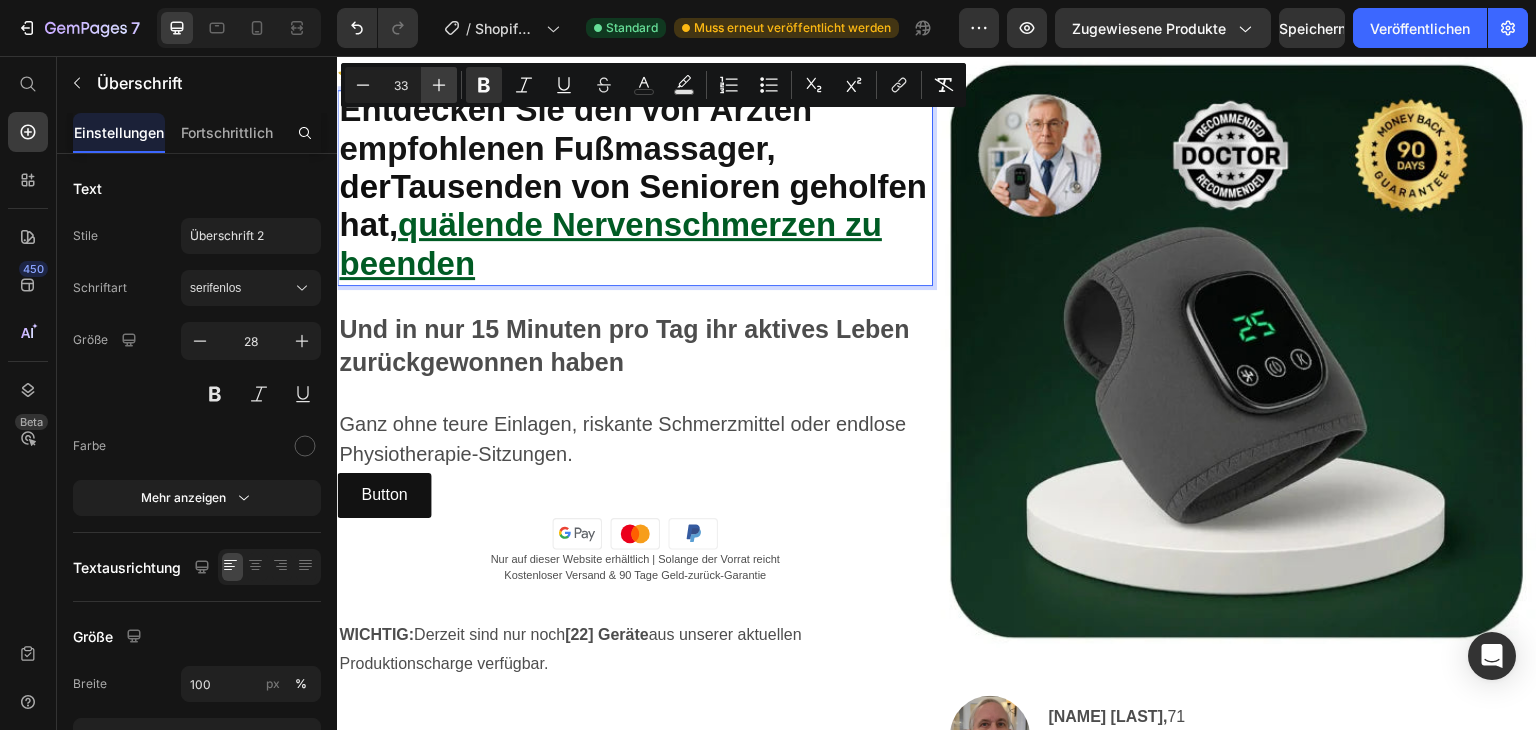 click 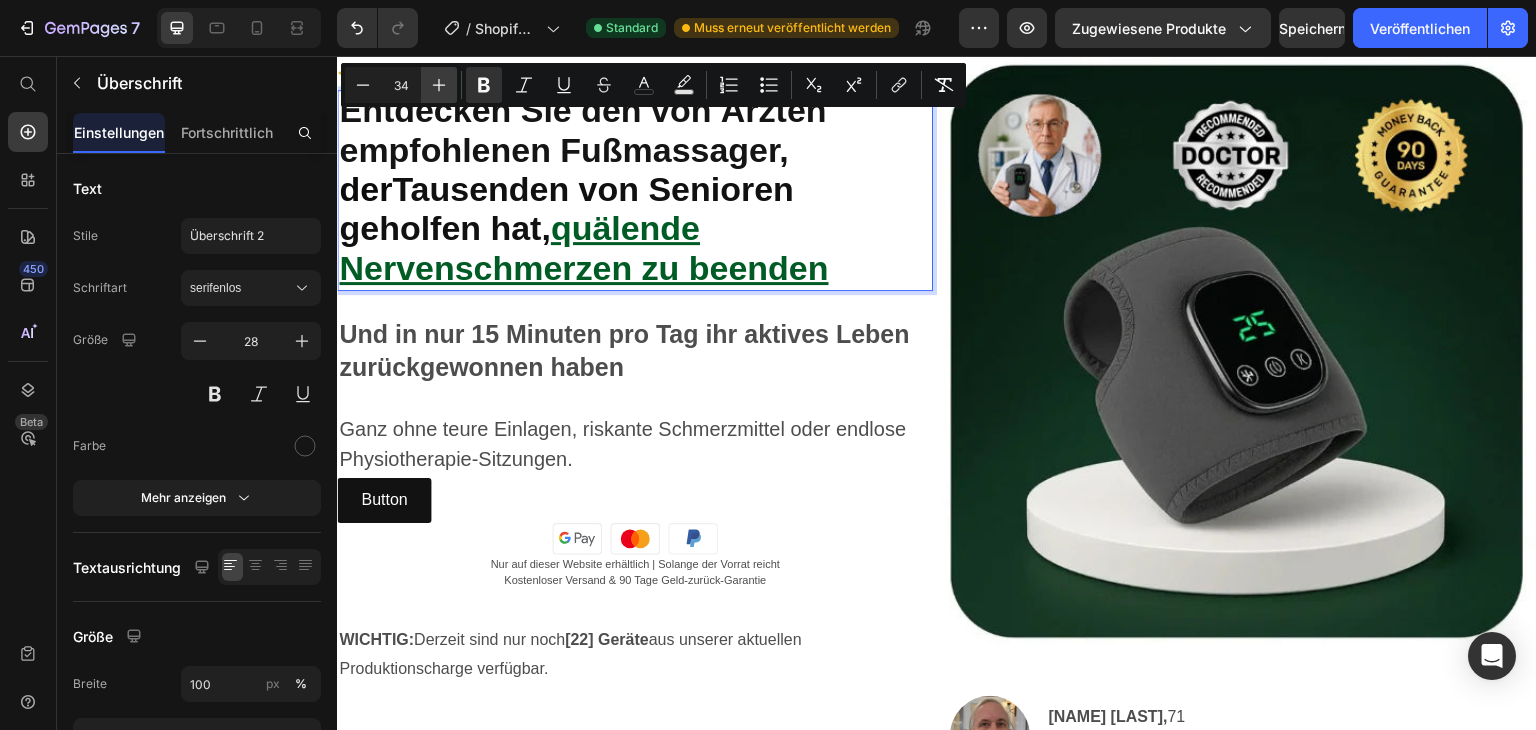 click 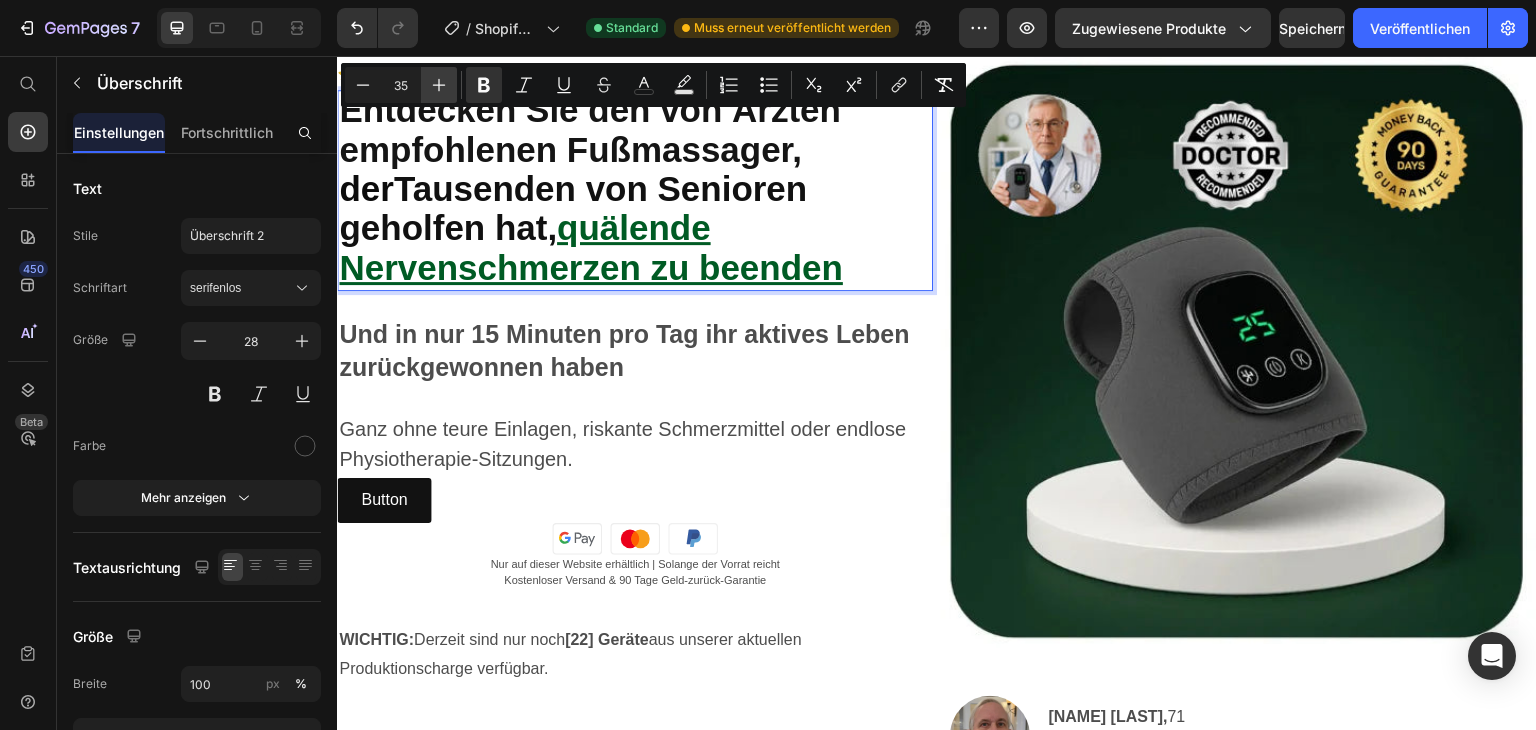 click 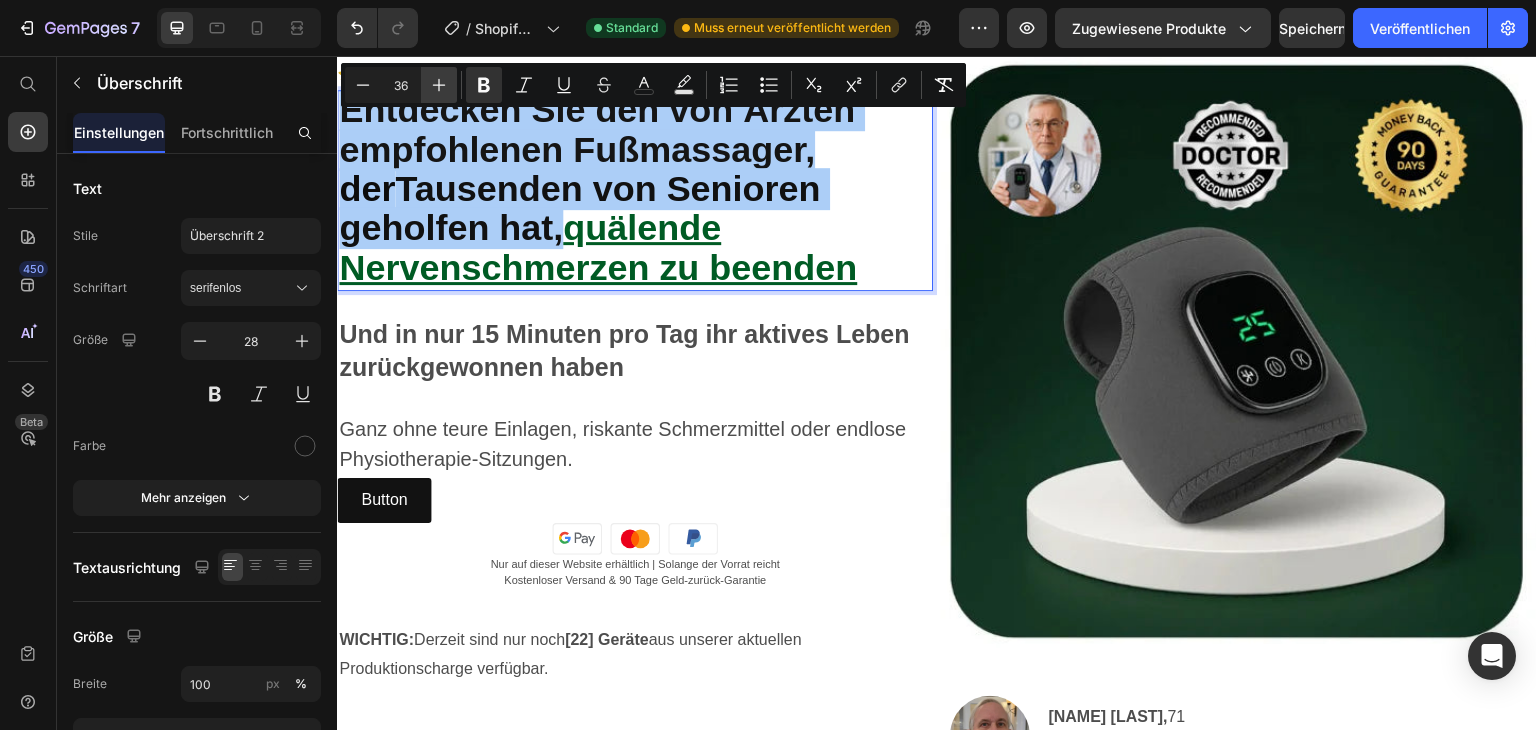 click 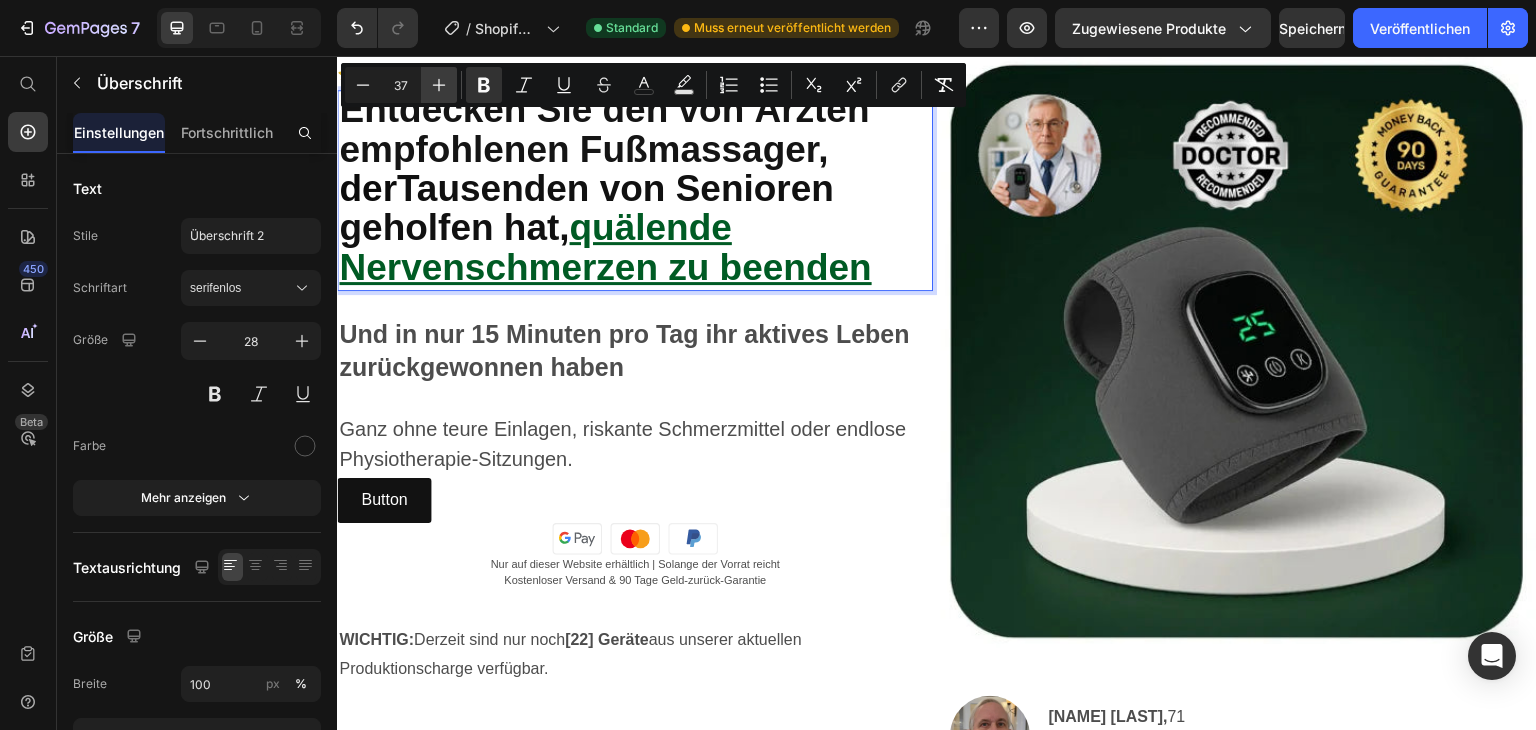 click 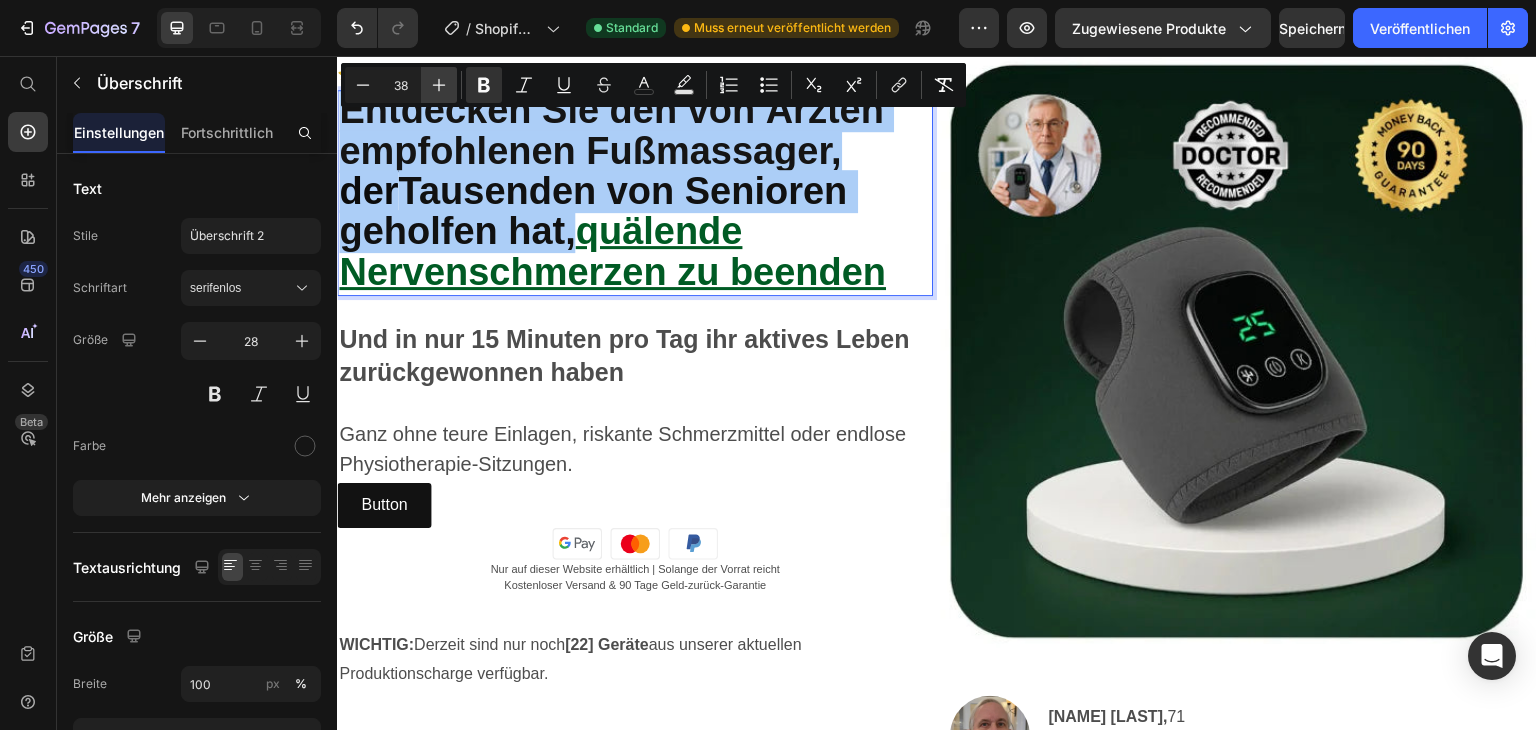 click 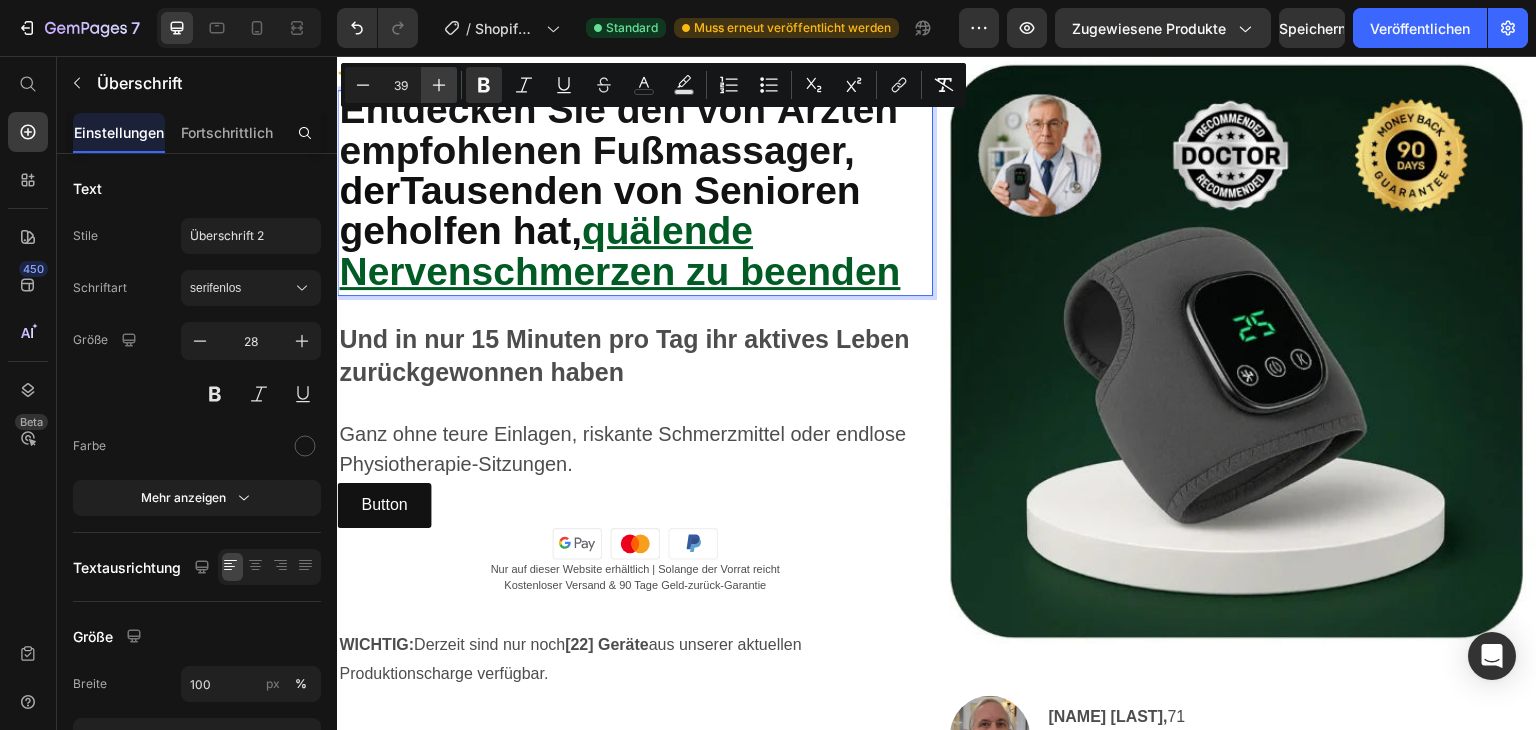 click 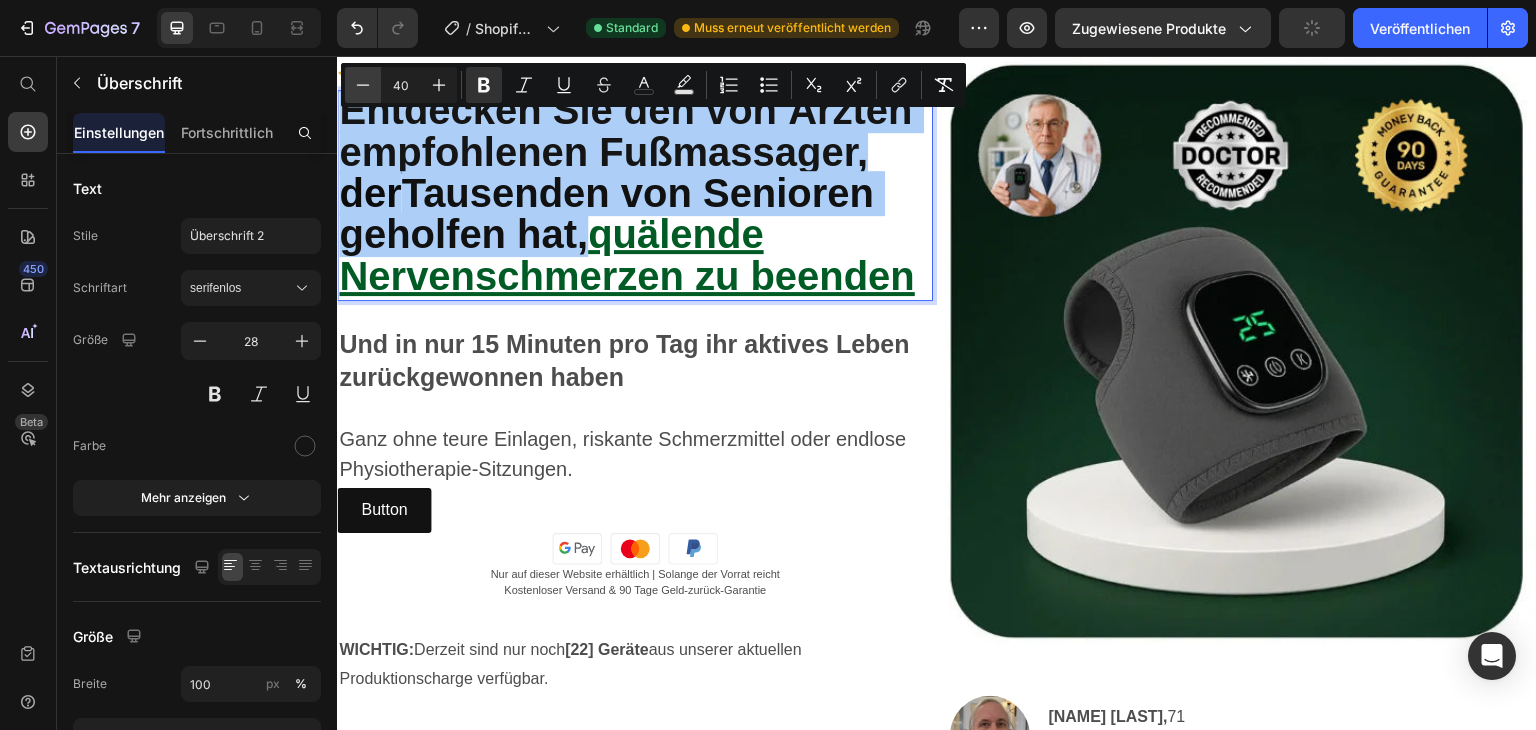 click 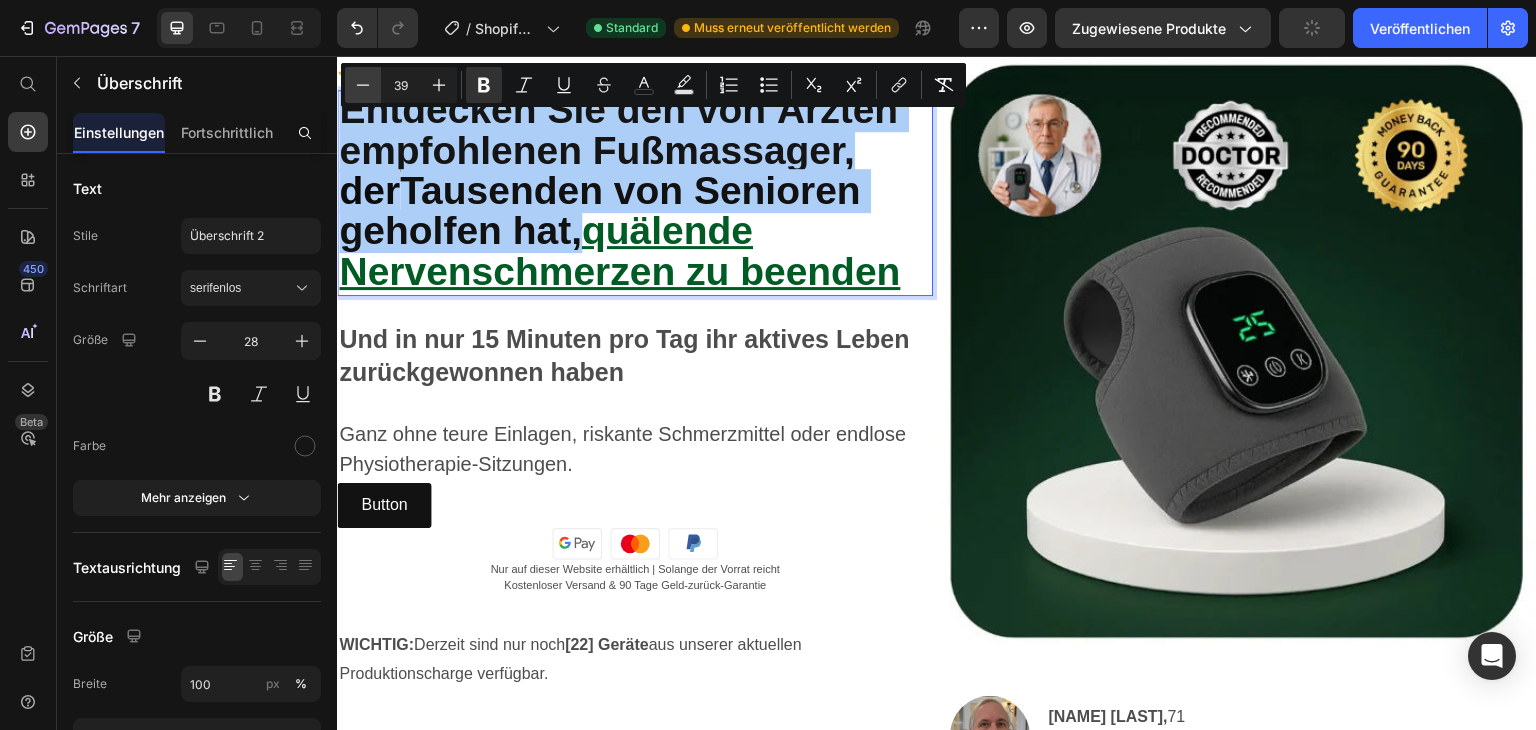 click 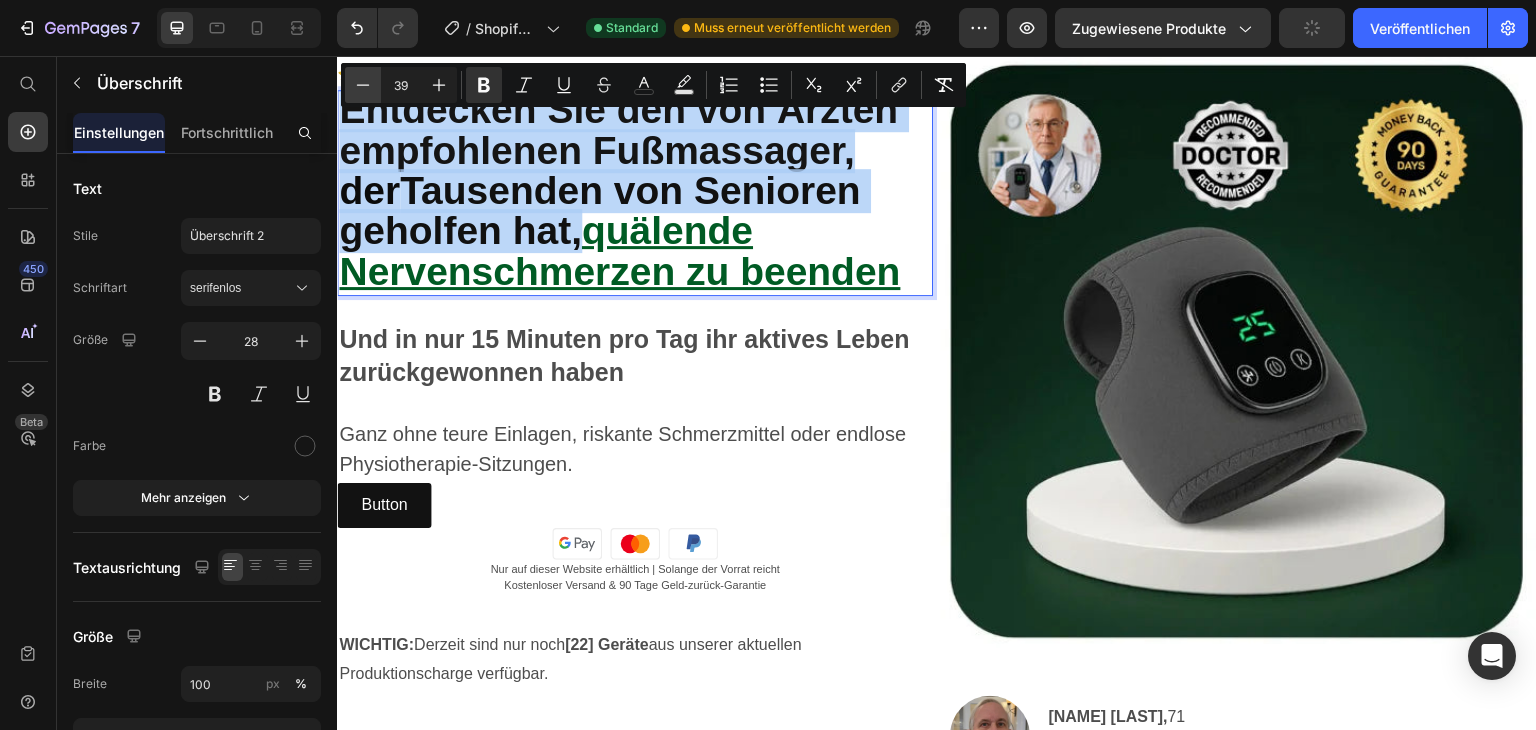 type on "38" 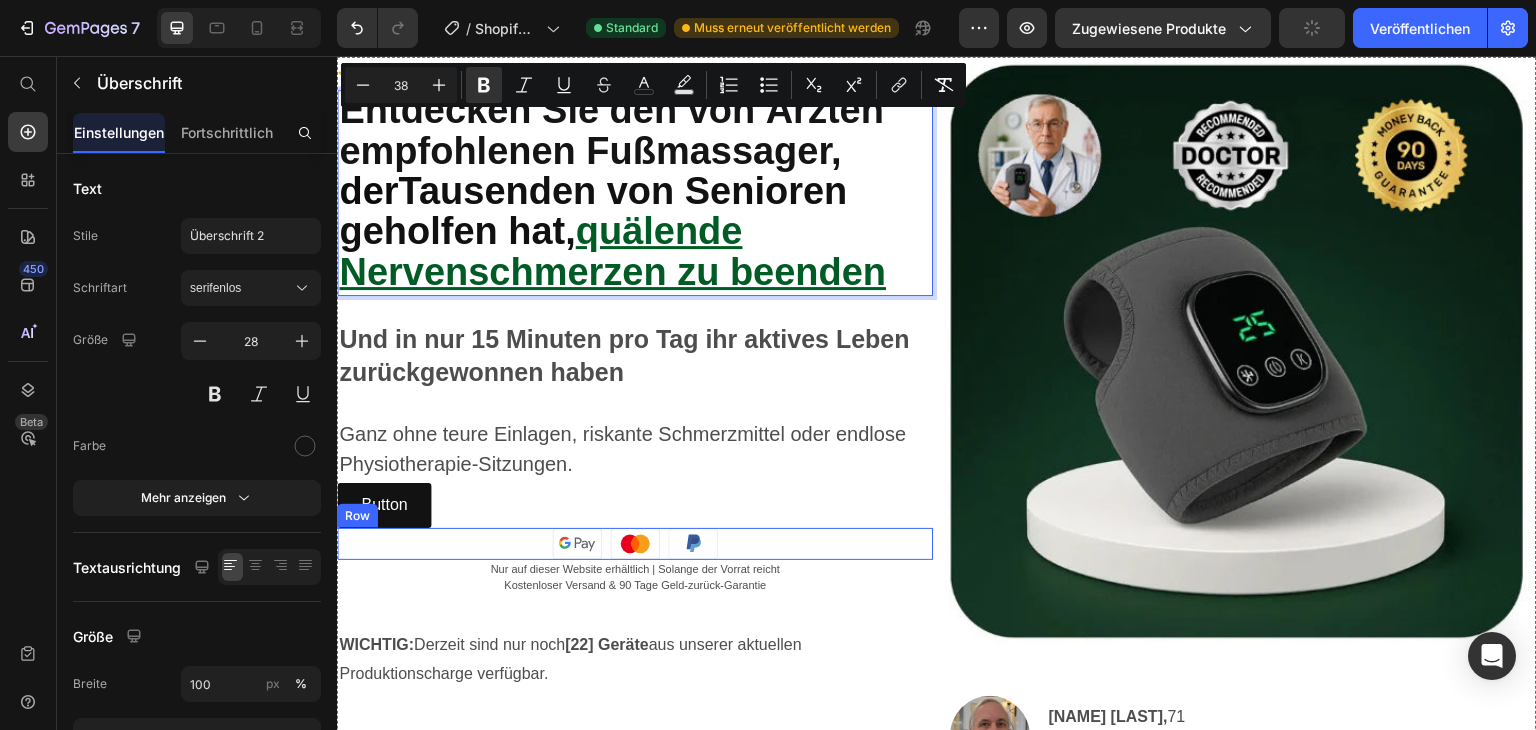 click on "Image Image Image Row" at bounding box center [635, 544] 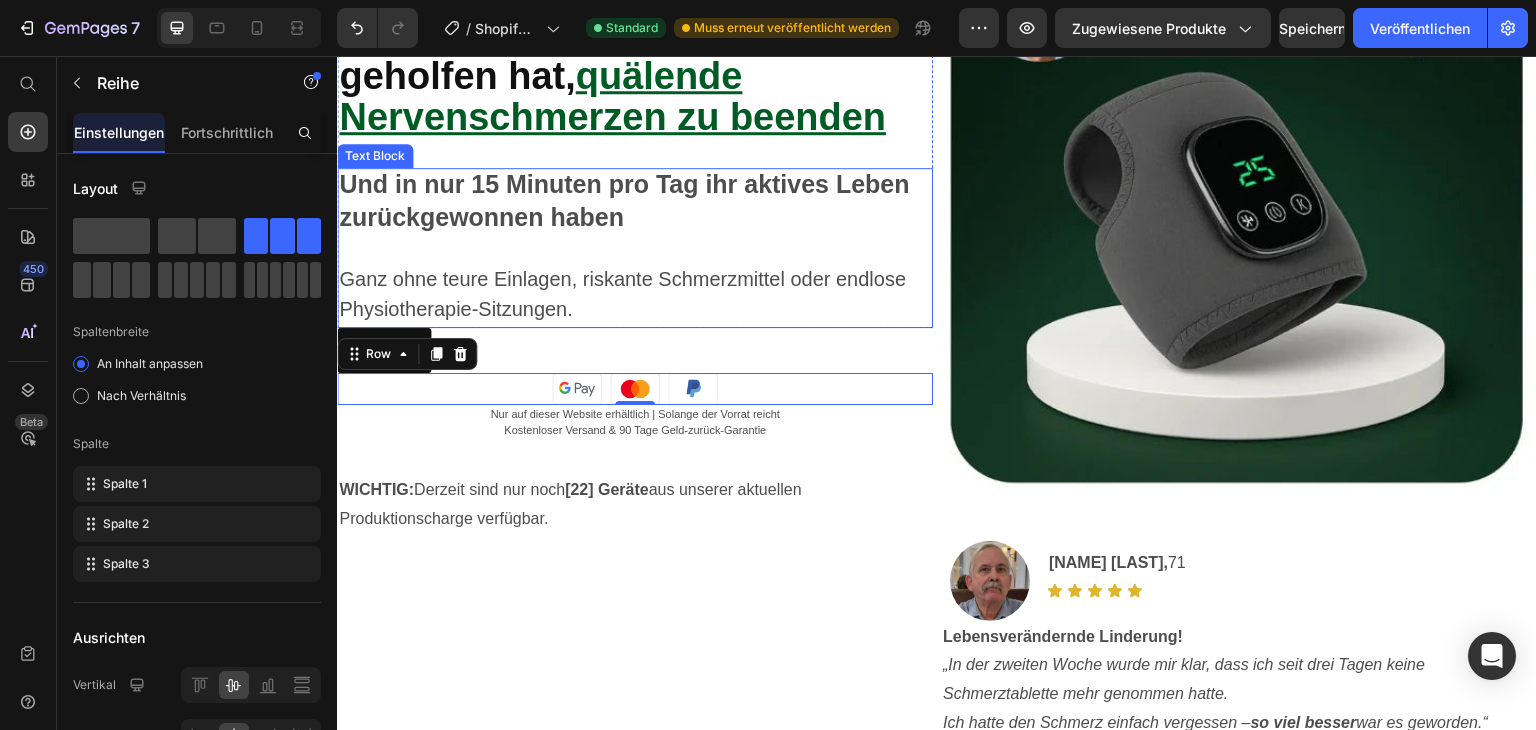 scroll, scrollTop: 472, scrollLeft: 0, axis: vertical 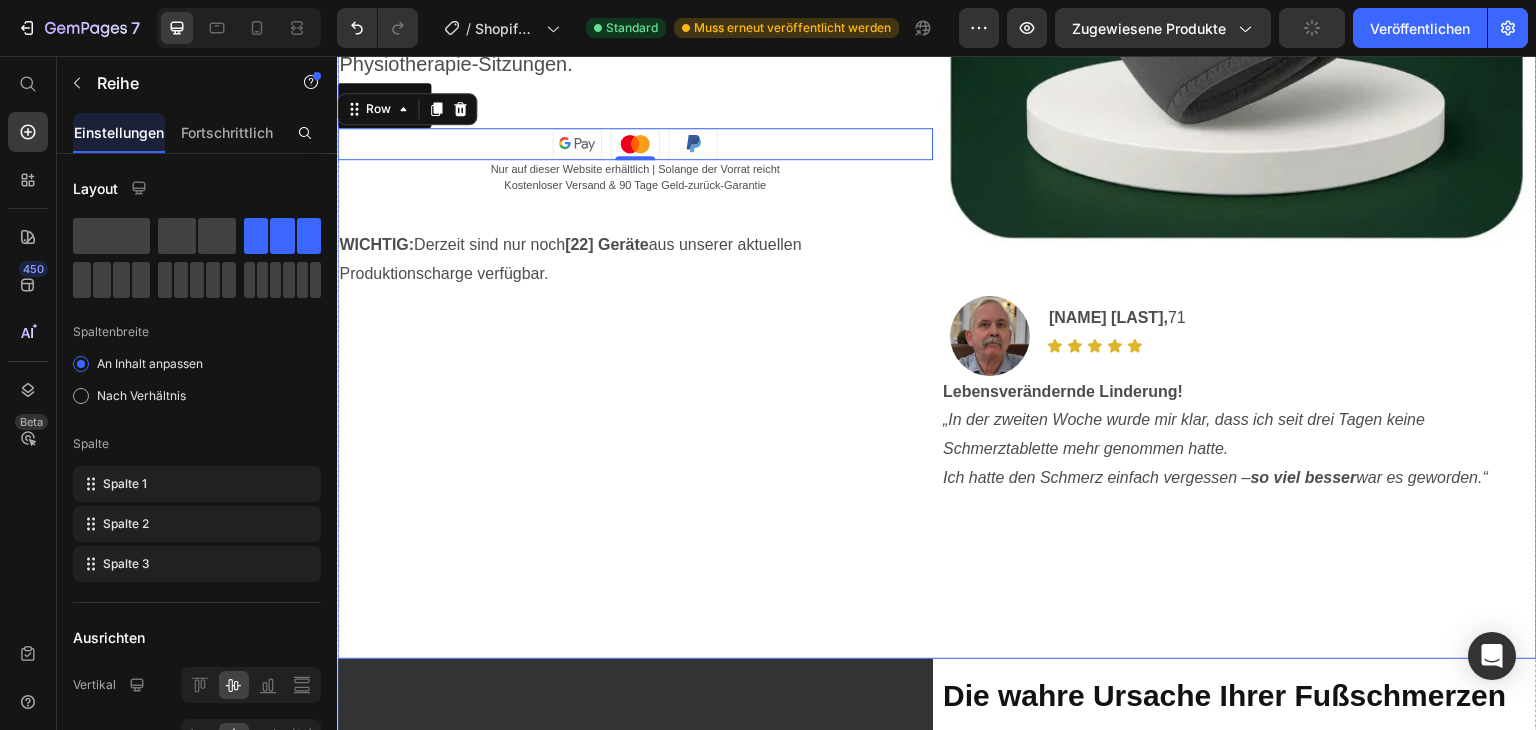 click on "Icon Icon Icon Icon Icon Icon List Text Block Bewertet mit 4,9/5 basierend auf über 1.460 Bewertungen Text Block Row Entdecken Sie den von Ärzten empfohlenen Fußmassager, der Tausenden von Senioren geholfen hat, quälende Nervenschmerzen zu beenden Heading Und in nur 15 Minuten pro Tag ihr aktives Leben zurückgewonnen haben Ganz ohne teure Einlagen, riskante Schmerzmittel oder endlose Physiotherapie-Sitzungen. Text Block Row Button Button Image Image Image Row 0 Nur auf dieser Website erhältlich | Solange der Vorrat reicht Kostenloser Versand & 90 Tage Geld-zurück-Garantie Text Block WICHTIG: Derzeit sind nur noch [22] Geräte aus unserer aktuellen Produktionscharge verfügbar. Text Block" at bounding box center [635, 158] 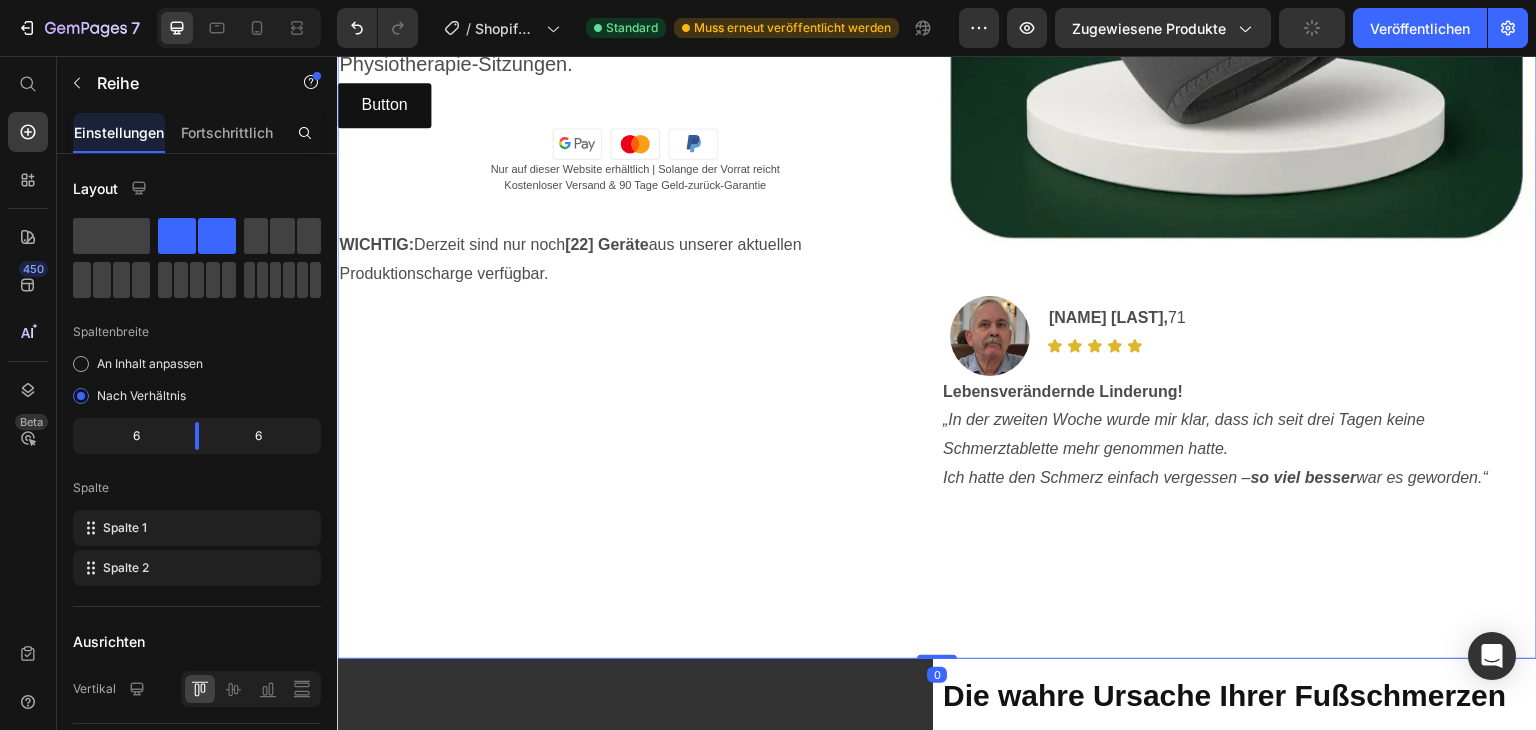click on "Icon Icon Icon Icon Icon Icon List Text Block Bewertet mit 4,9/5 basierend auf über 1.460 Bewertungen Text Block Row Entdecken Sie den von Ärzten empfohlenen Fußmassager, der Tausenden von Senioren geholfen hat, quälende Nervenschmerzen zu beenden Heading Und in nur 15 Minuten pro Tag ihr aktives Leben zurückgewonnen haben Ganz ohne teure Einlagen, riskante Schmerzmittel oder endlose Physiotherapie-Sitzungen. Text Block Row Button Button Image Image Image Row Nur auf dieser Website erhältlich | Solange der Vorrat reicht Kostenloser Versand & 90 Tage Geld-zurück-Garantie Text Block WICHTIG: Derzeit sind nur noch [22] Geräte aus unserer aktuellen Produktionscharge verfügbar. Text Block" at bounding box center (635, 158) 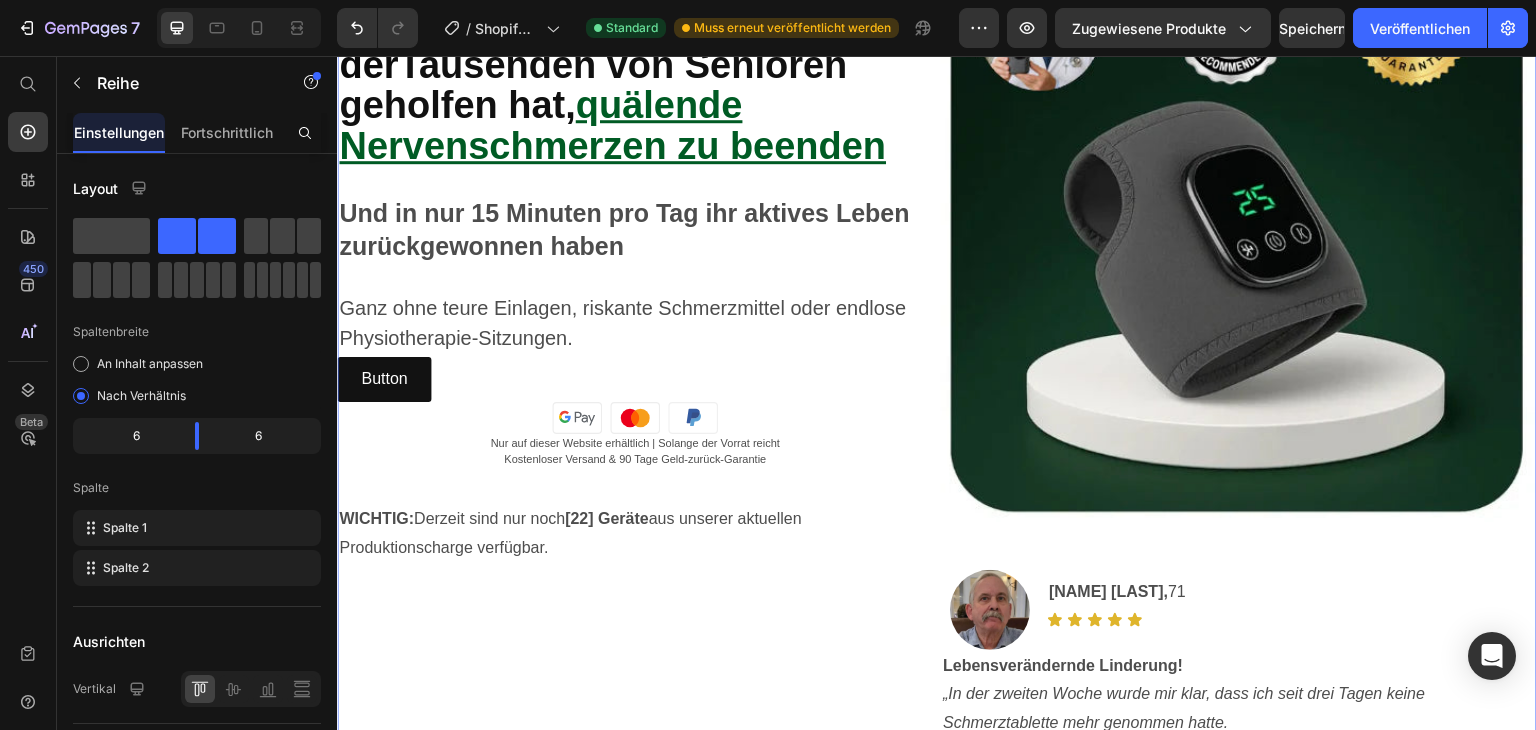 scroll, scrollTop: 172, scrollLeft: 0, axis: vertical 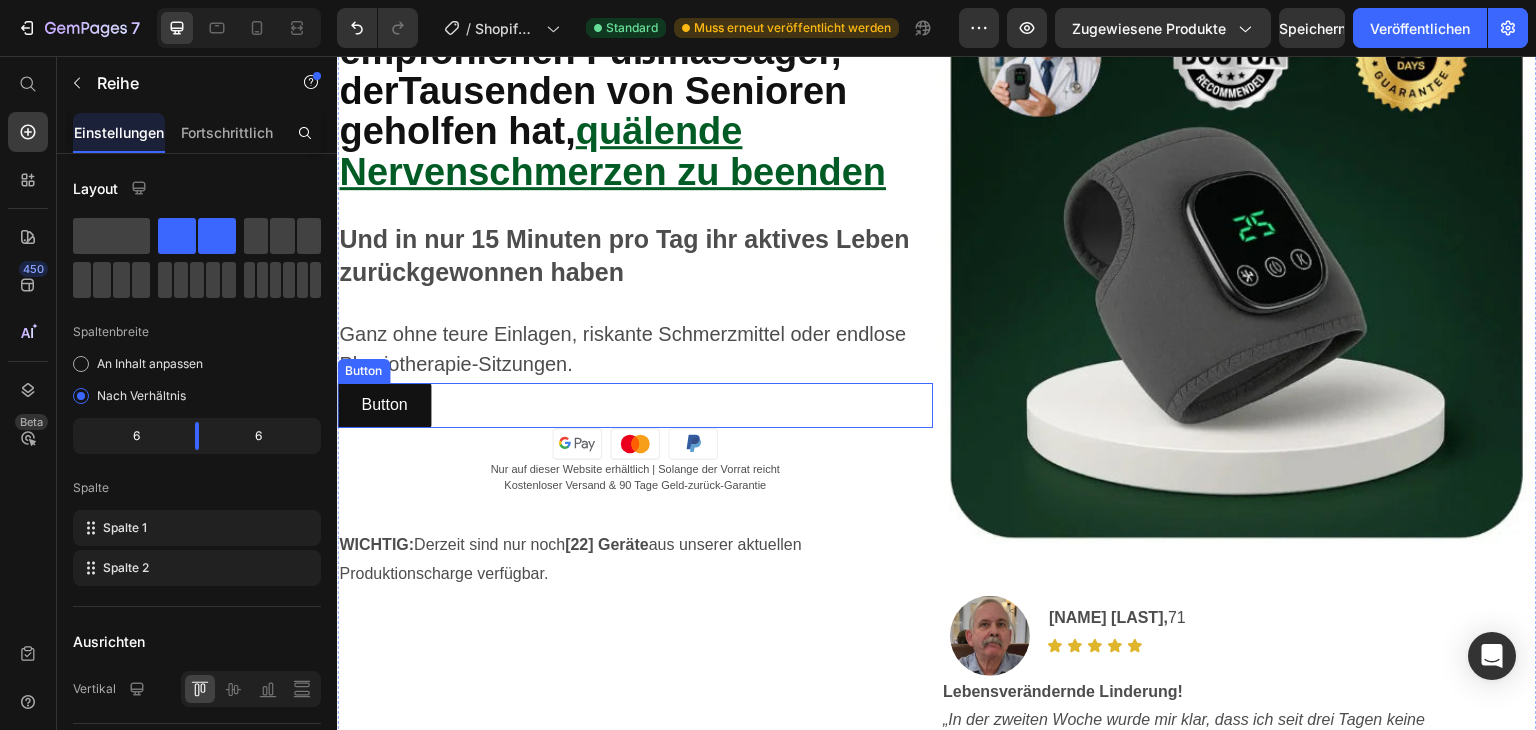 click on "Button Button" at bounding box center [635, 405] 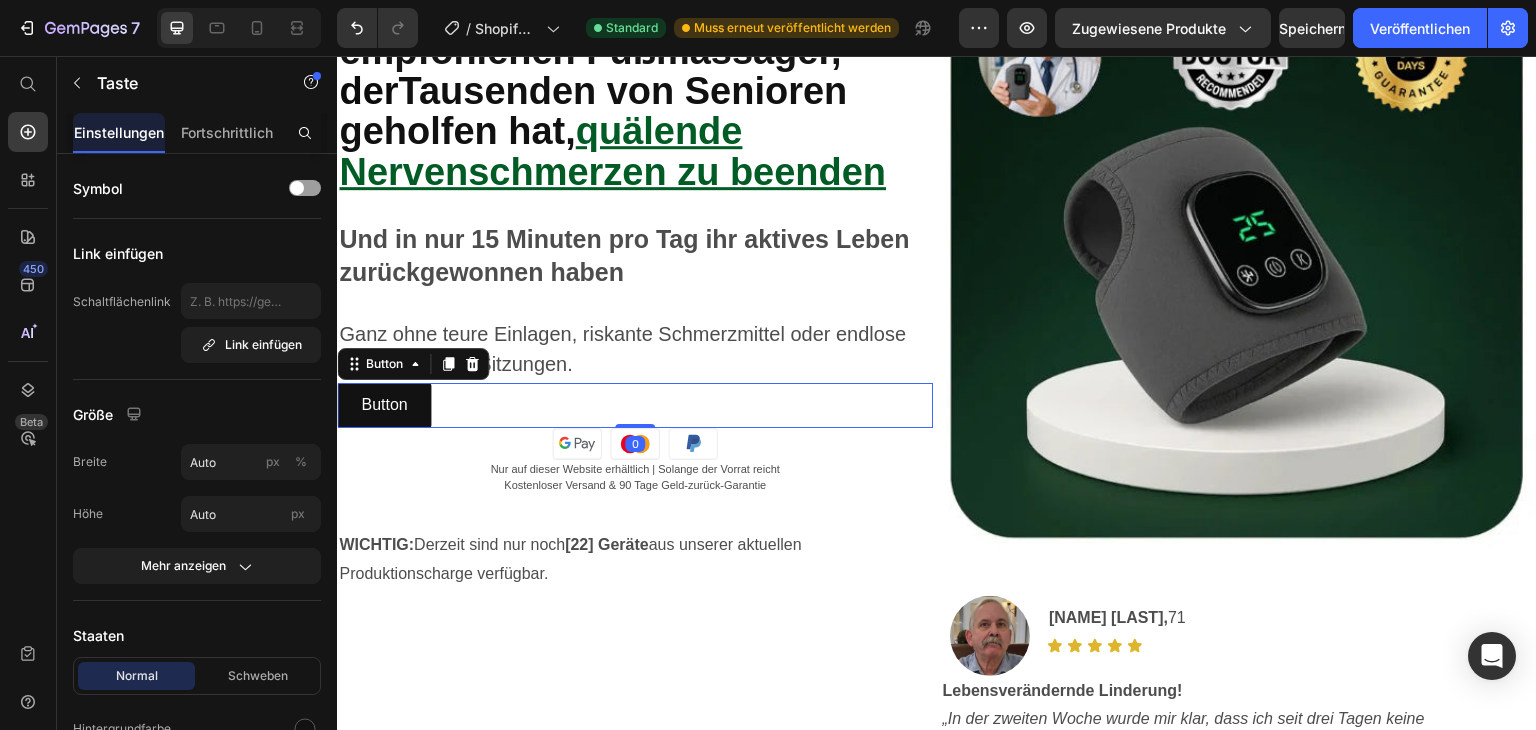click on "Button Button   0" at bounding box center [635, 405] 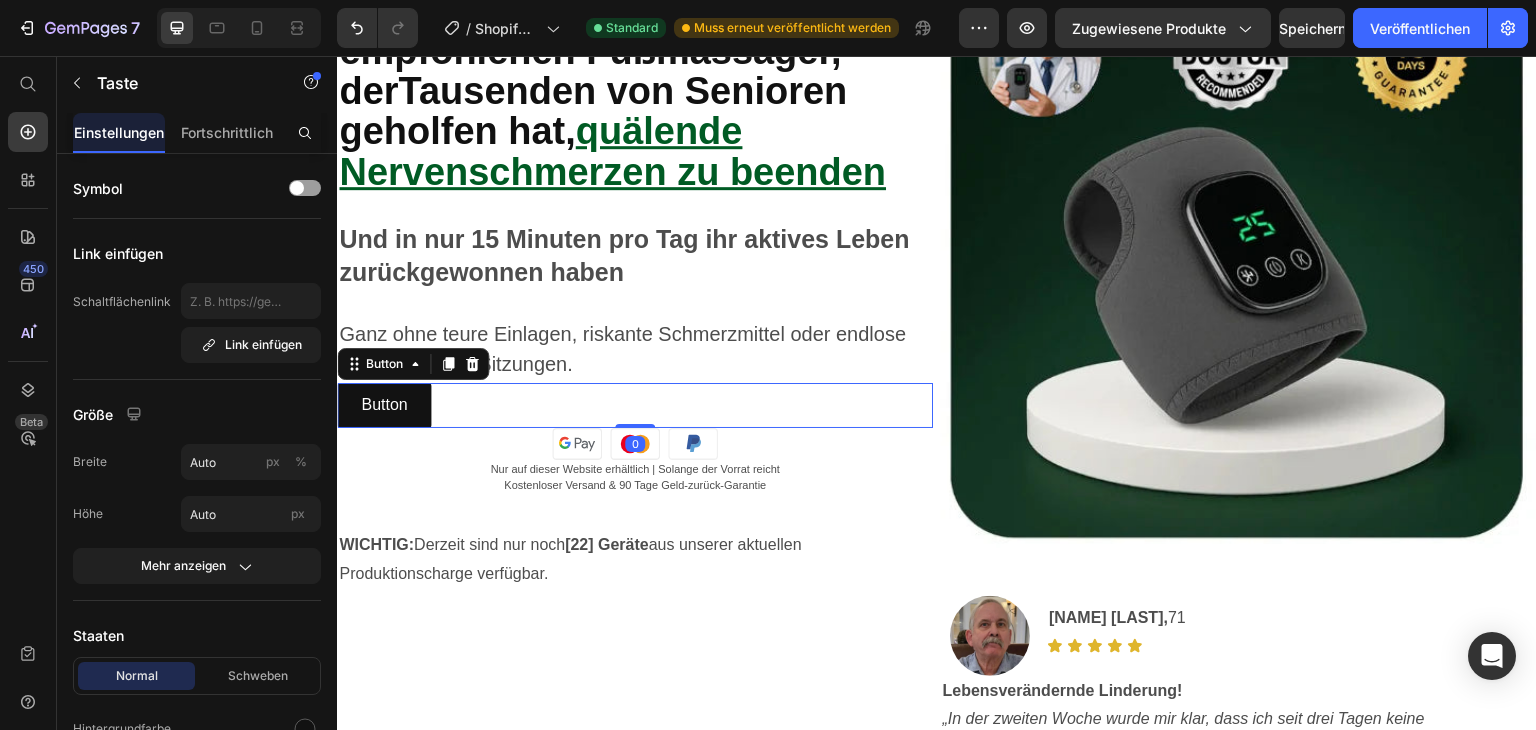 click on "Button Button   0" at bounding box center (635, 405) 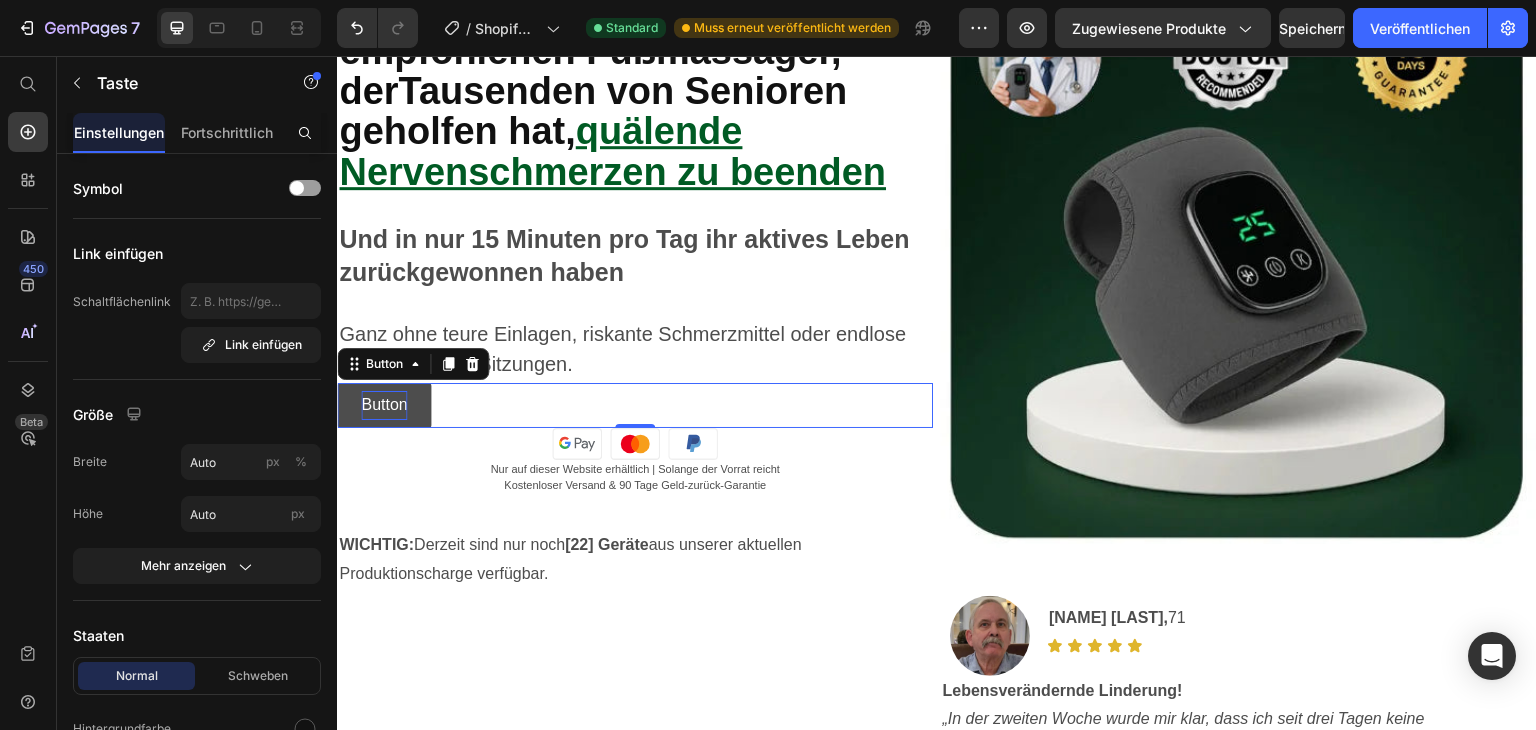 click on "Button" at bounding box center (384, 405) 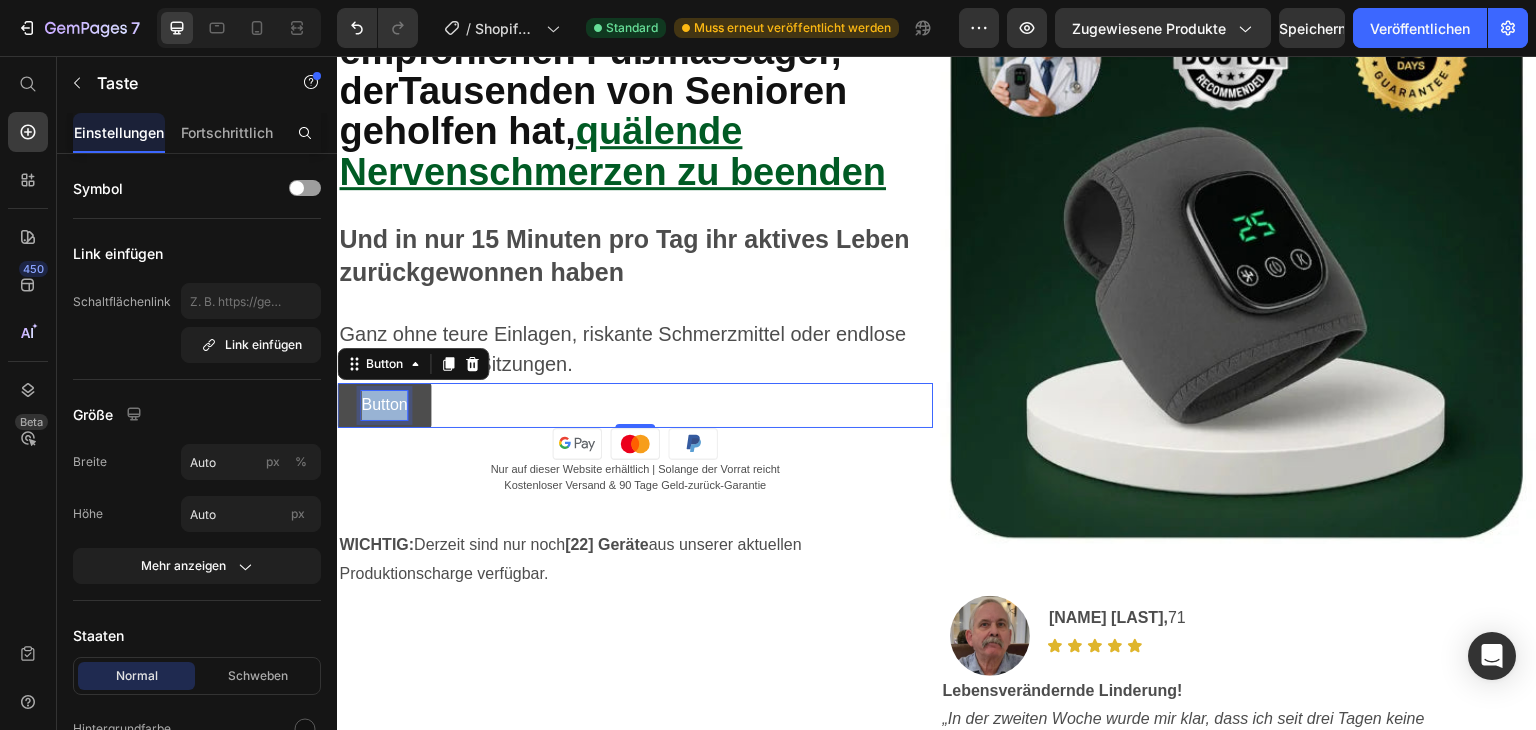 click on "Button" at bounding box center (384, 405) 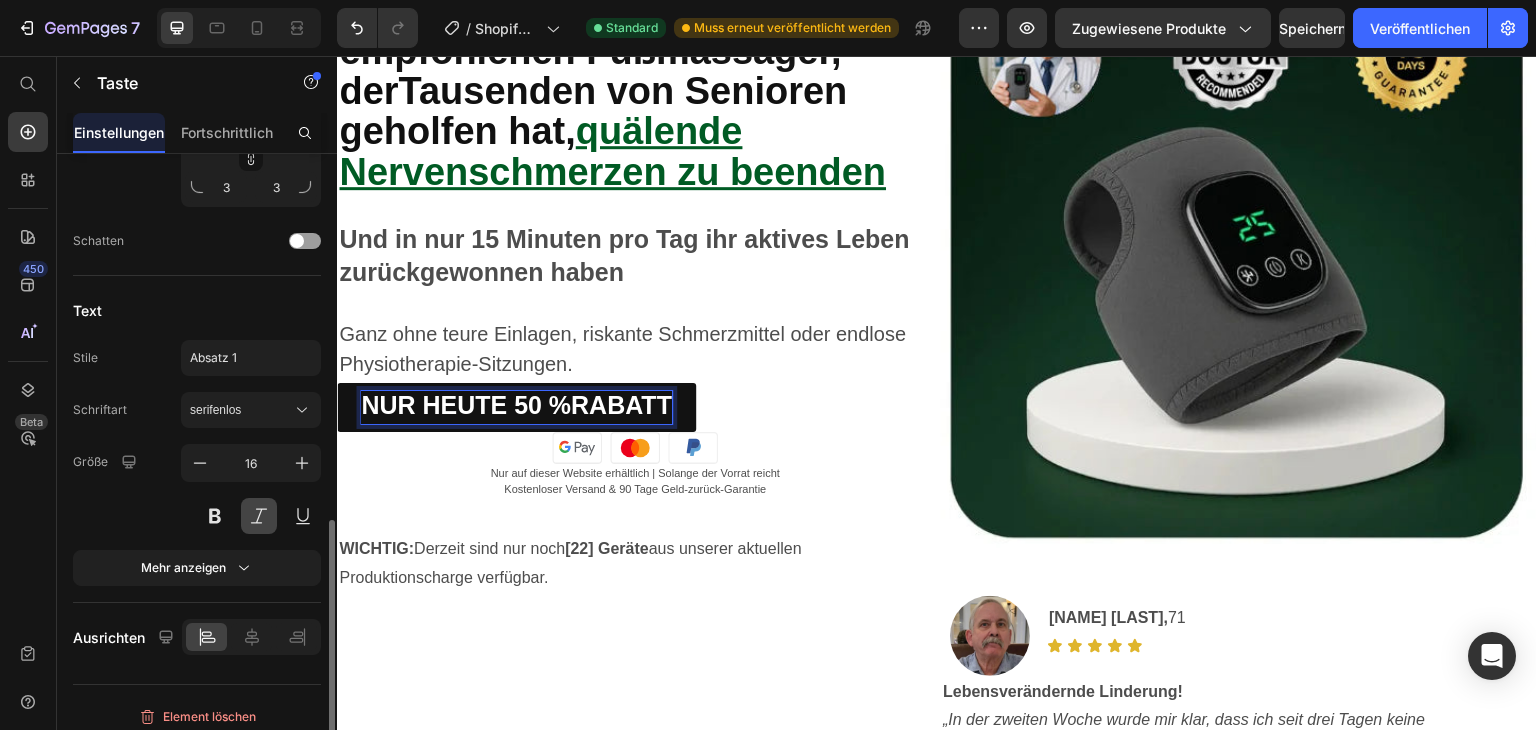 scroll, scrollTop: 810, scrollLeft: 0, axis: vertical 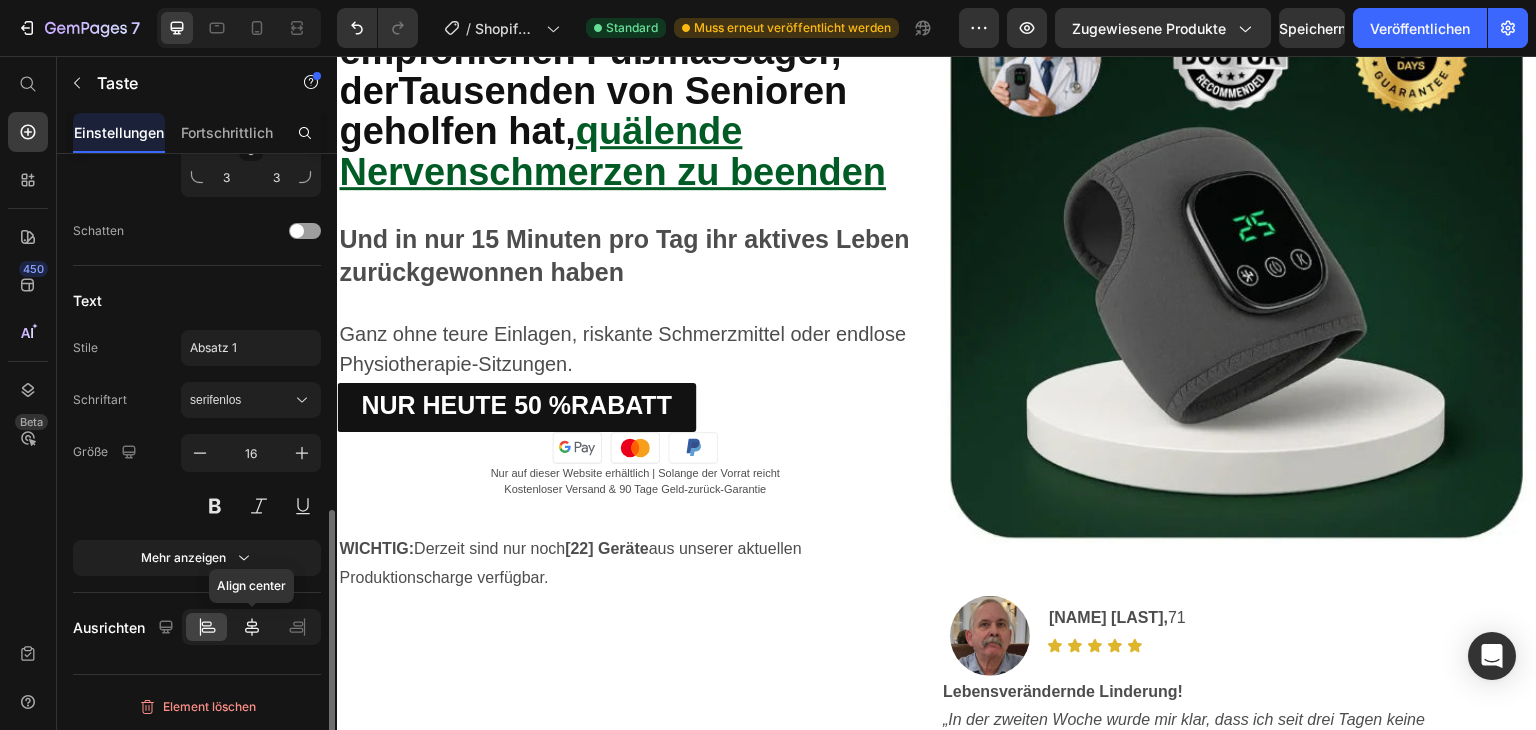 click 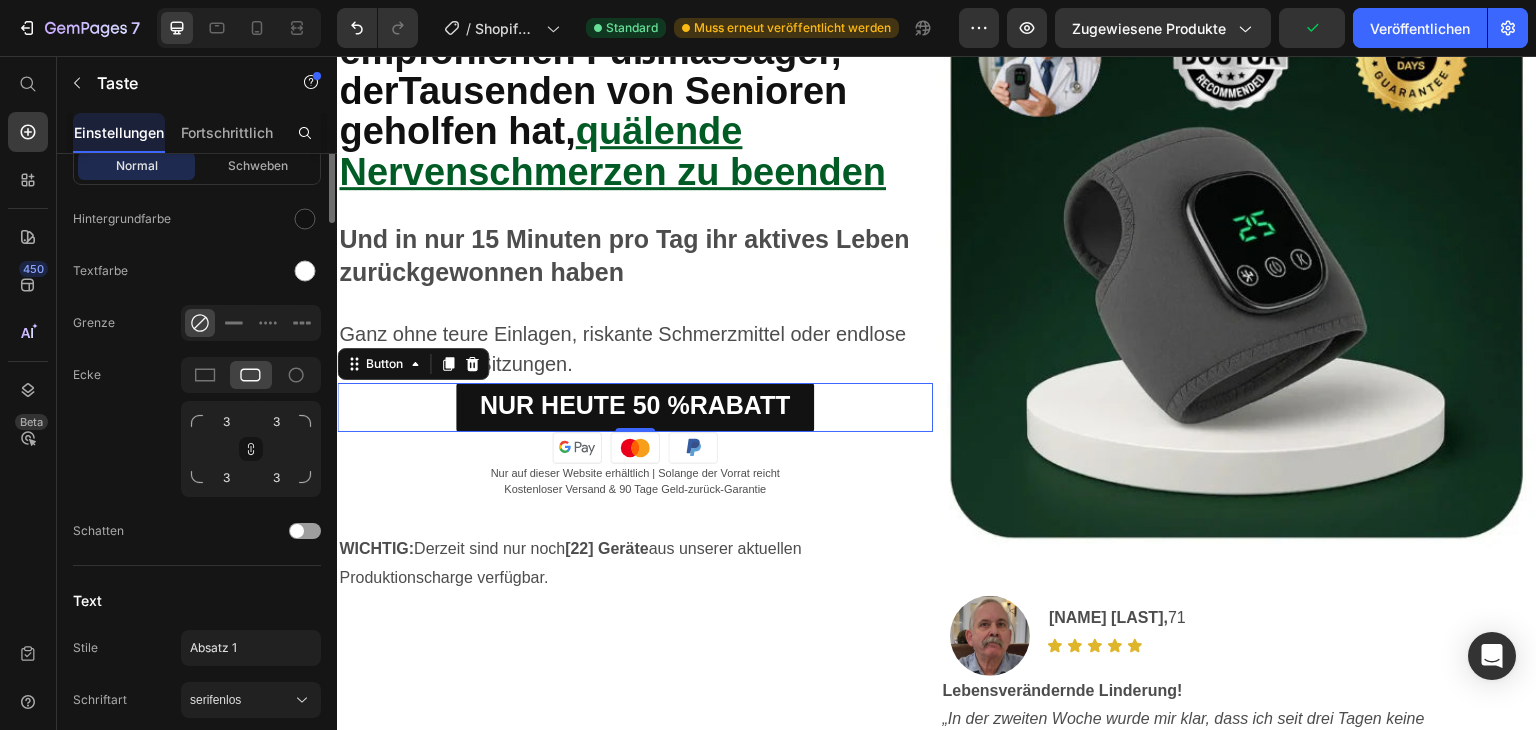 scroll, scrollTop: 210, scrollLeft: 0, axis: vertical 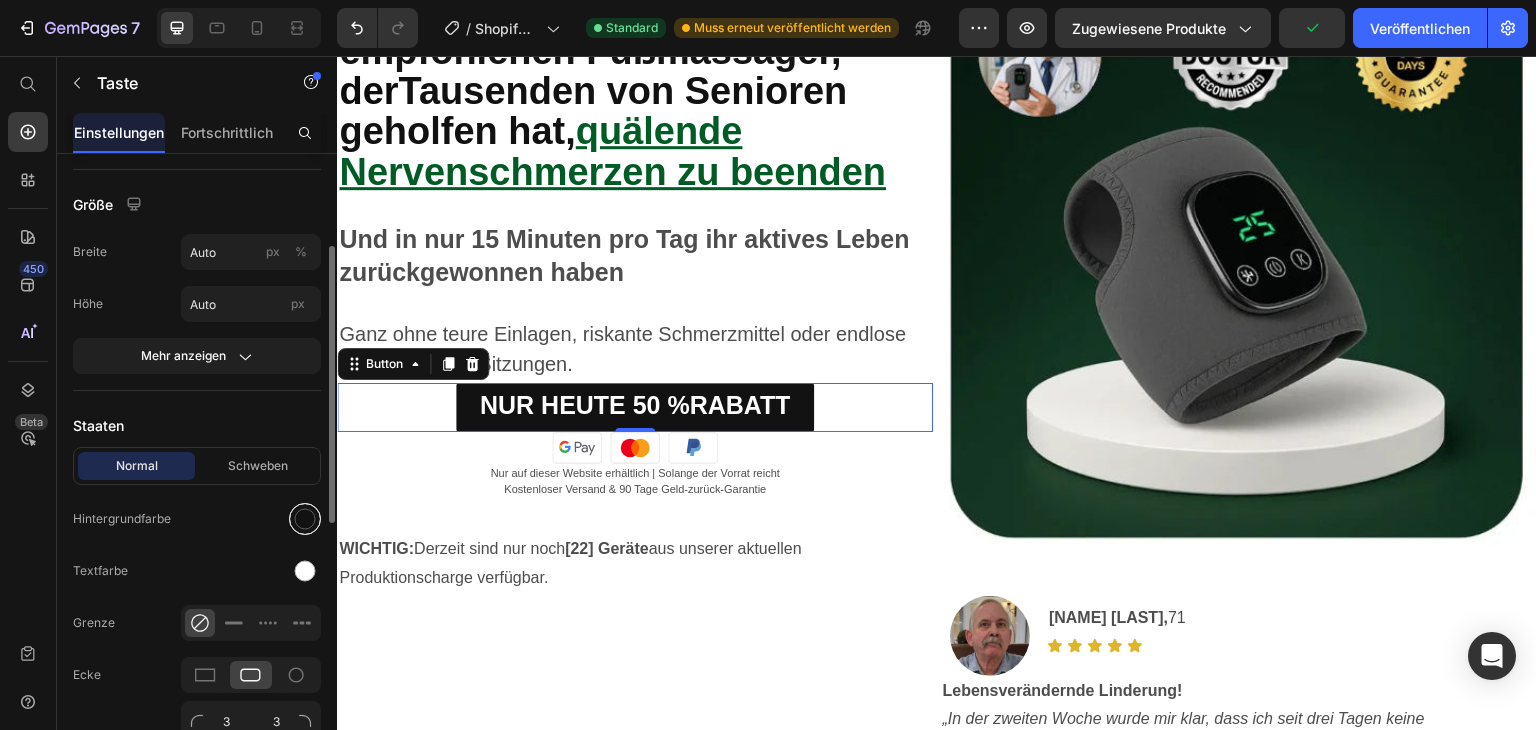 click at bounding box center [305, 519] 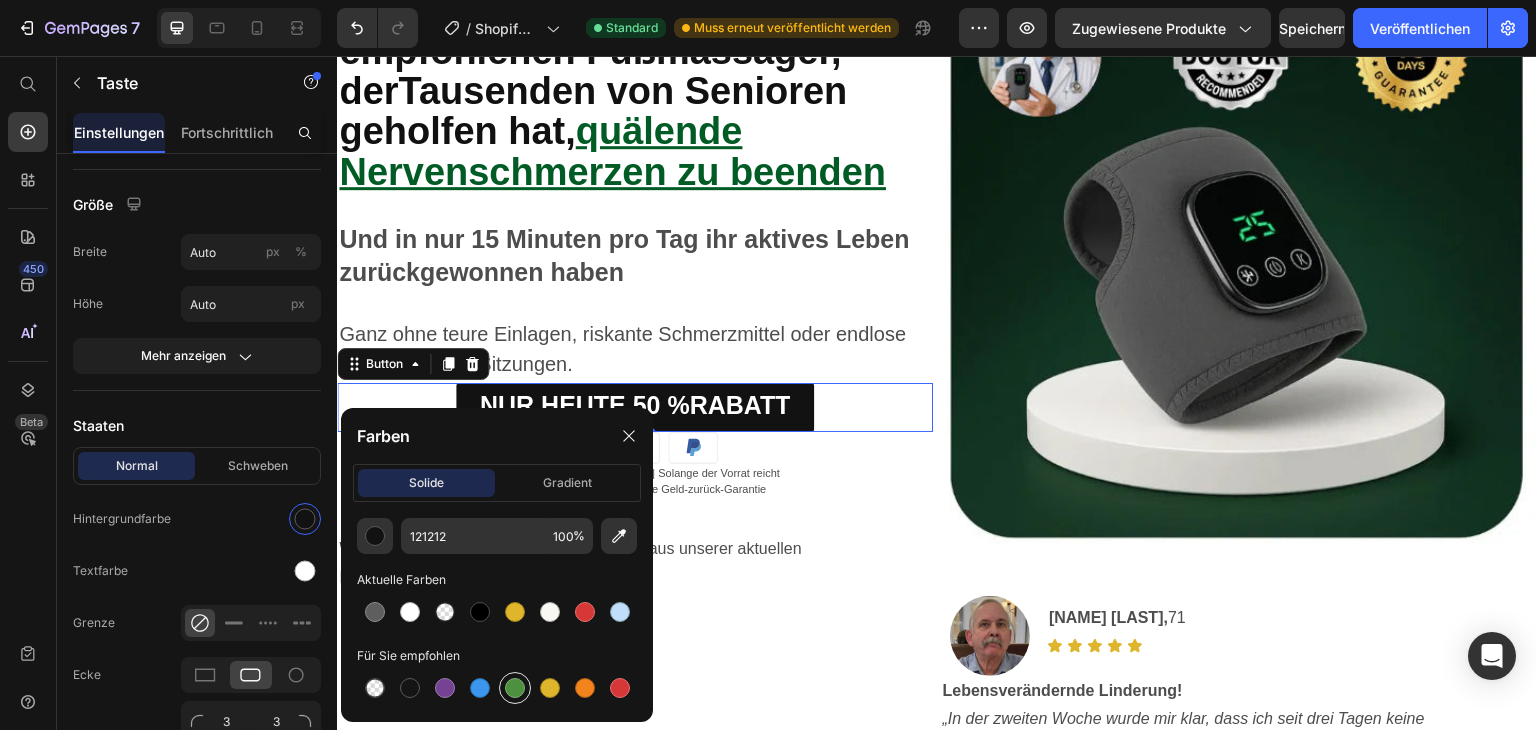 click at bounding box center [515, 688] 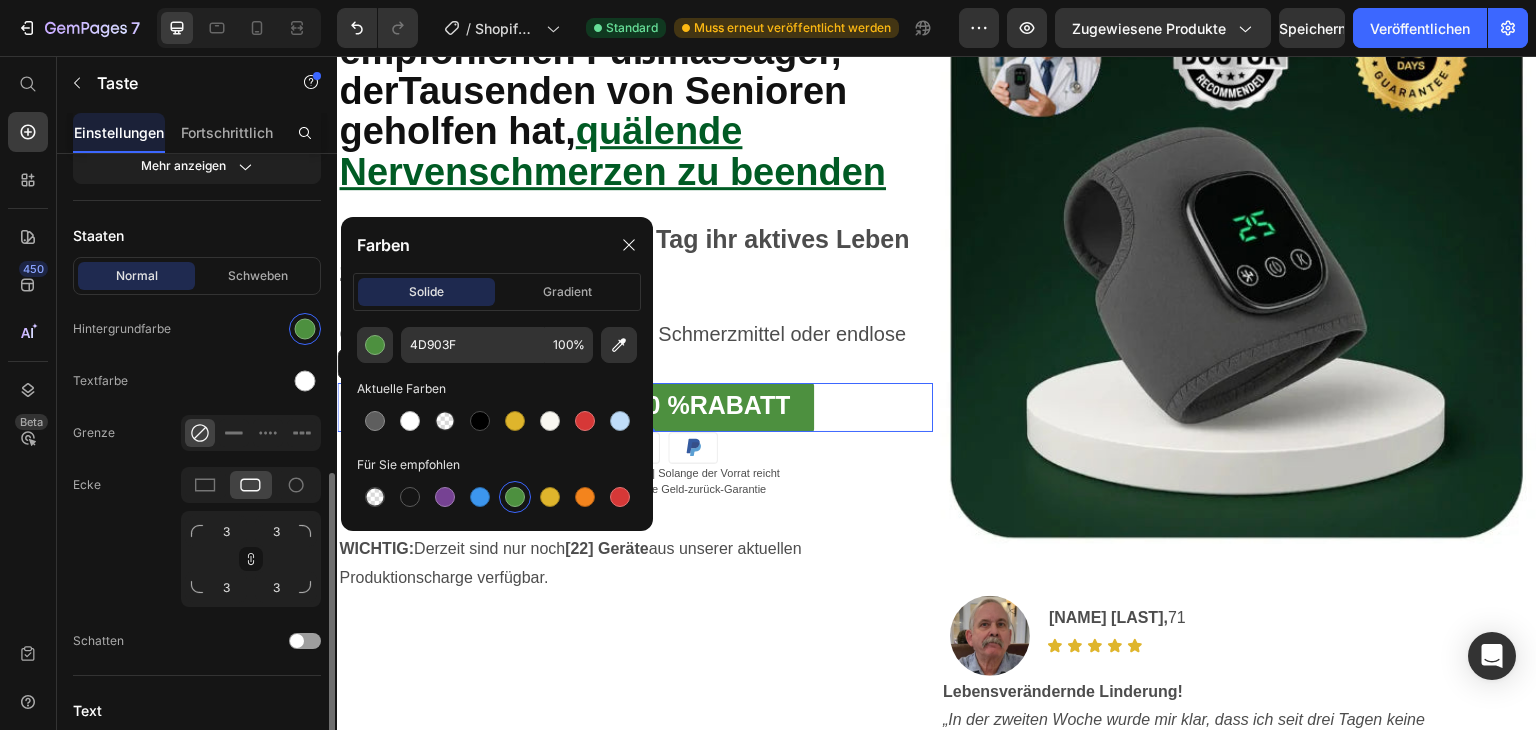 scroll, scrollTop: 600, scrollLeft: 0, axis: vertical 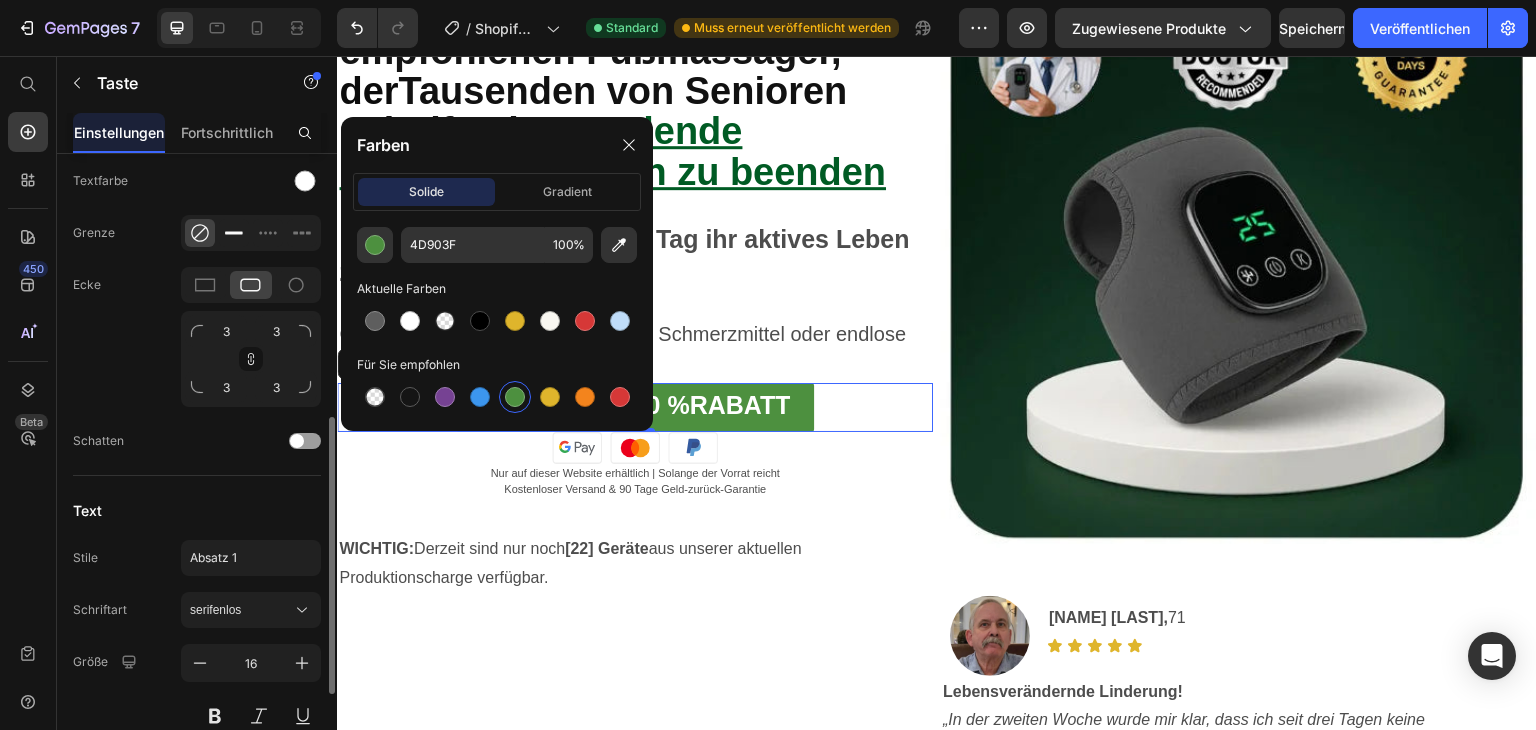 click 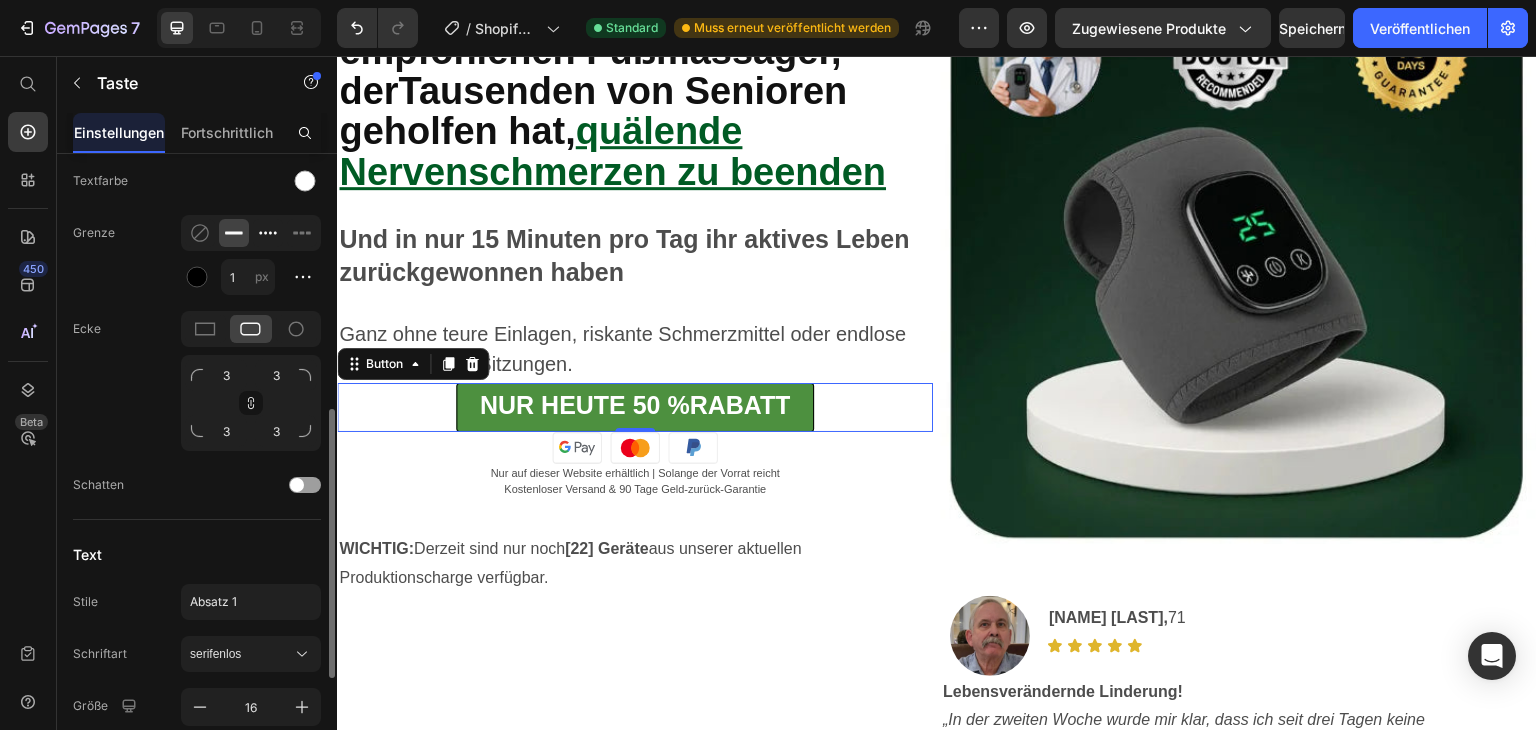 click 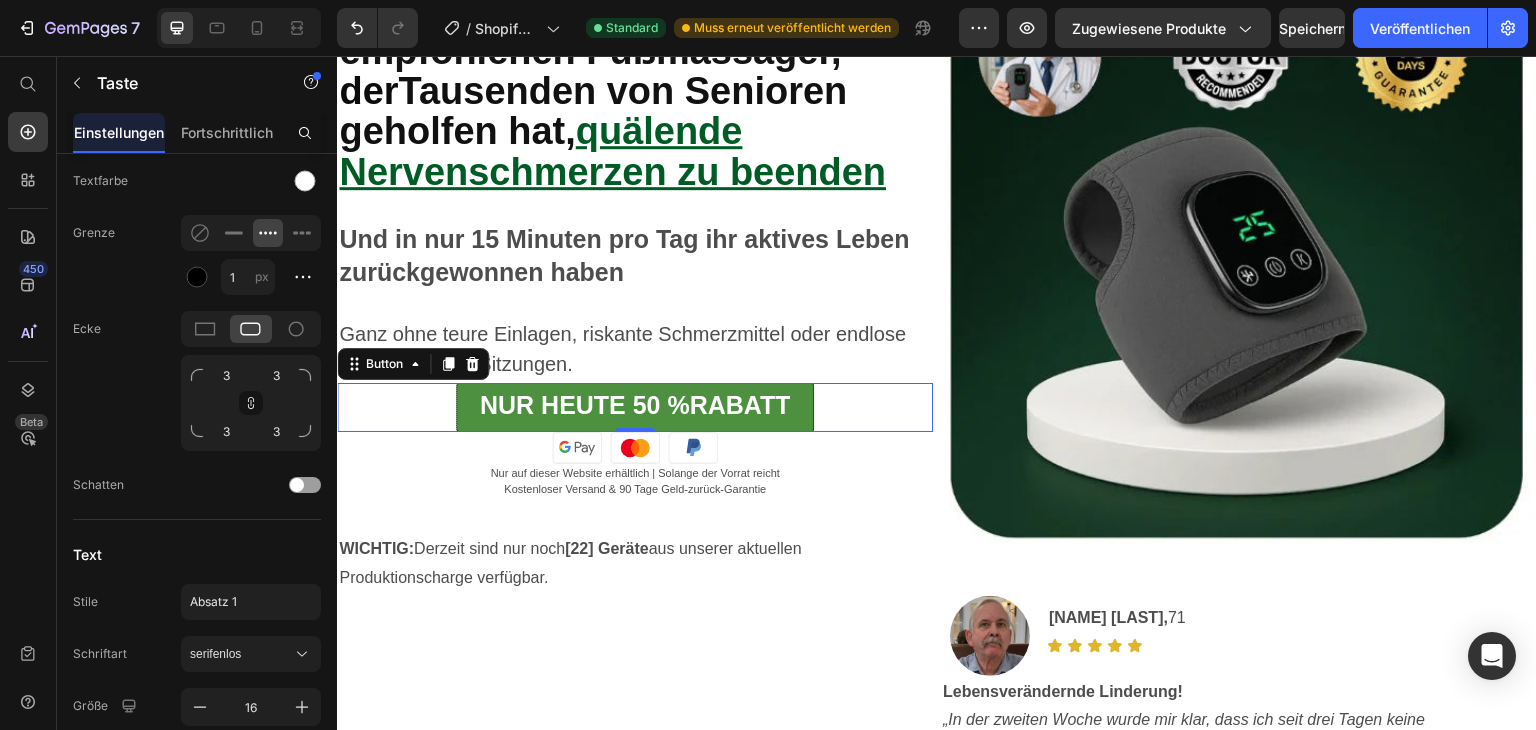 click on "NUR HEUTE 50 % RABATT Button   0" at bounding box center [635, 407] 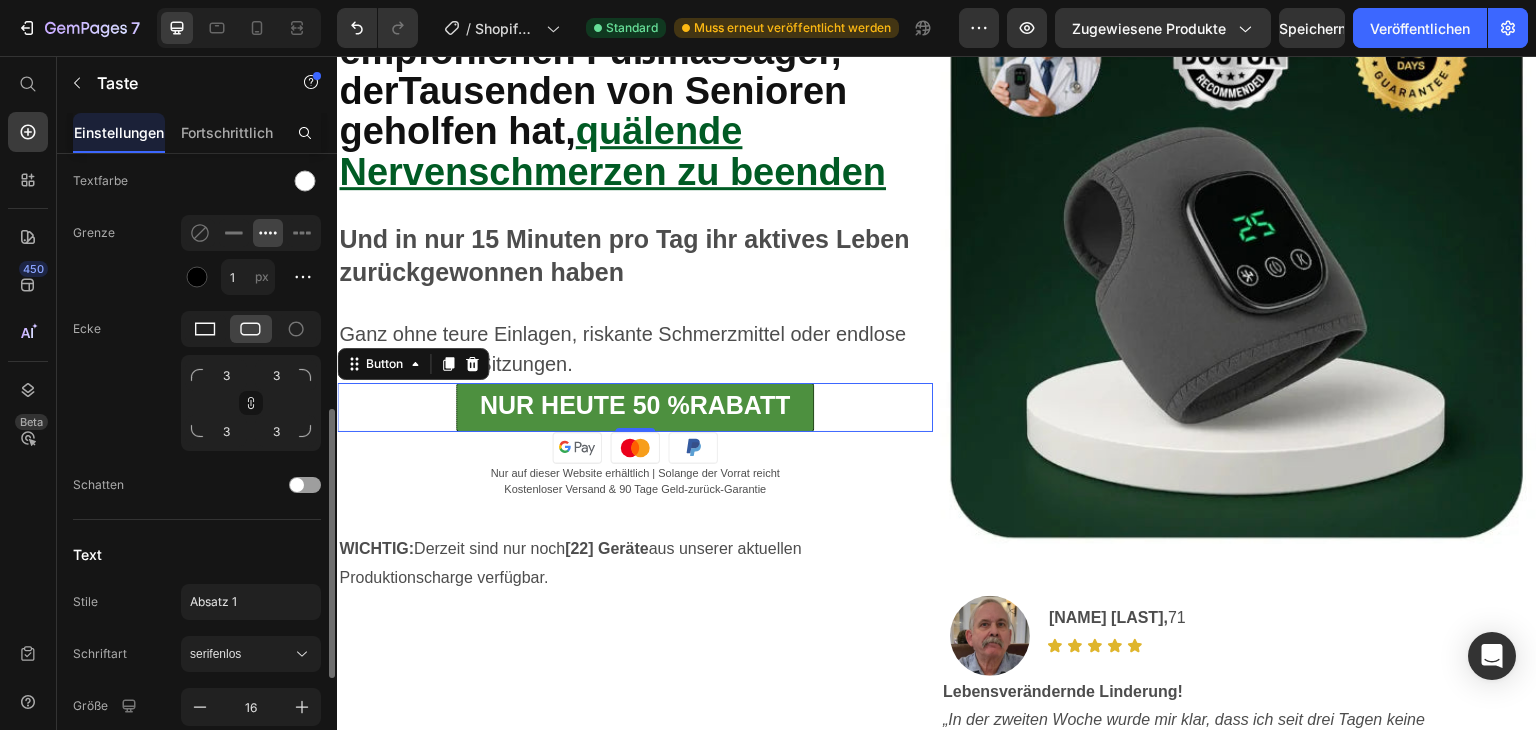 click 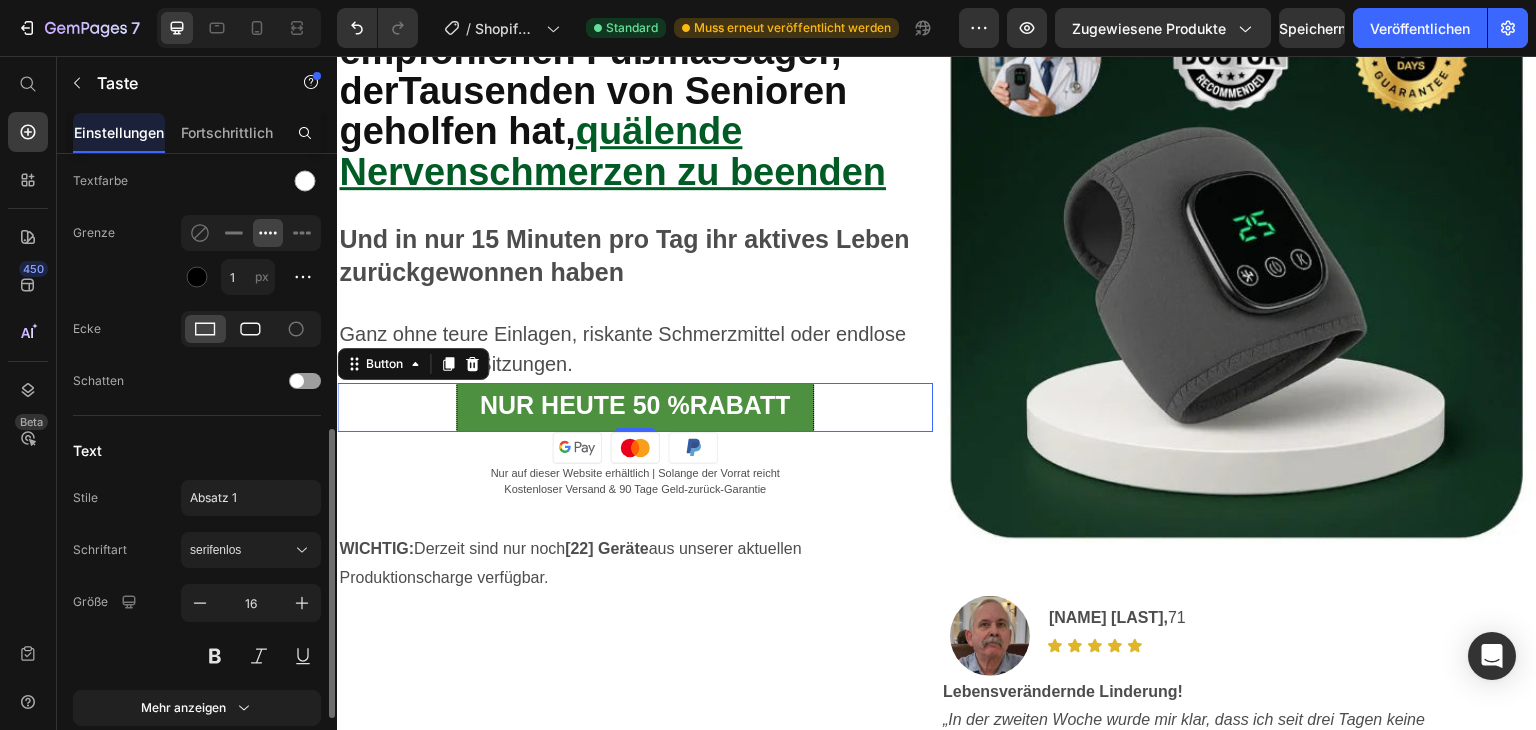 click 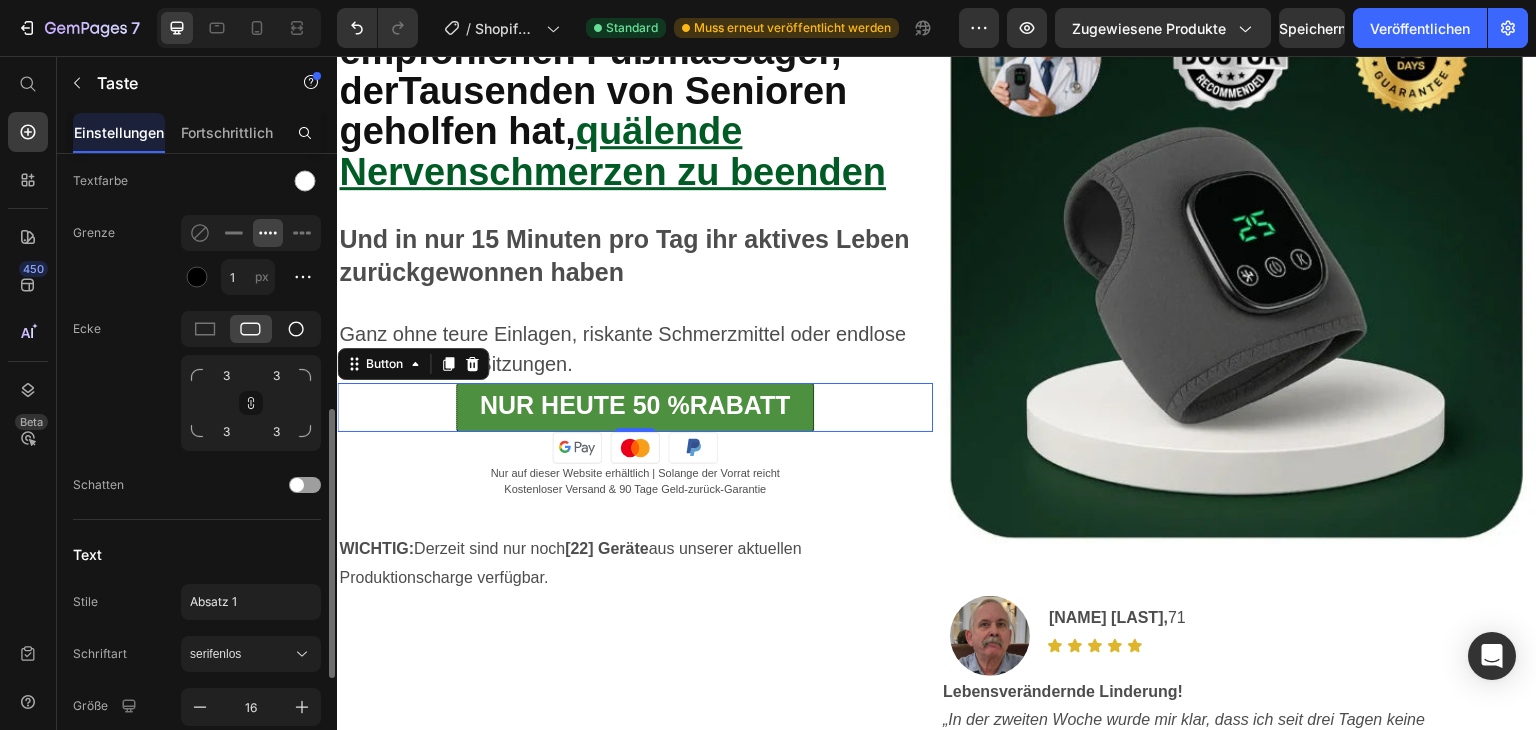 click 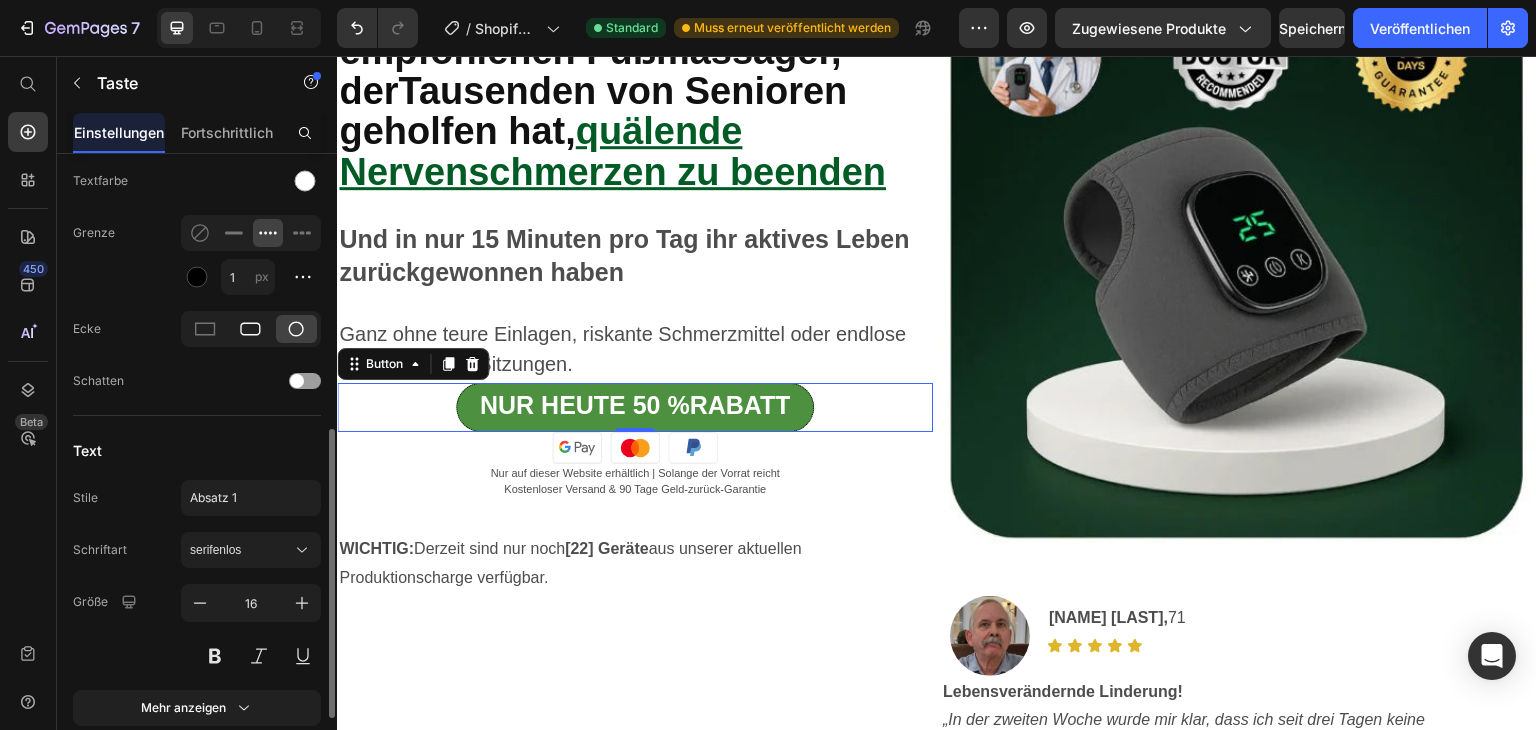 click 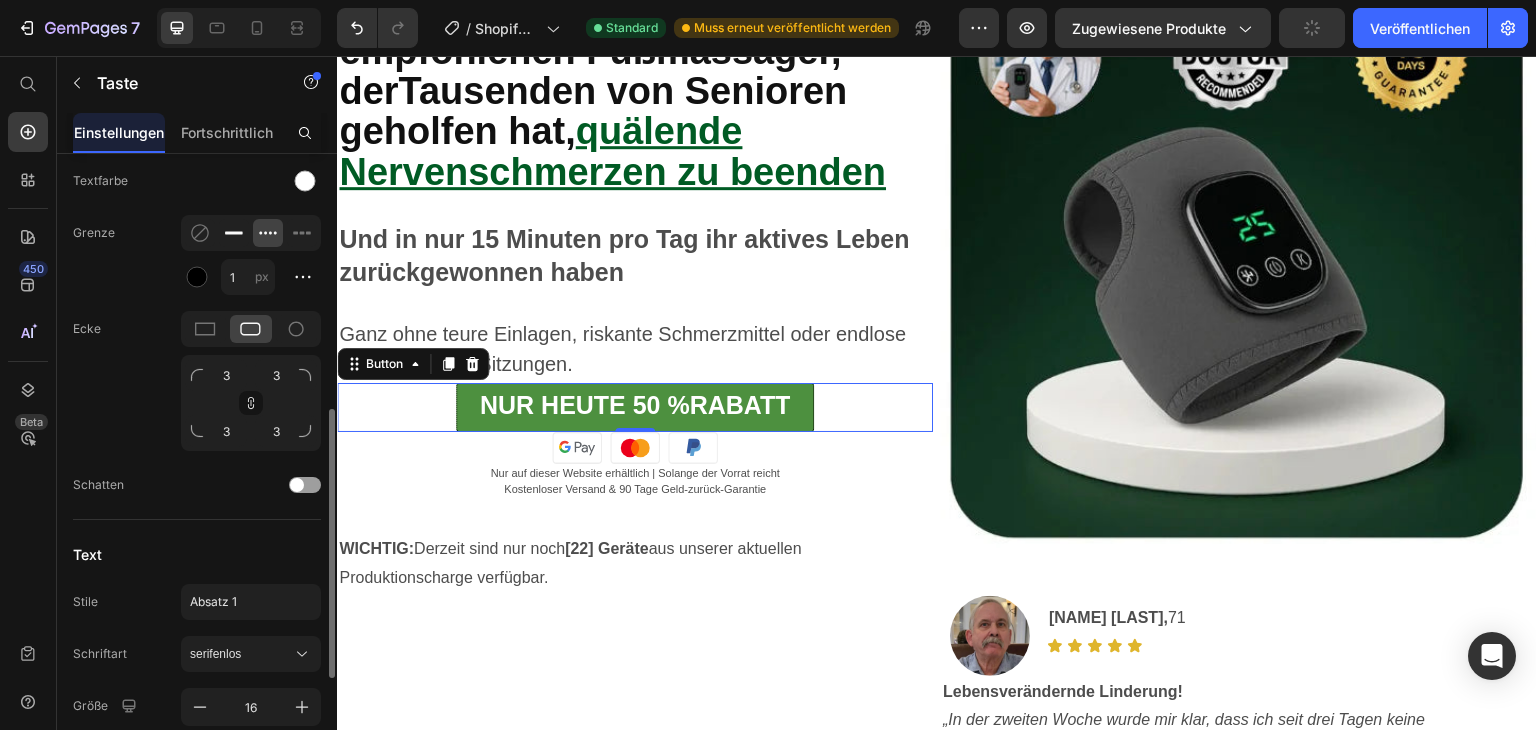 click 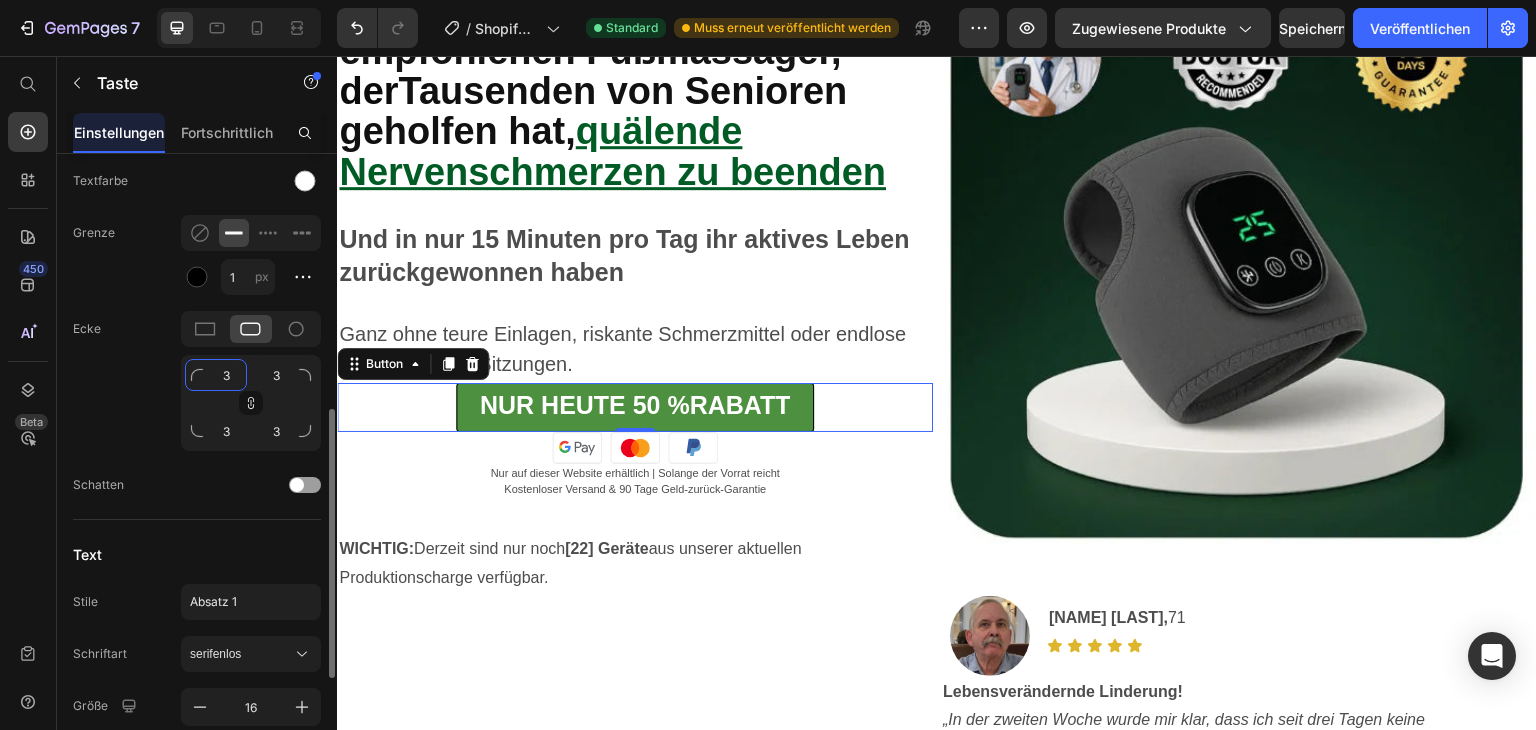 click on "3" 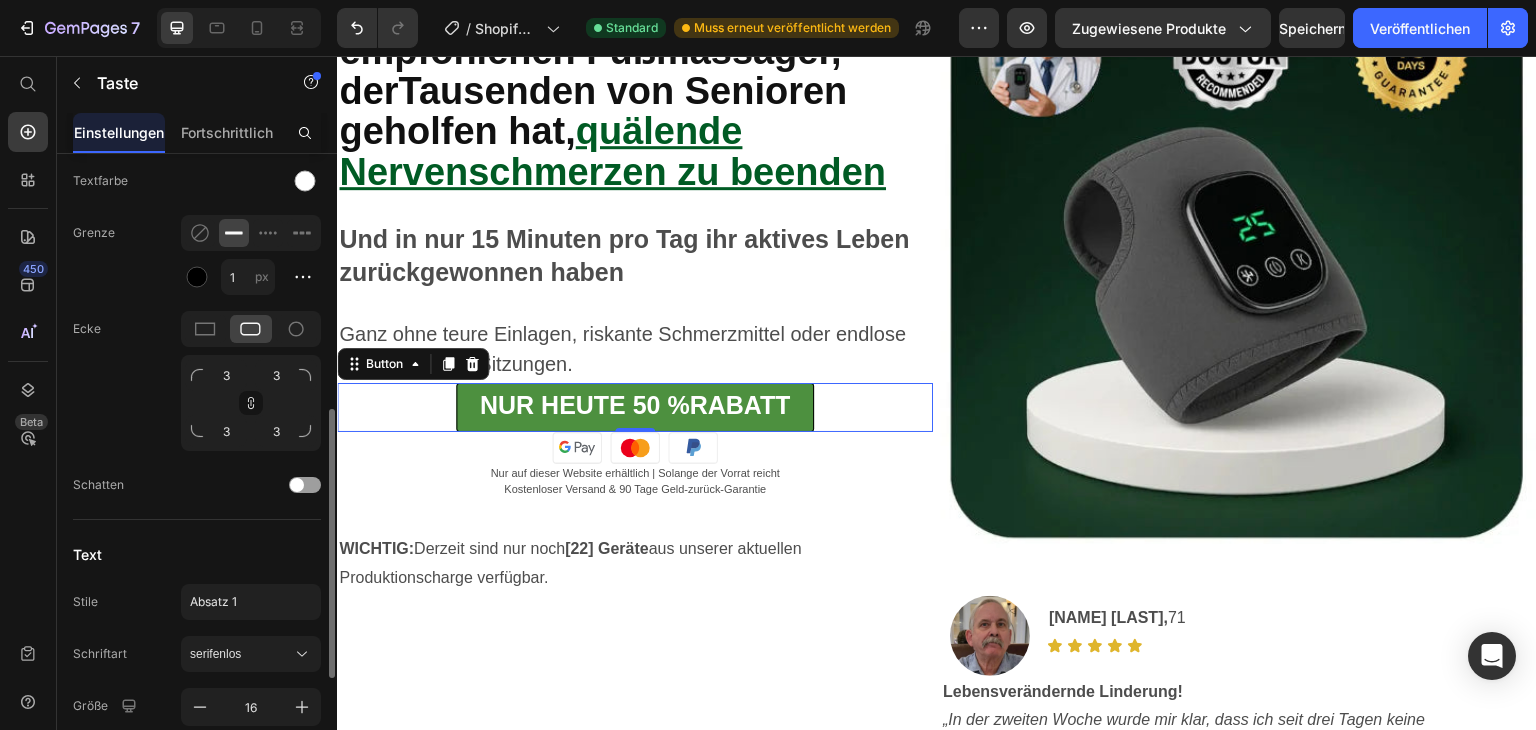 click on "[ADDRESS]" 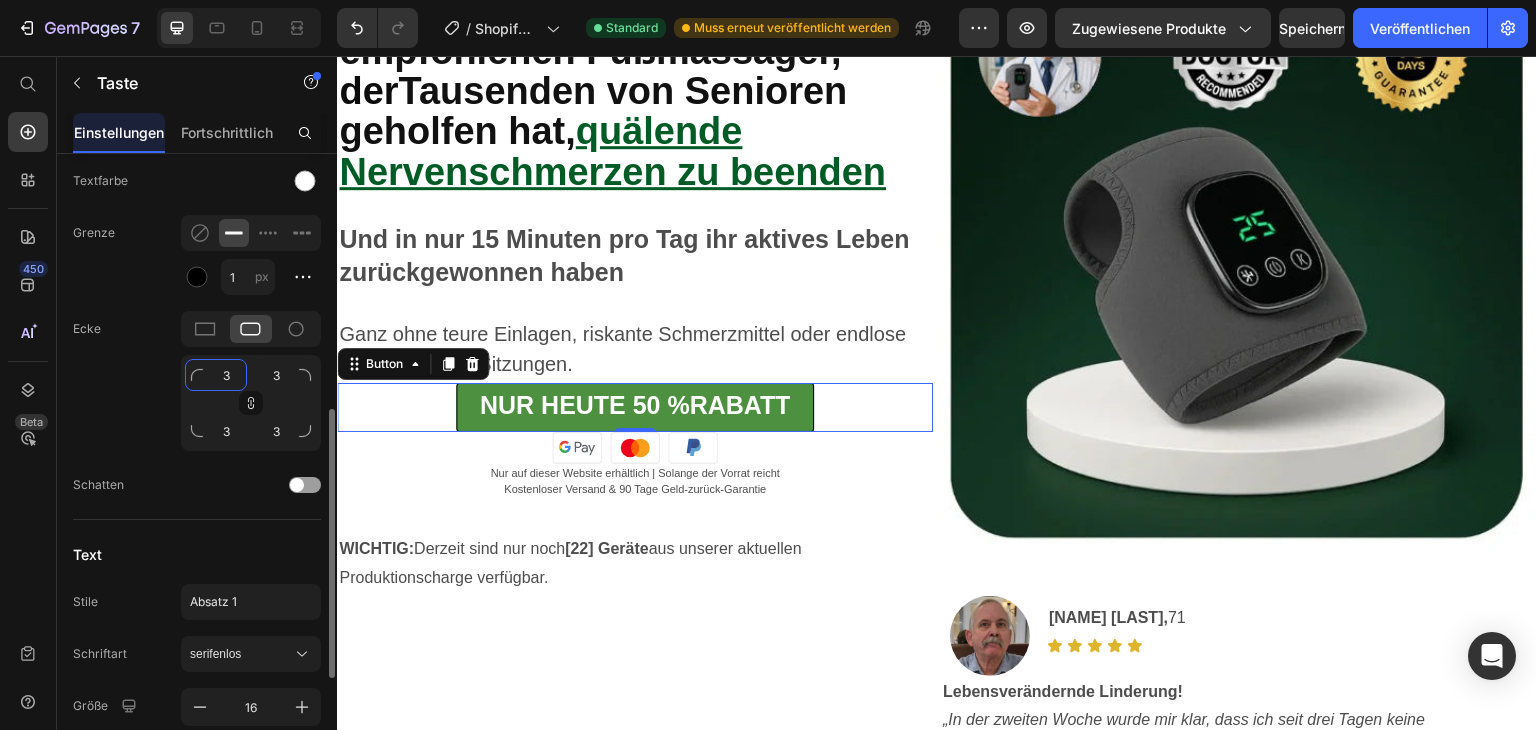 click on "3" 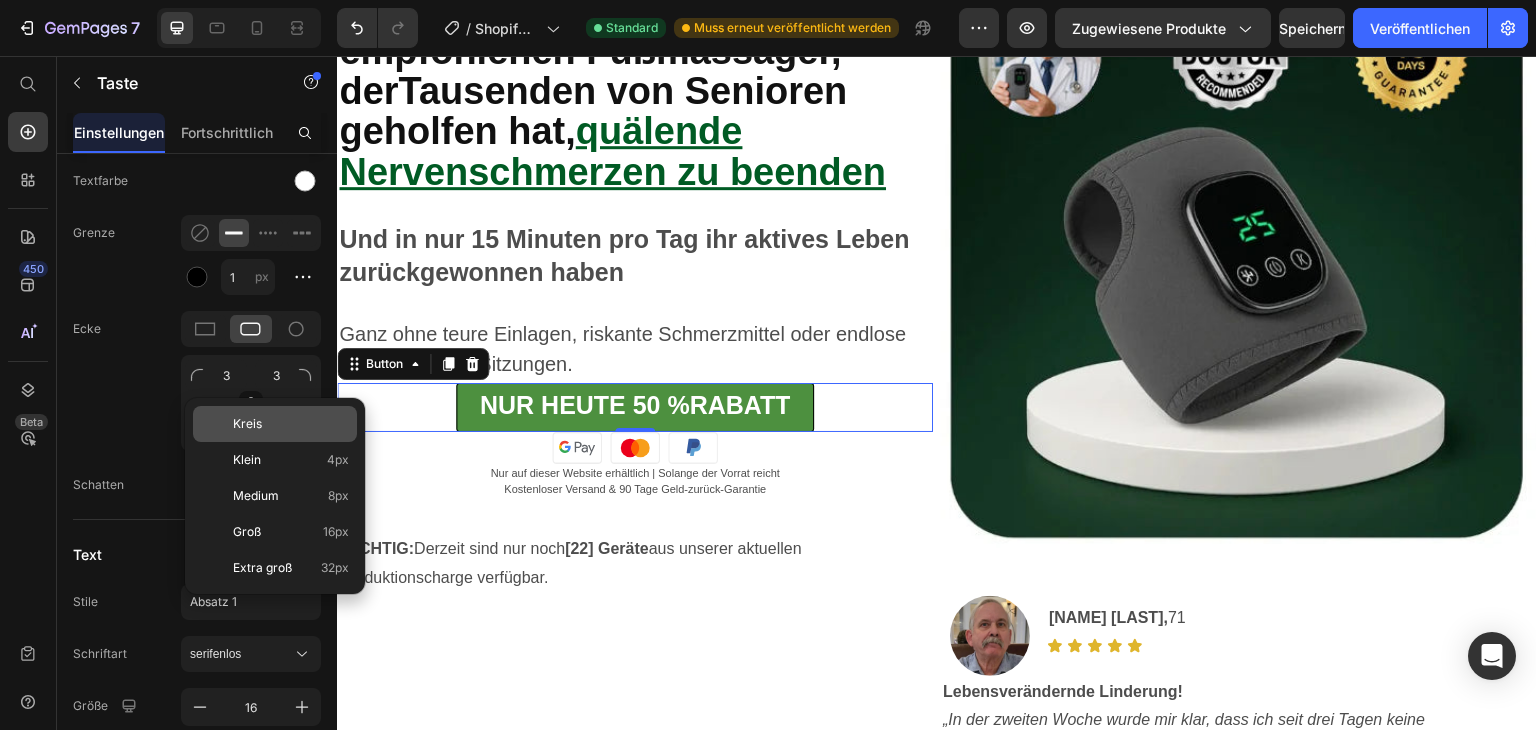 click on "Kreis" at bounding box center (291, 424) 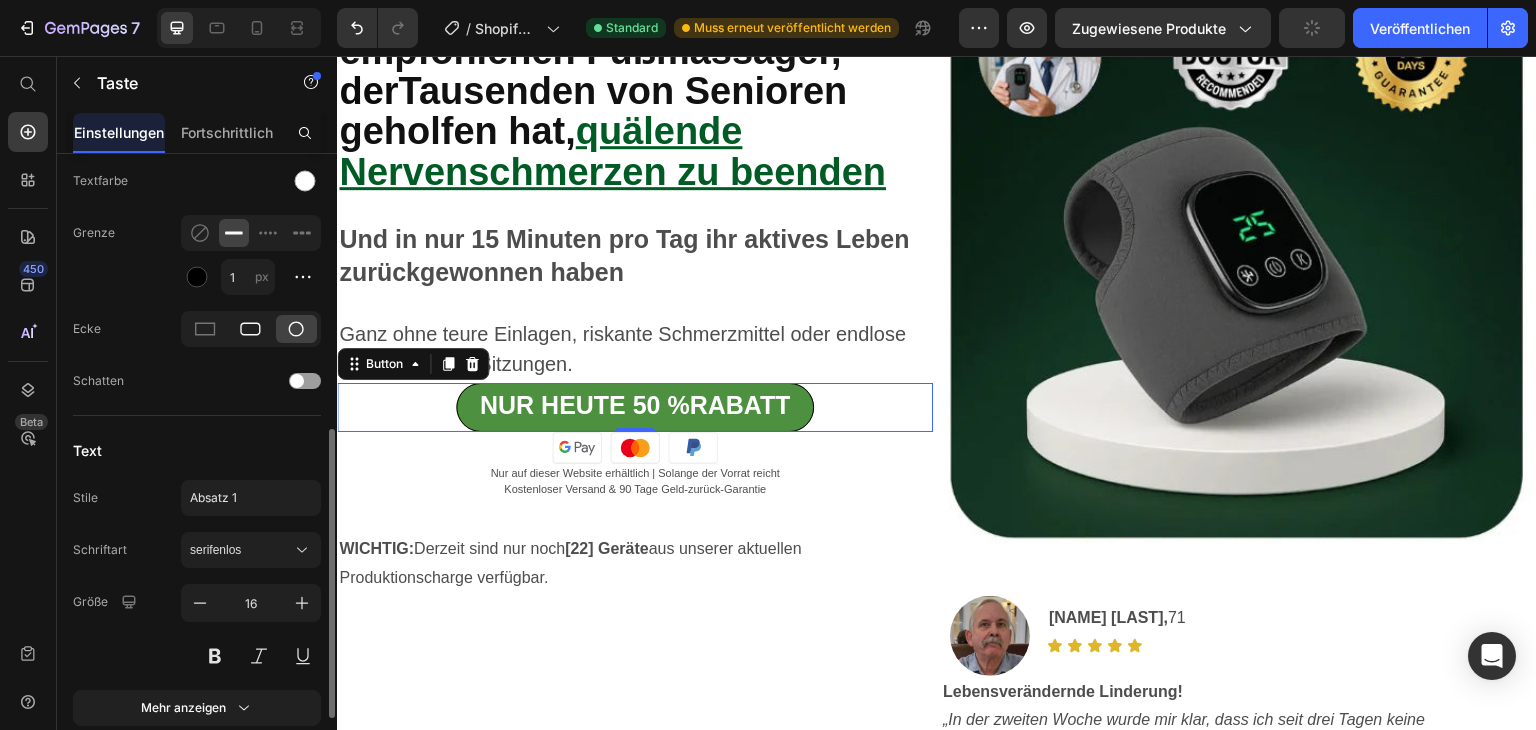 click 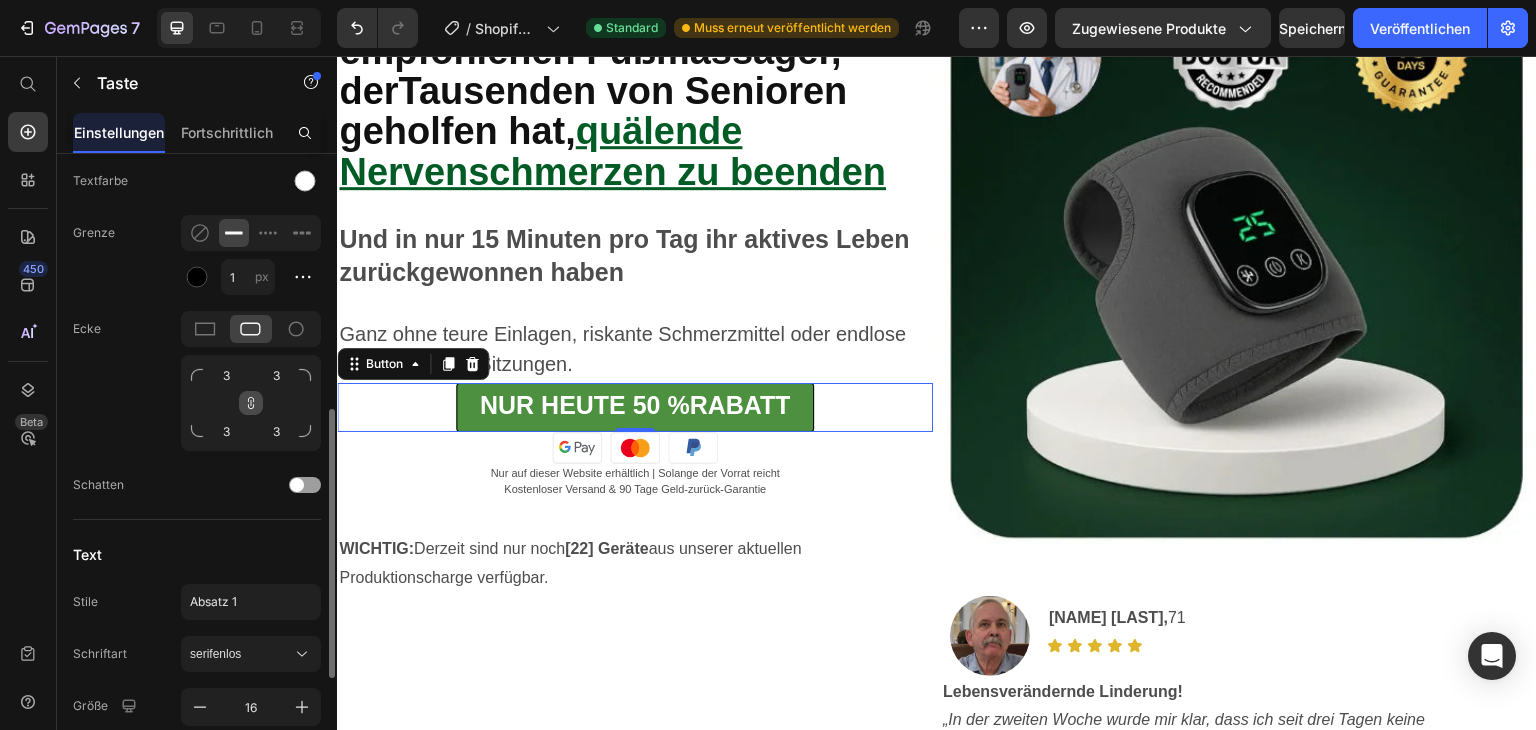 click 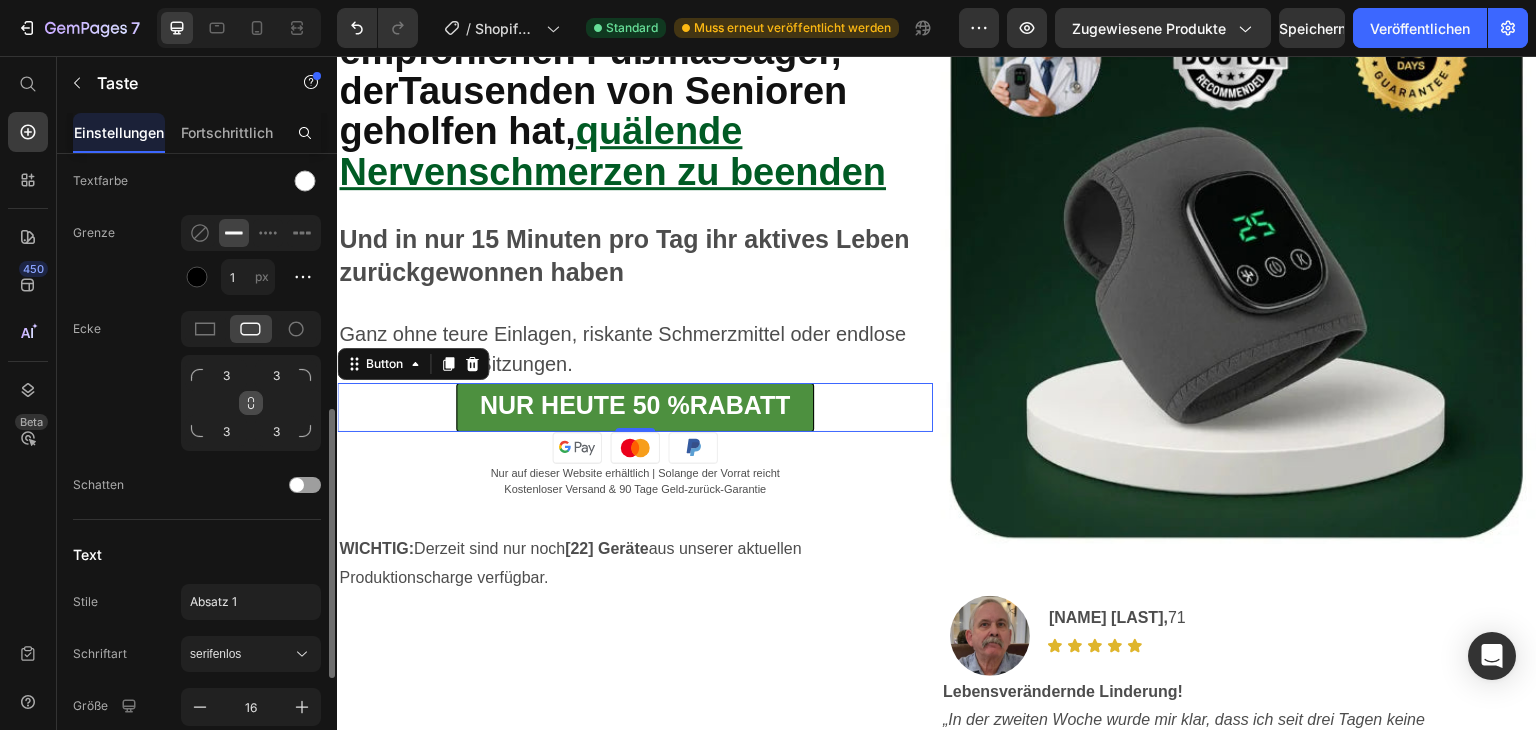 click 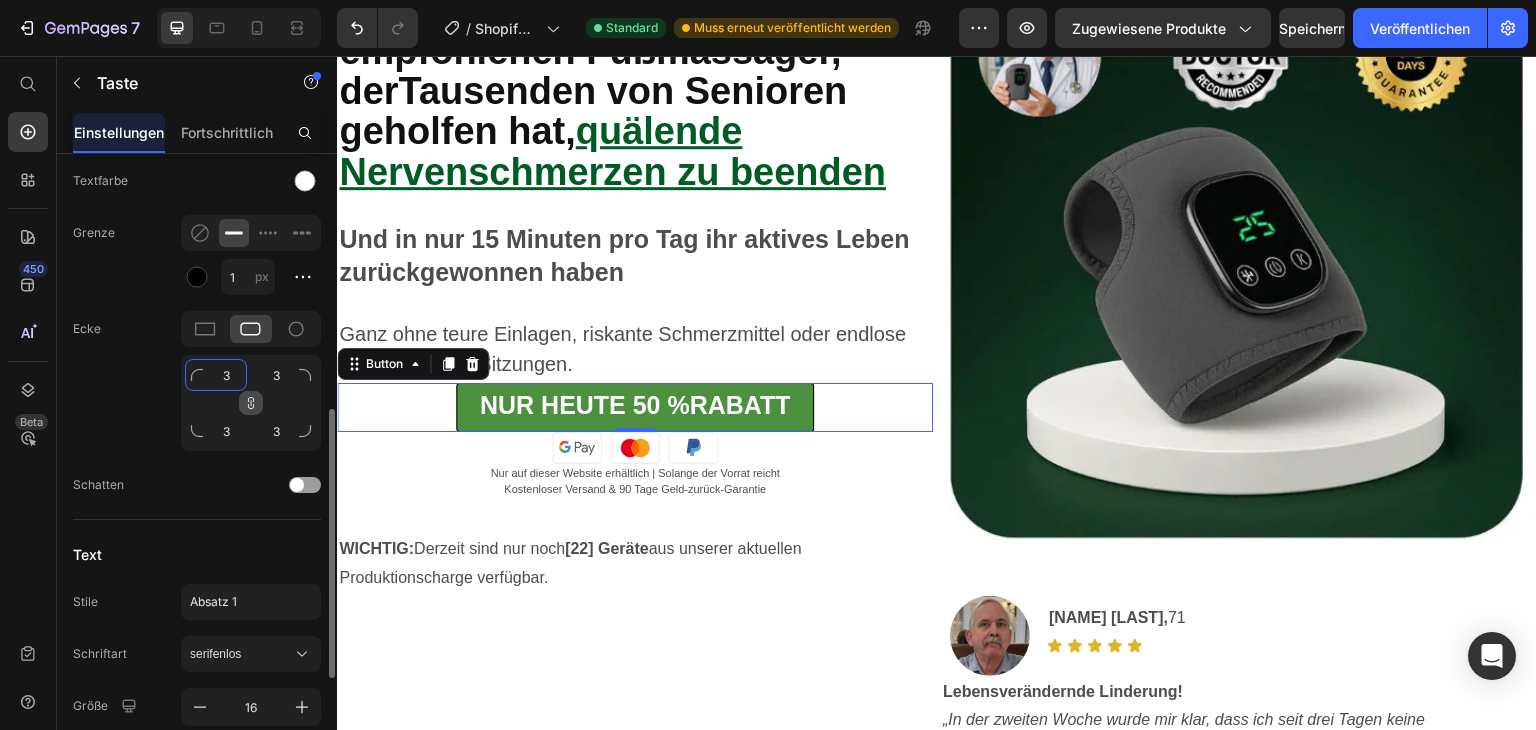 click on "3" 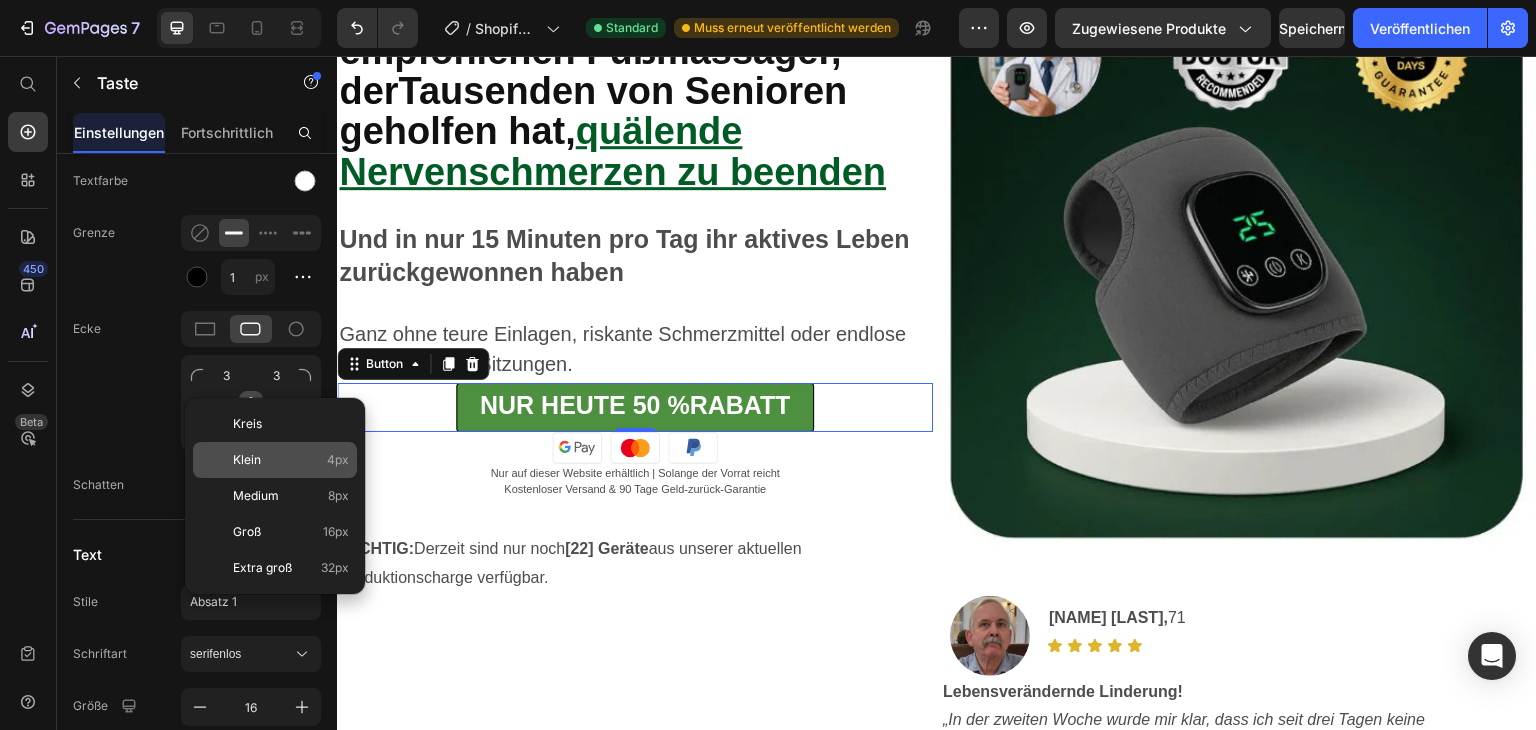 click on "Klein 4px" at bounding box center [291, 460] 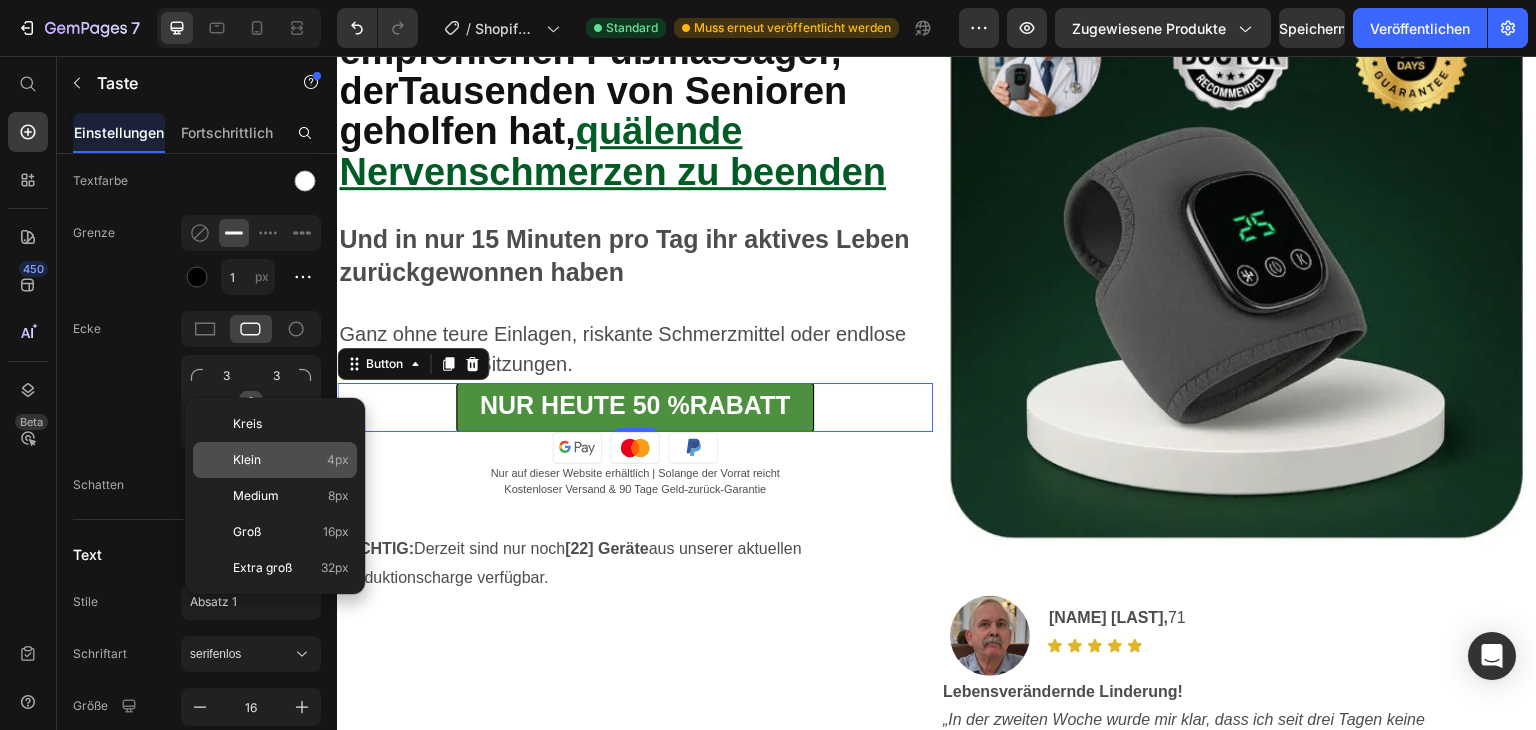 type on "4" 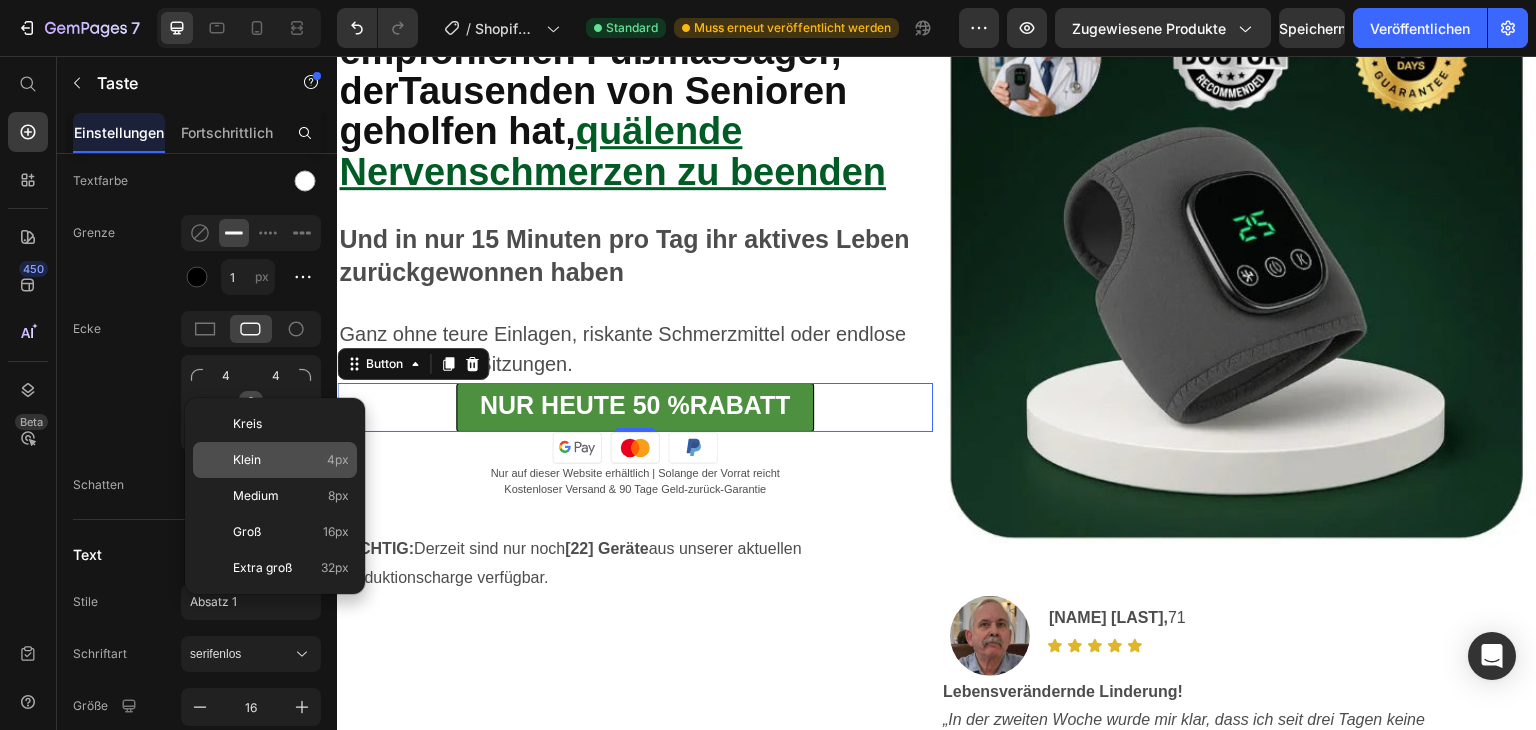 type on "4" 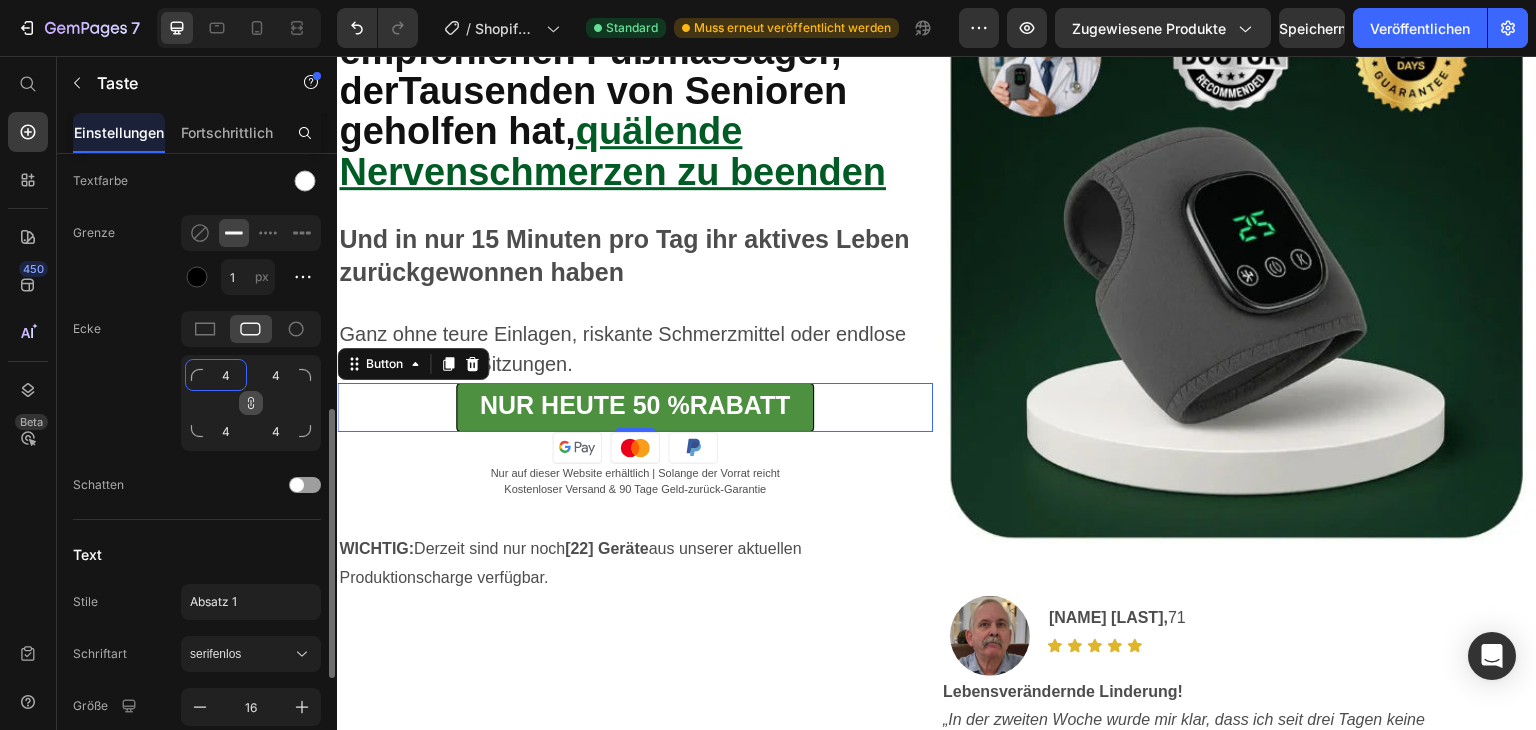 click on "4" 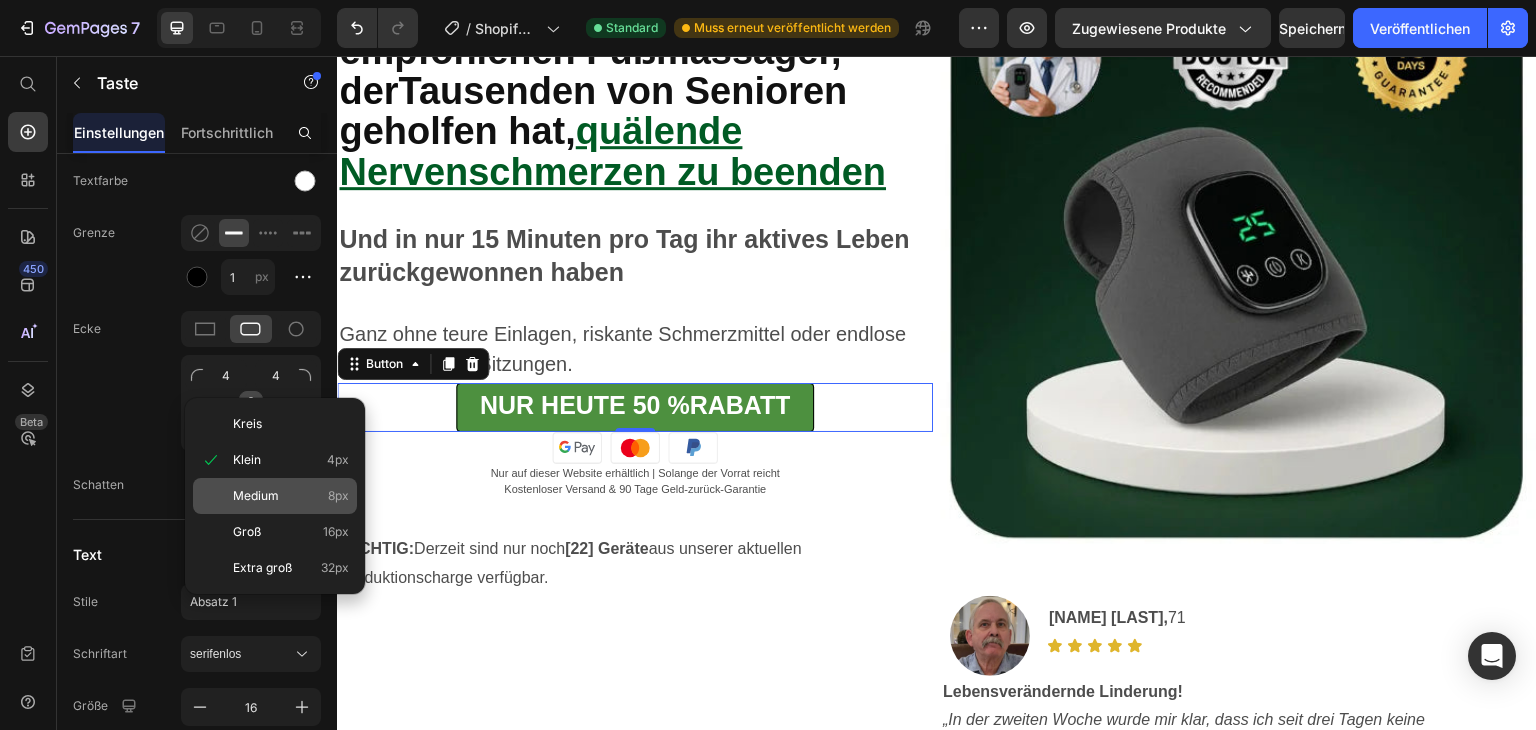 click on "Medium" at bounding box center [256, 495] 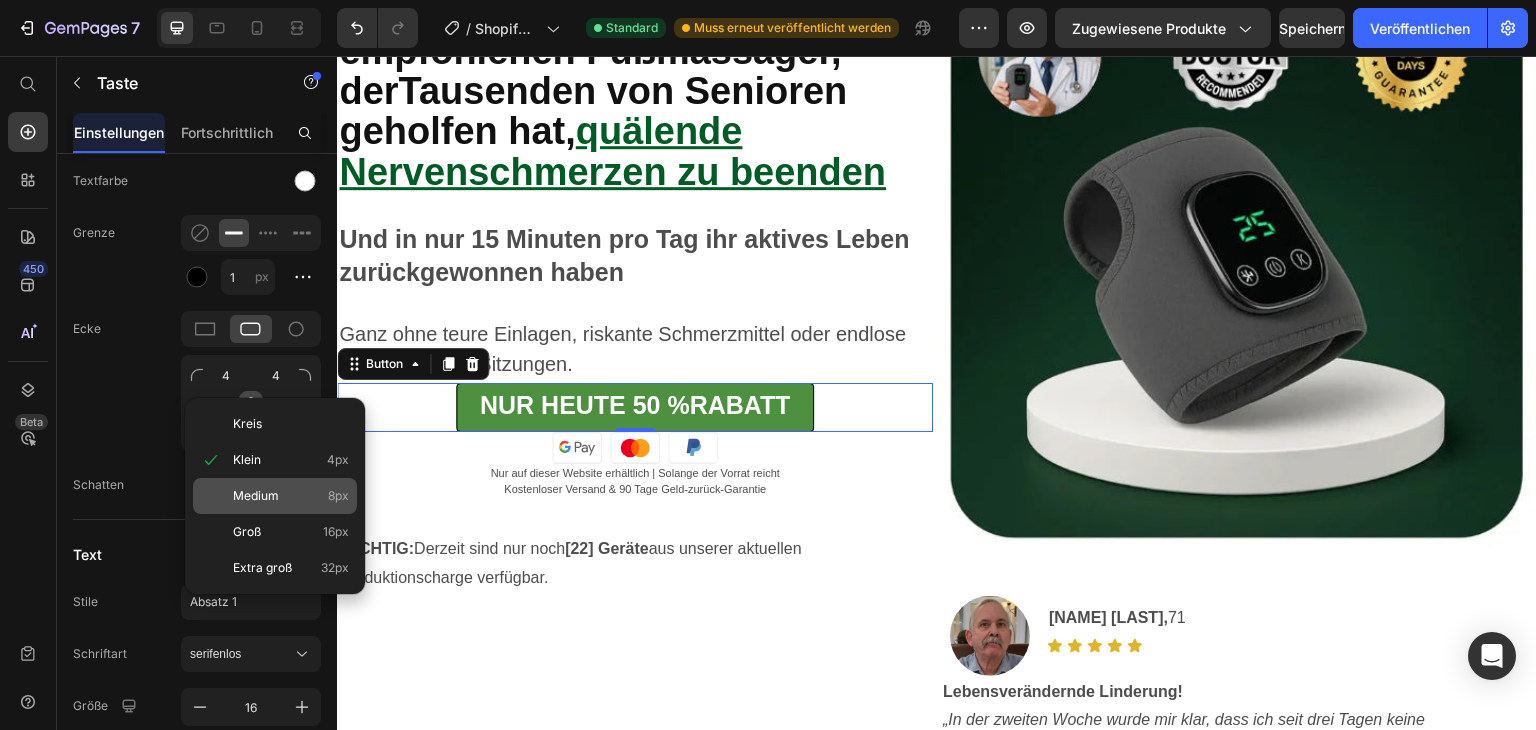 type on "8" 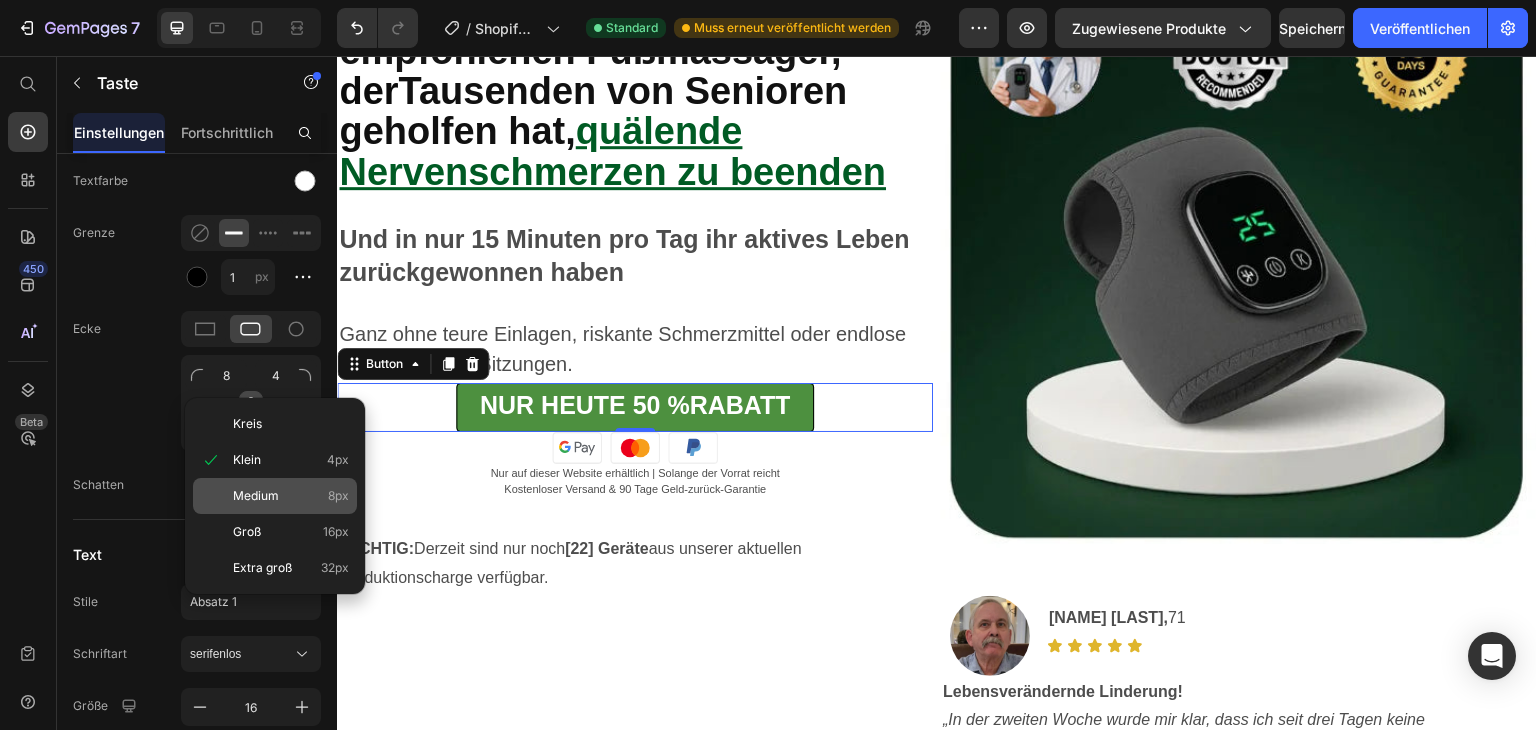type on "8" 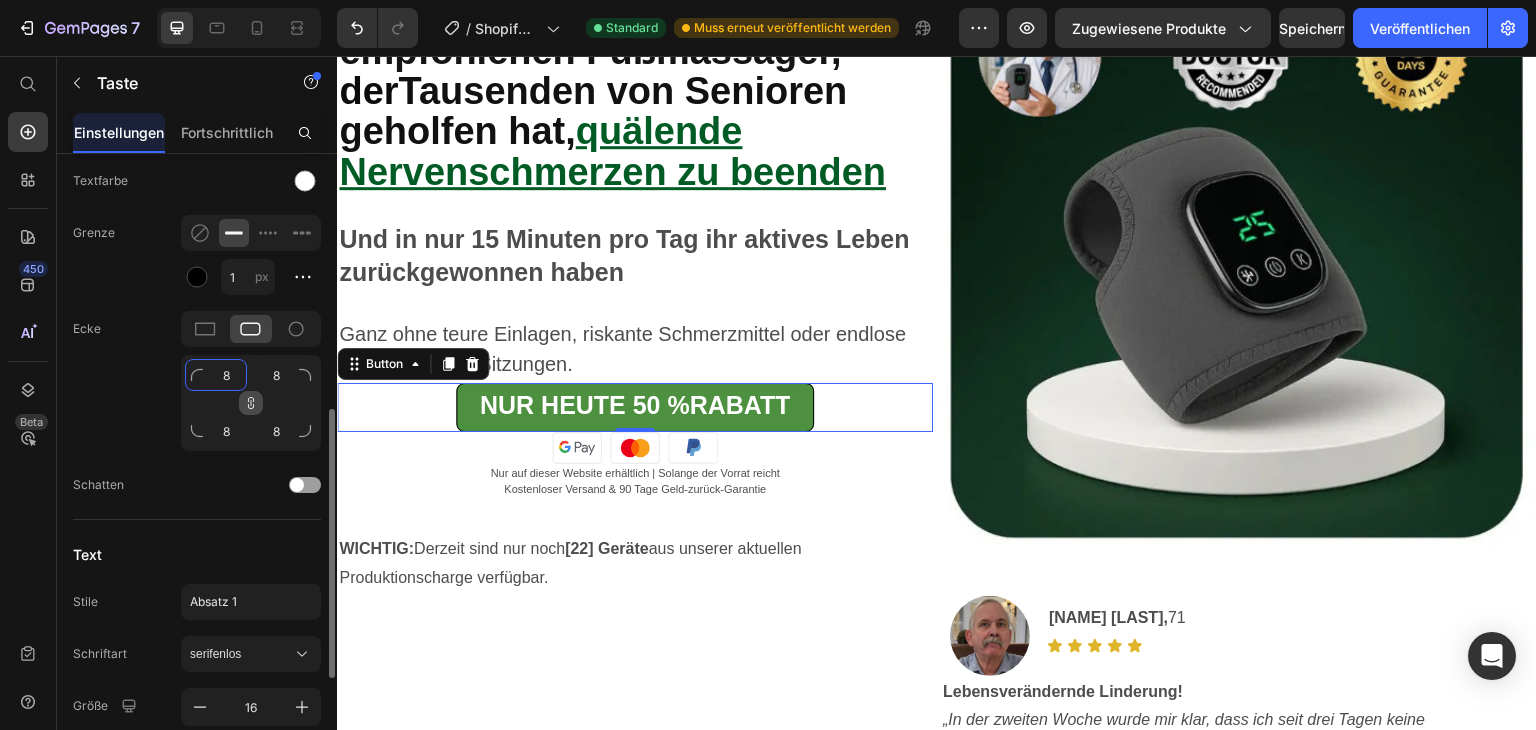 click on "8" 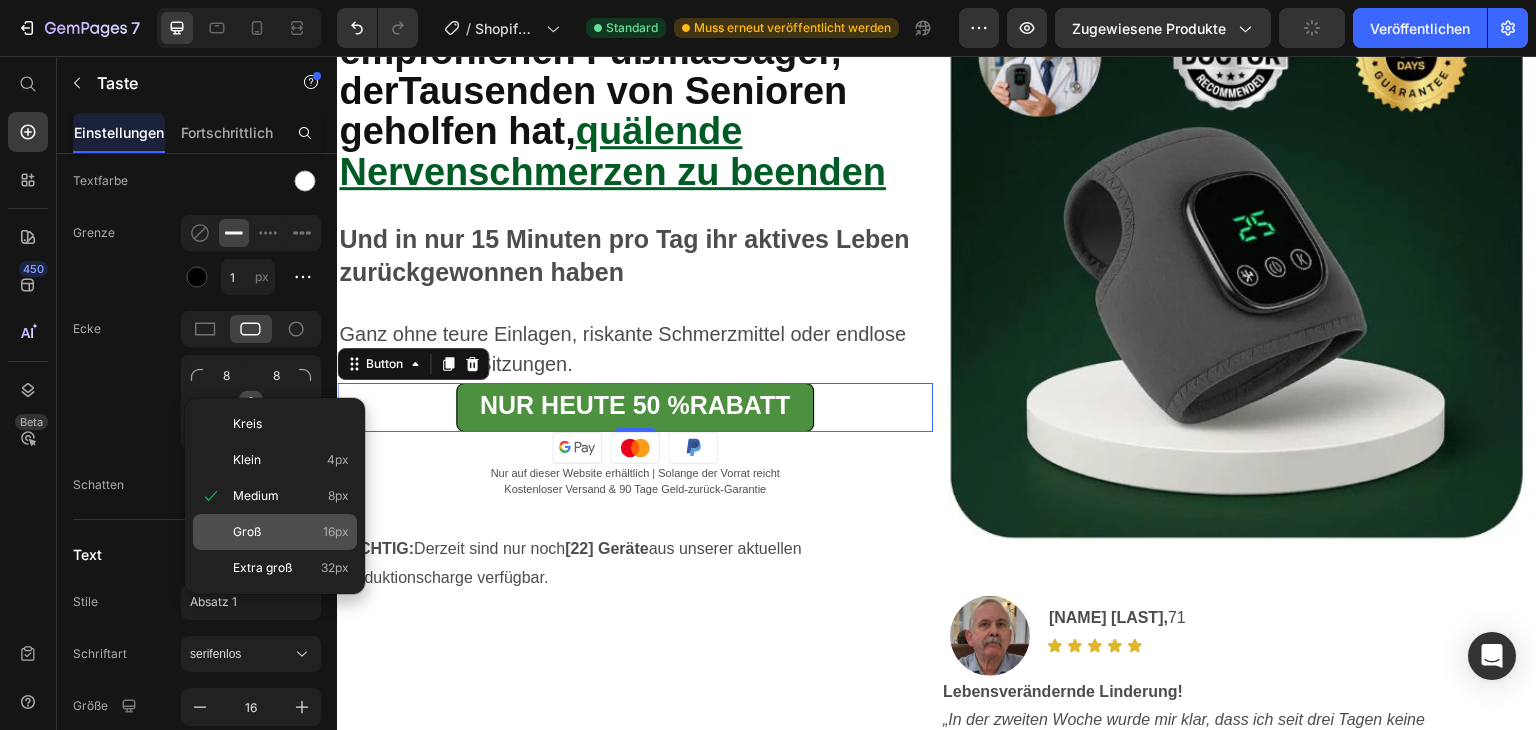 click on "Groß 16px" at bounding box center (291, 532) 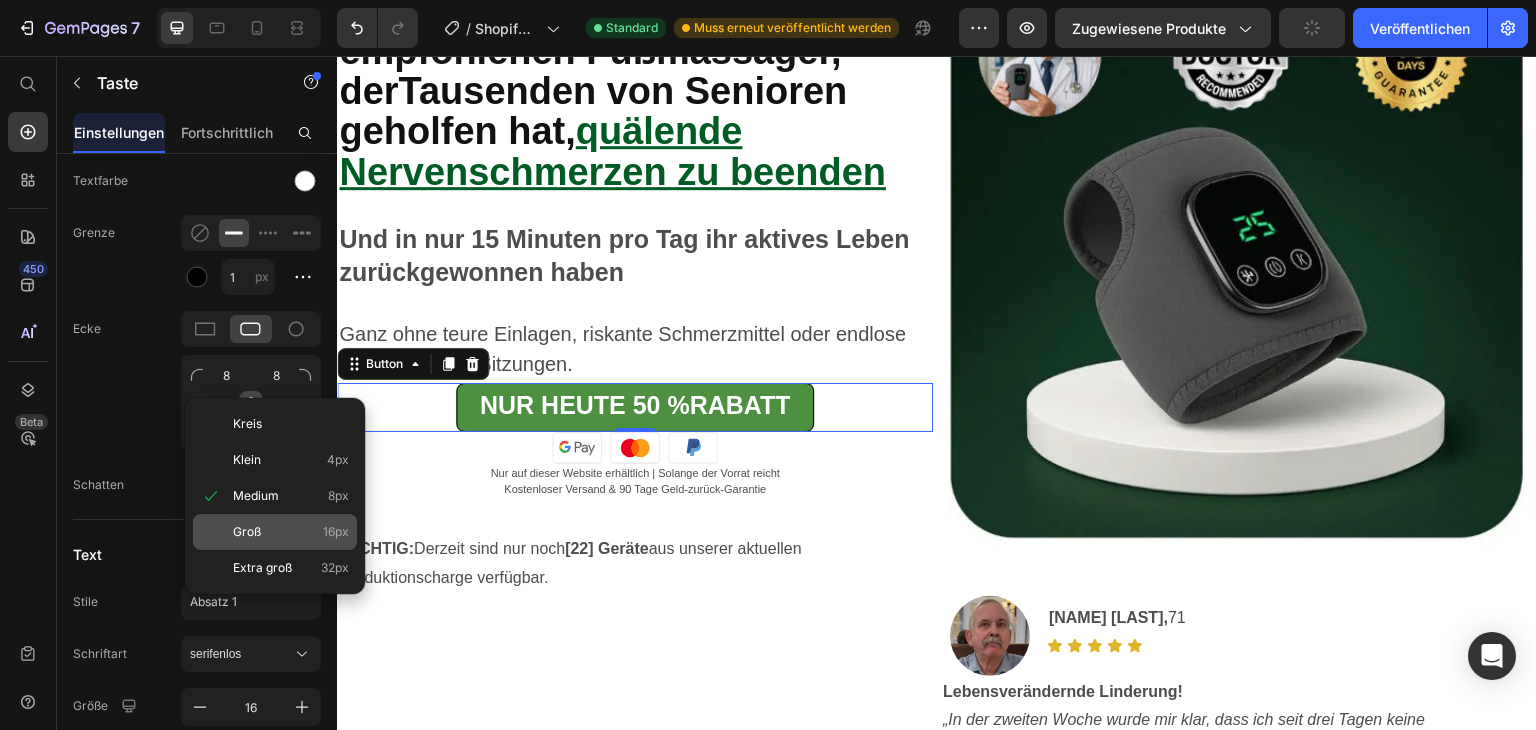 type on "16" 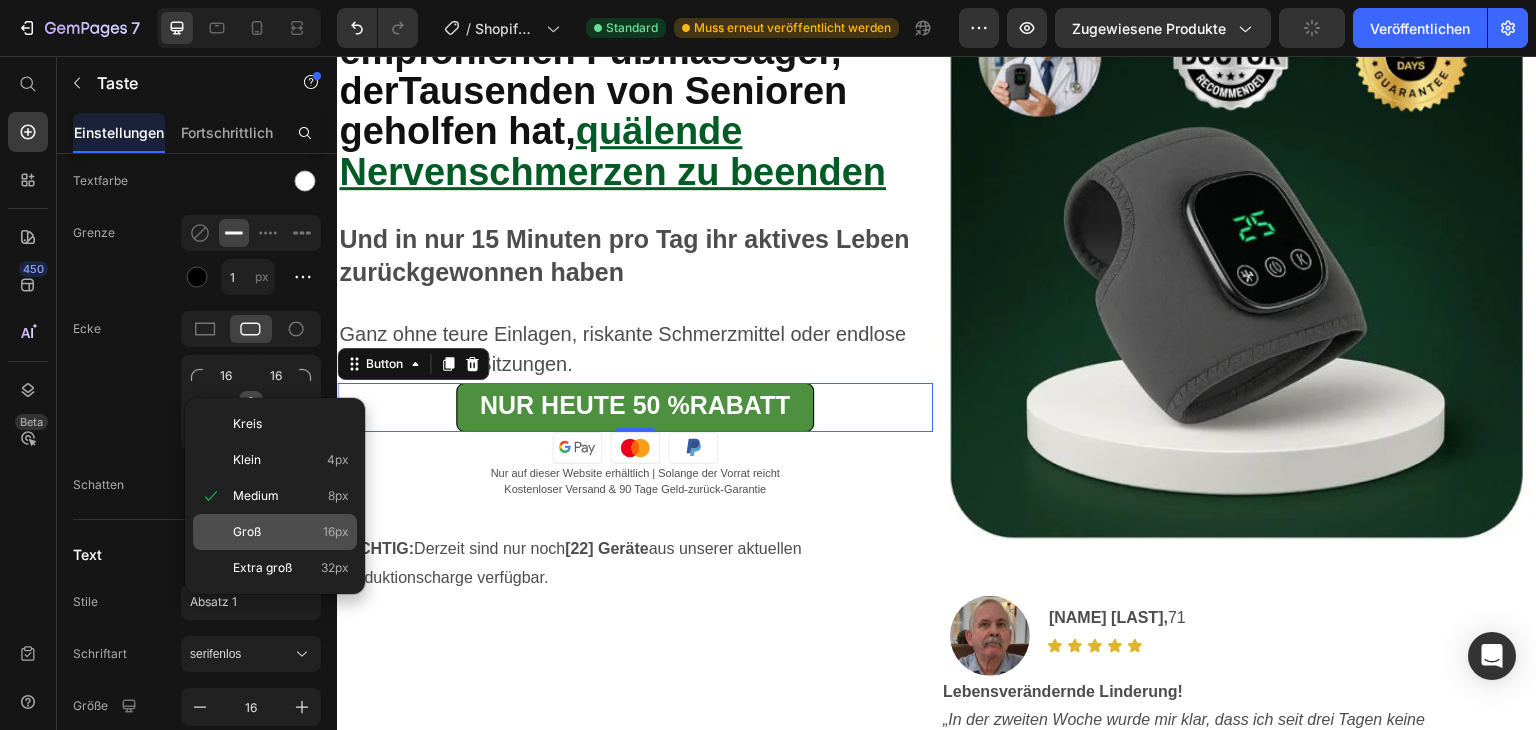 type on "16" 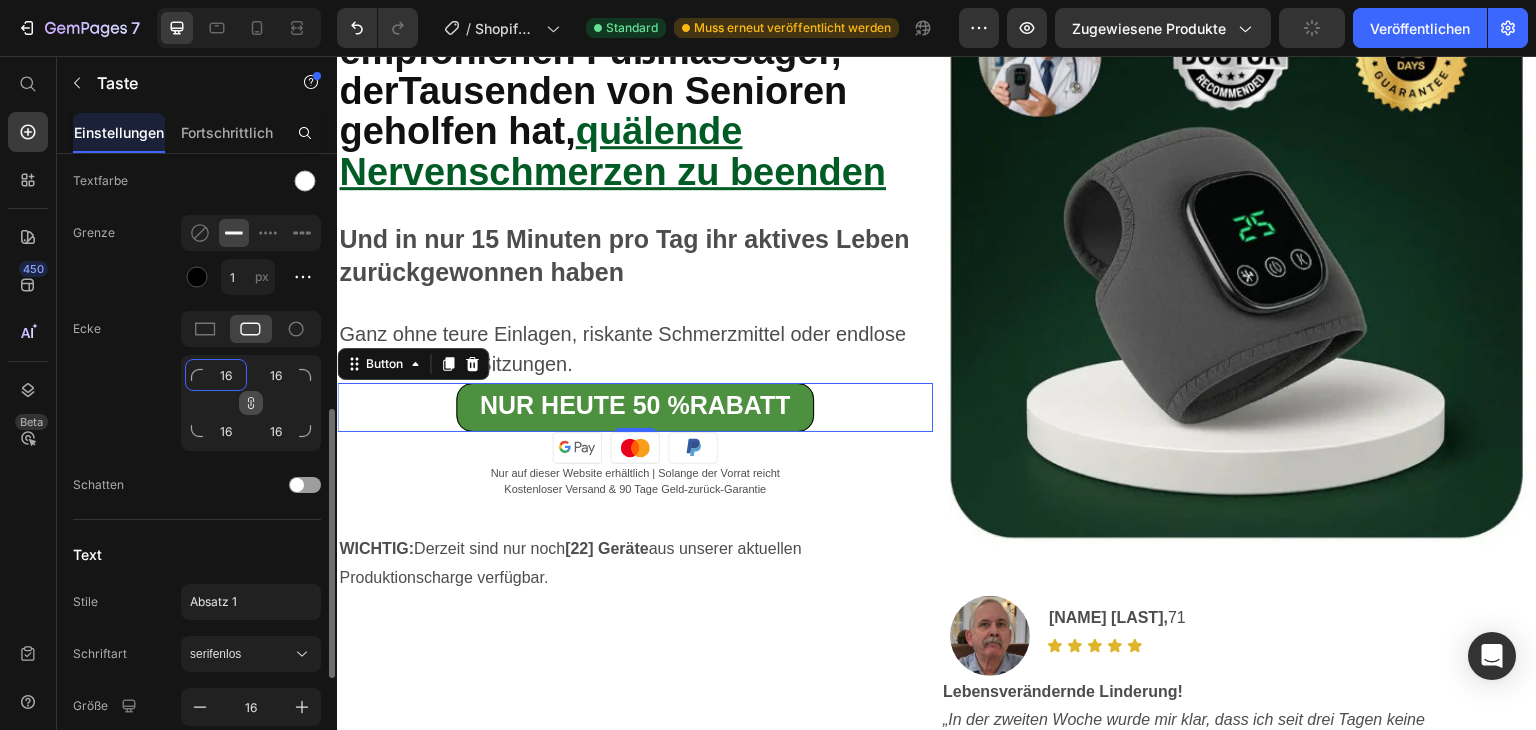 click on "16" 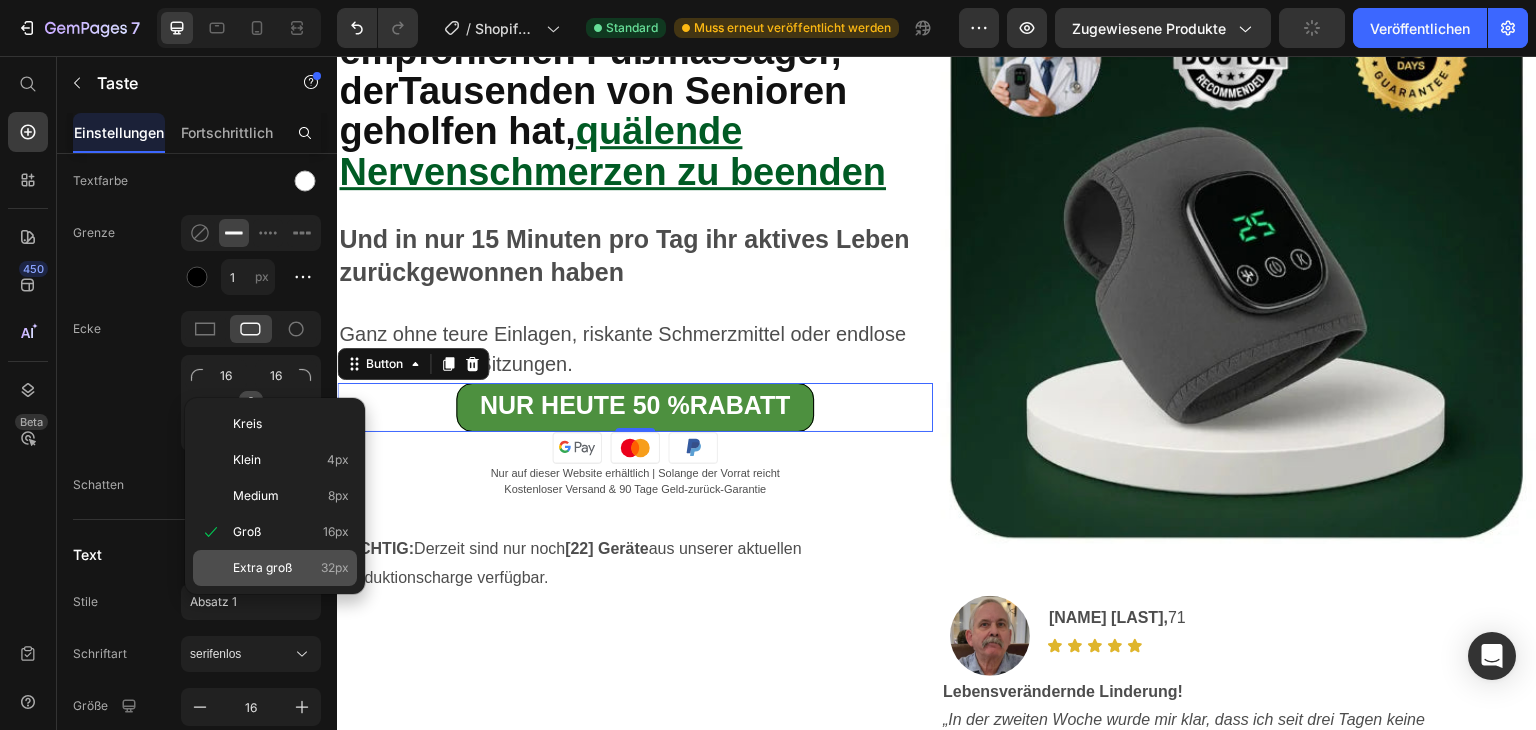click on "Extra groß" at bounding box center (262, 567) 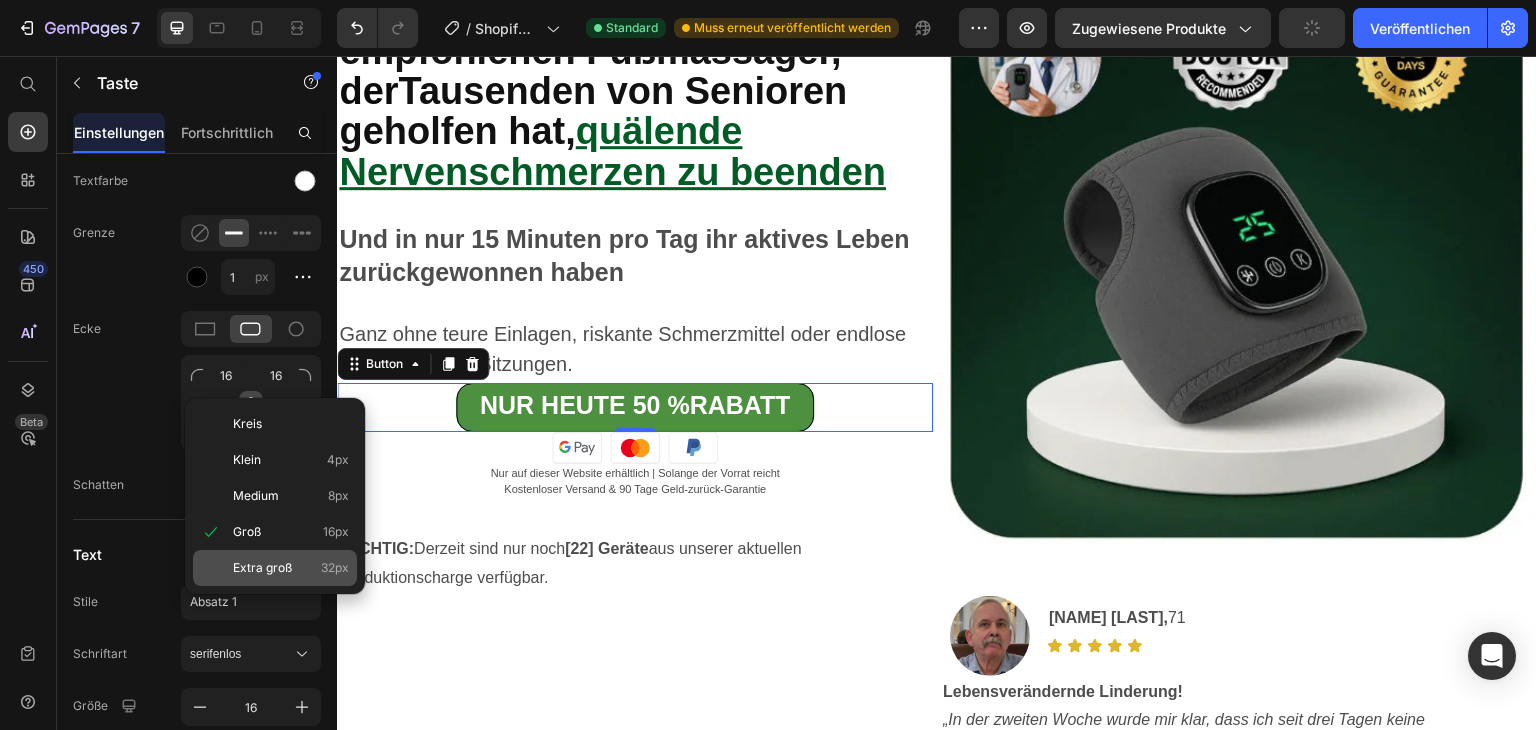 type on "32" 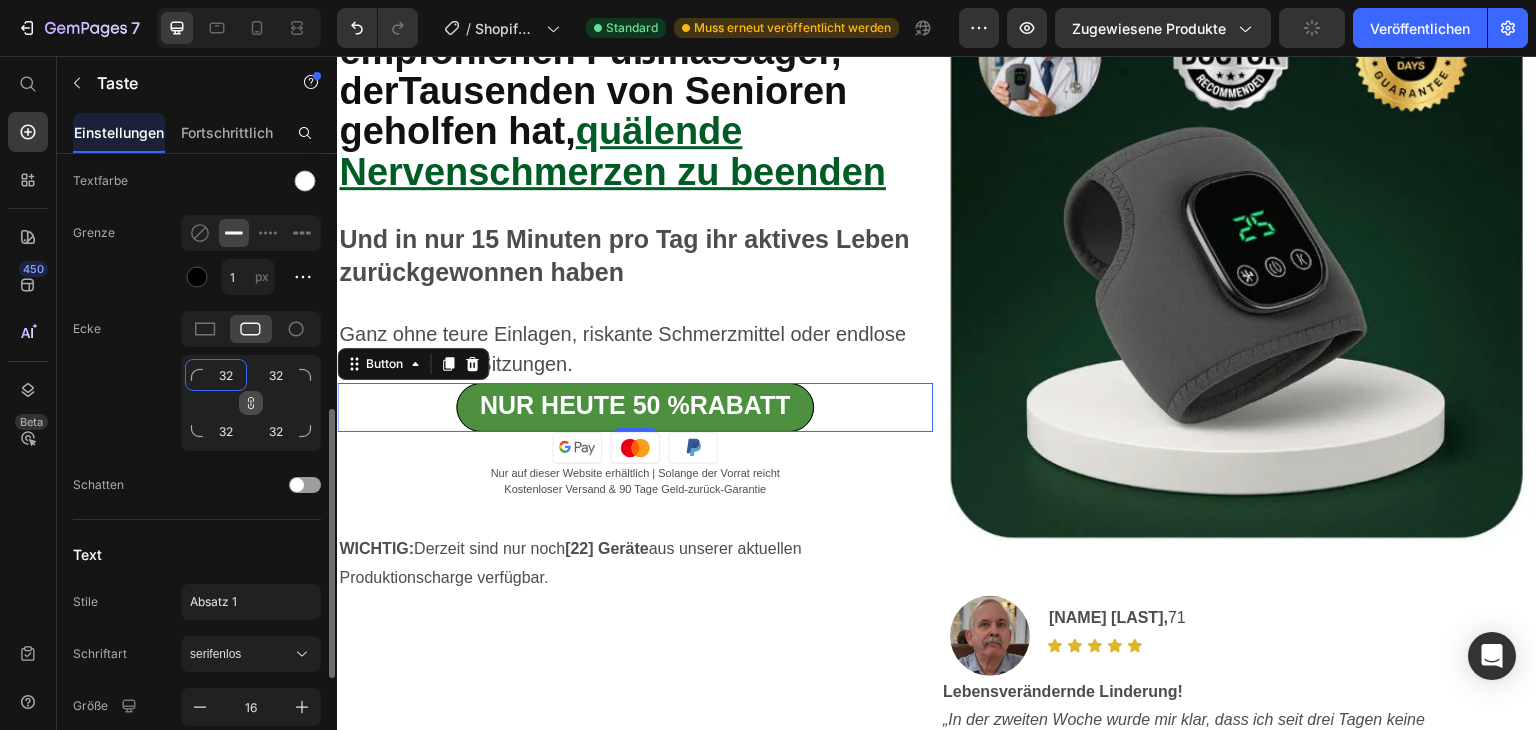 click on "32" 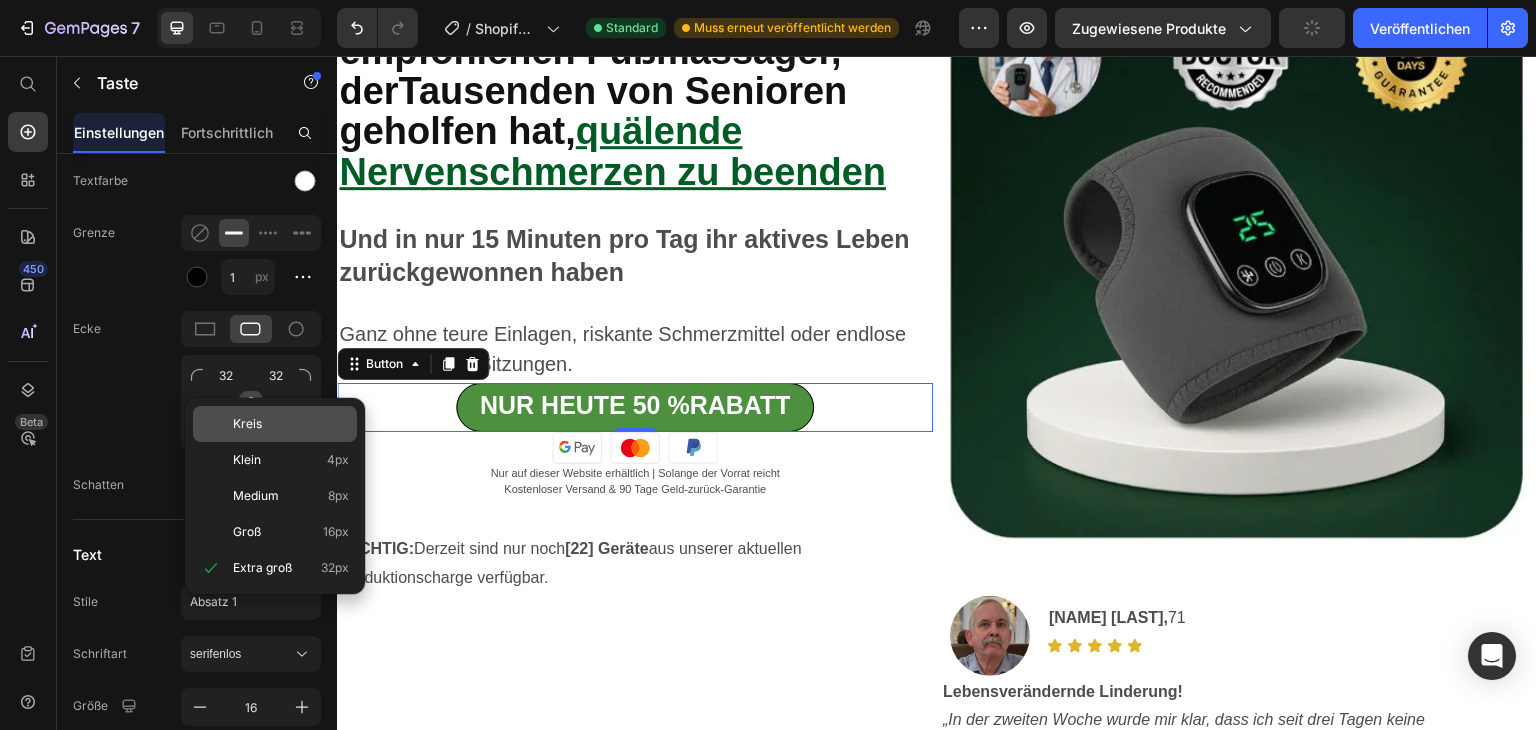 click on "Kreis" at bounding box center (247, 423) 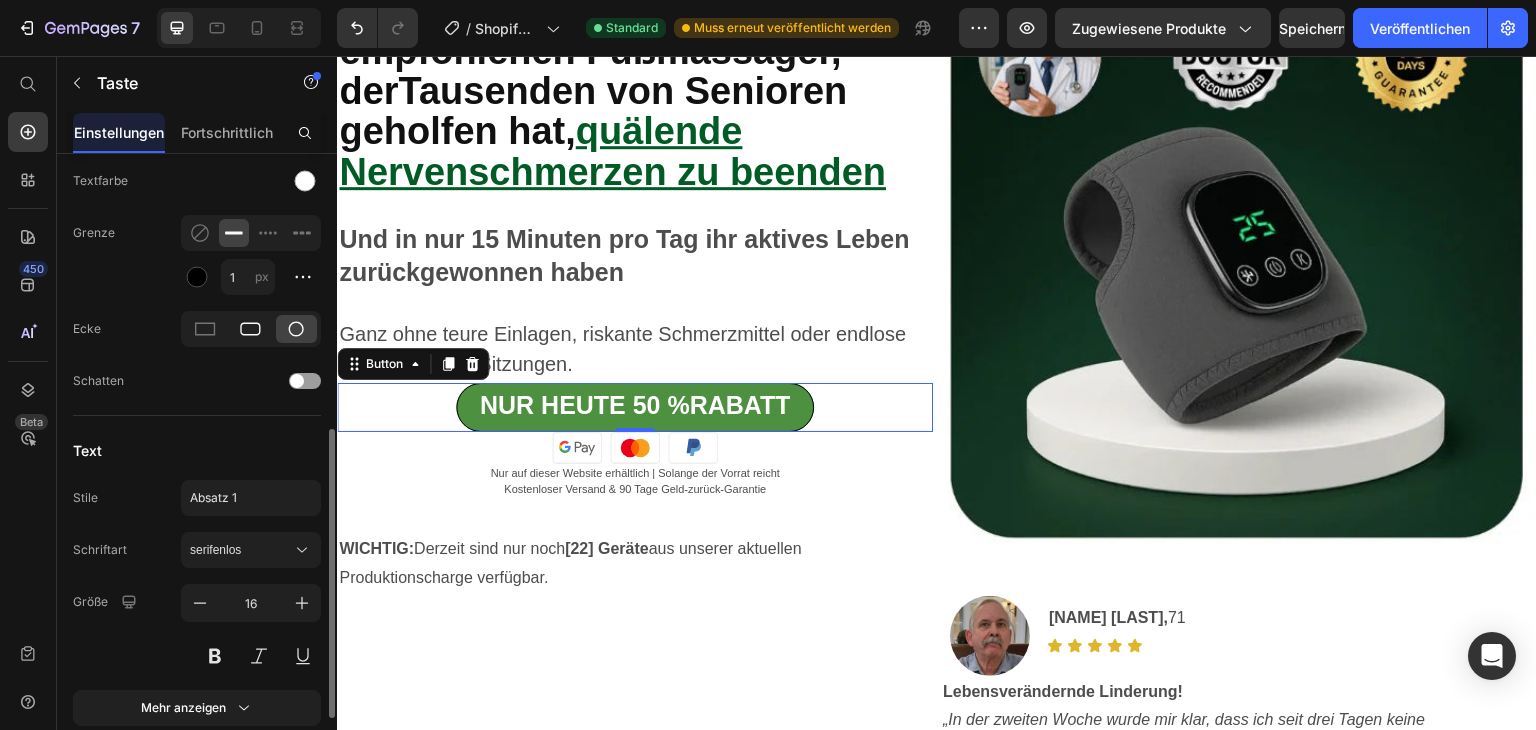 click 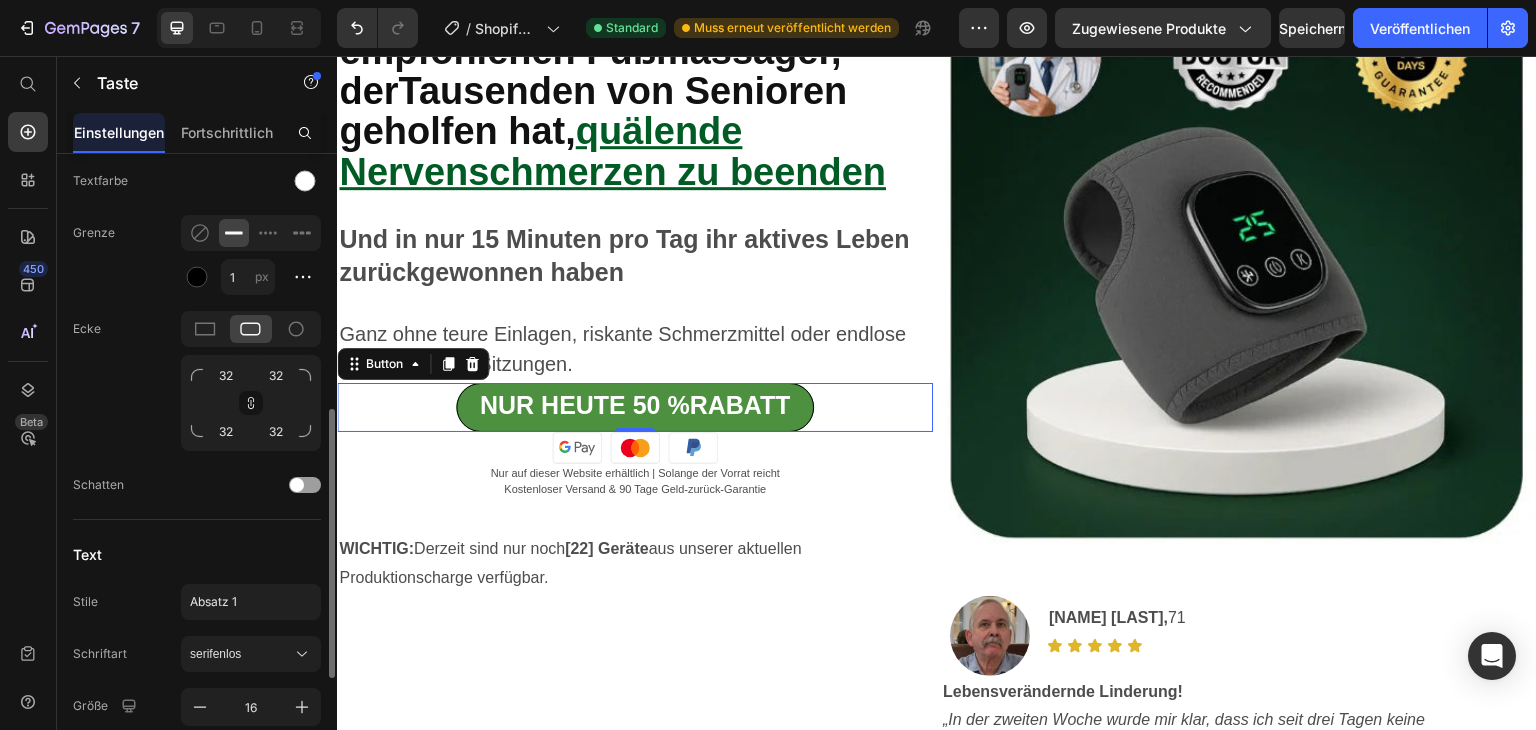 click 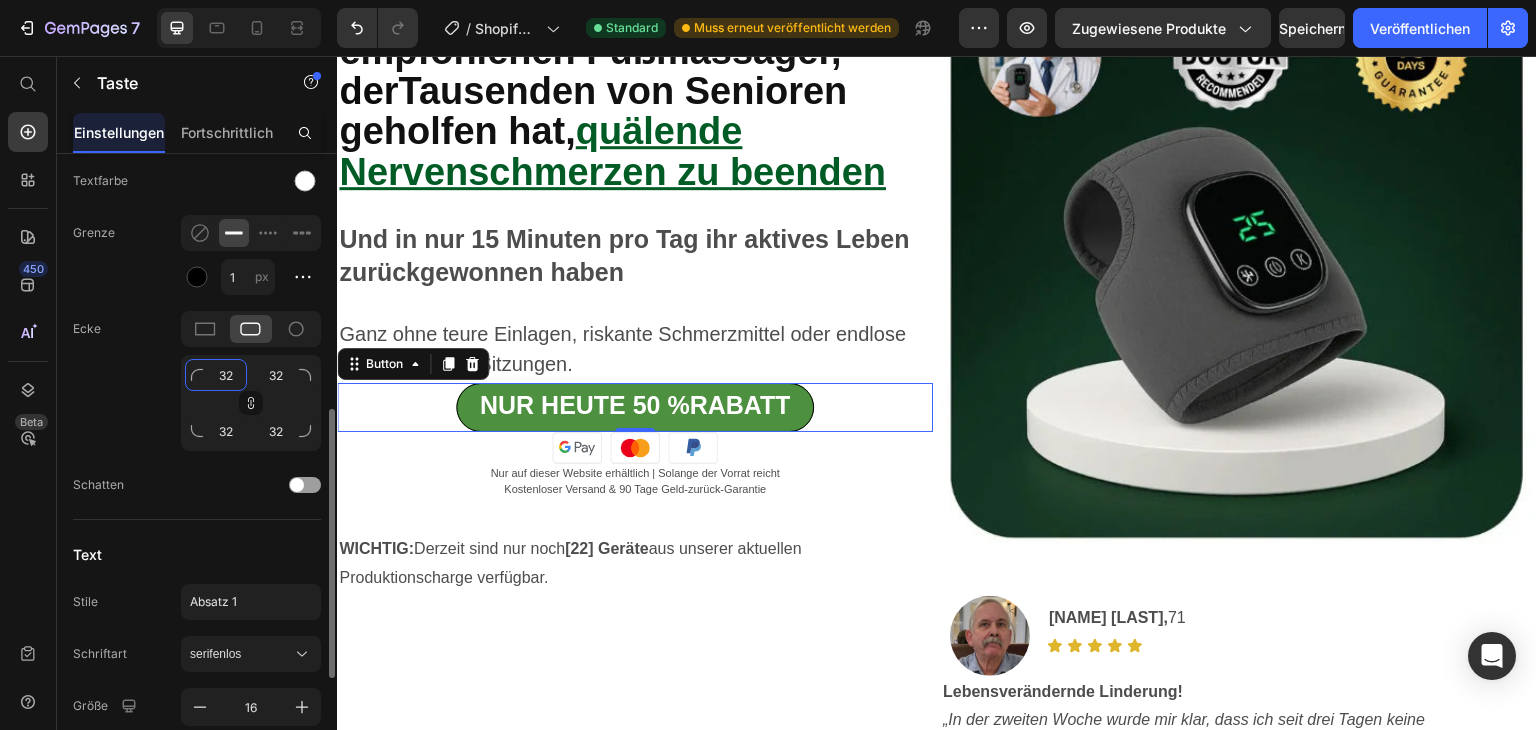 click on "32" 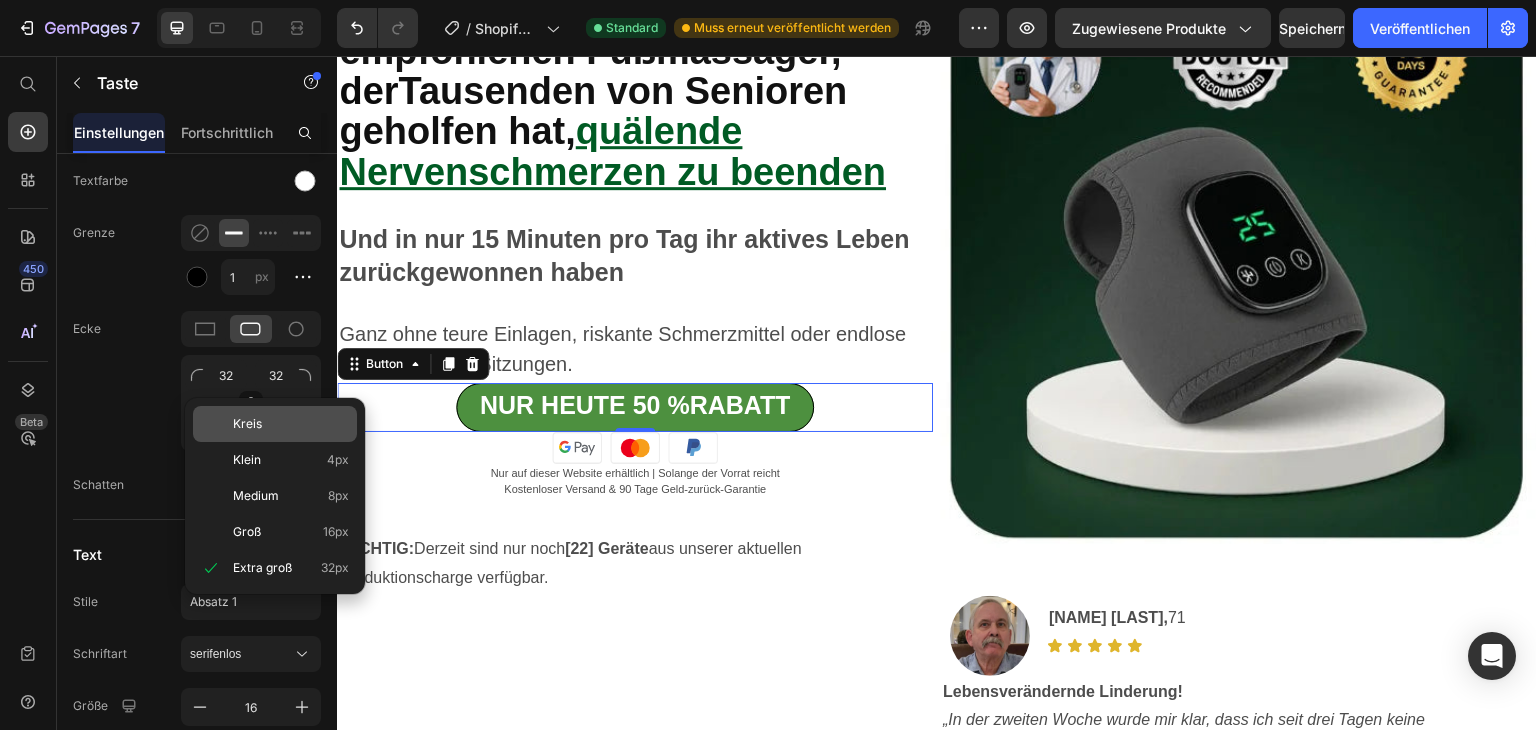 click on "Kreis" at bounding box center (247, 423) 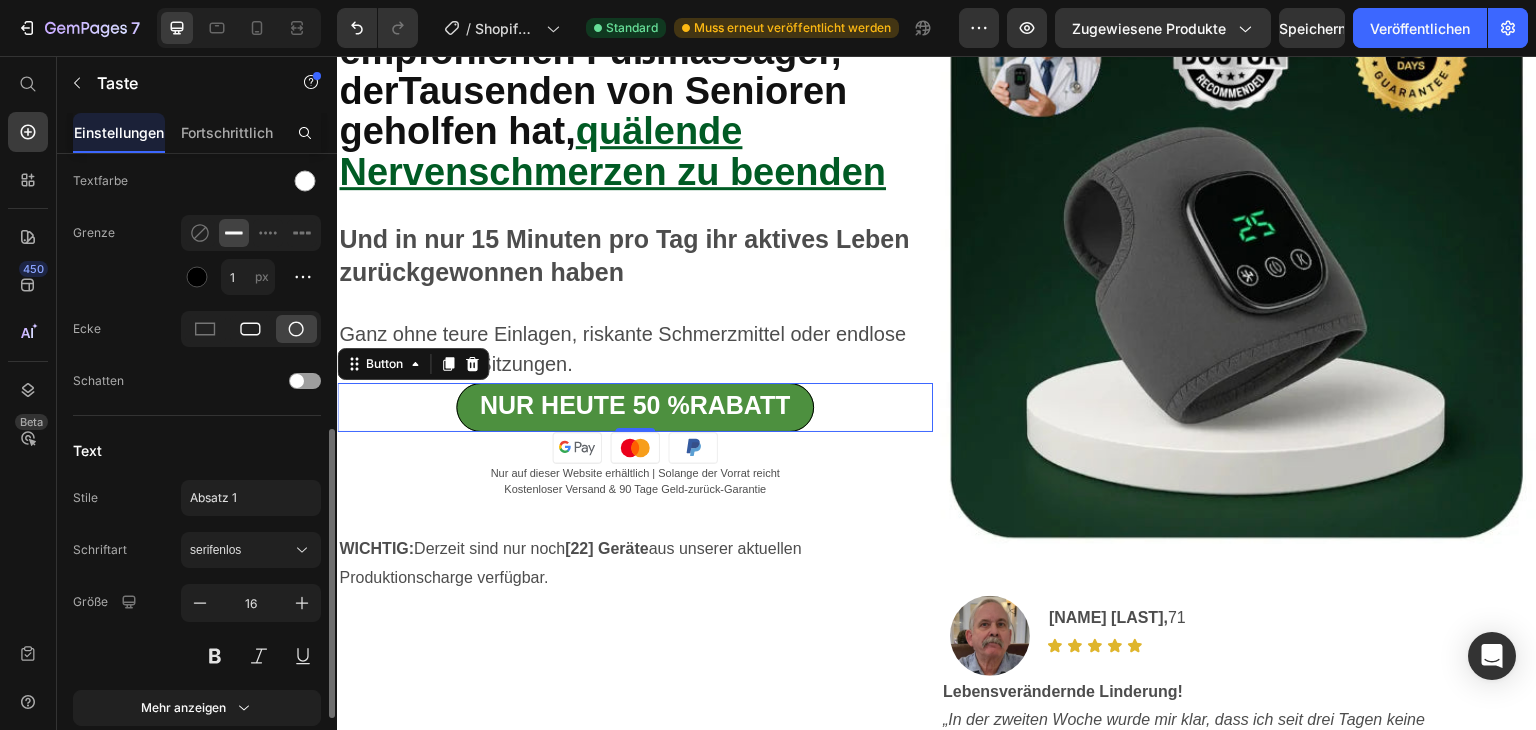 click 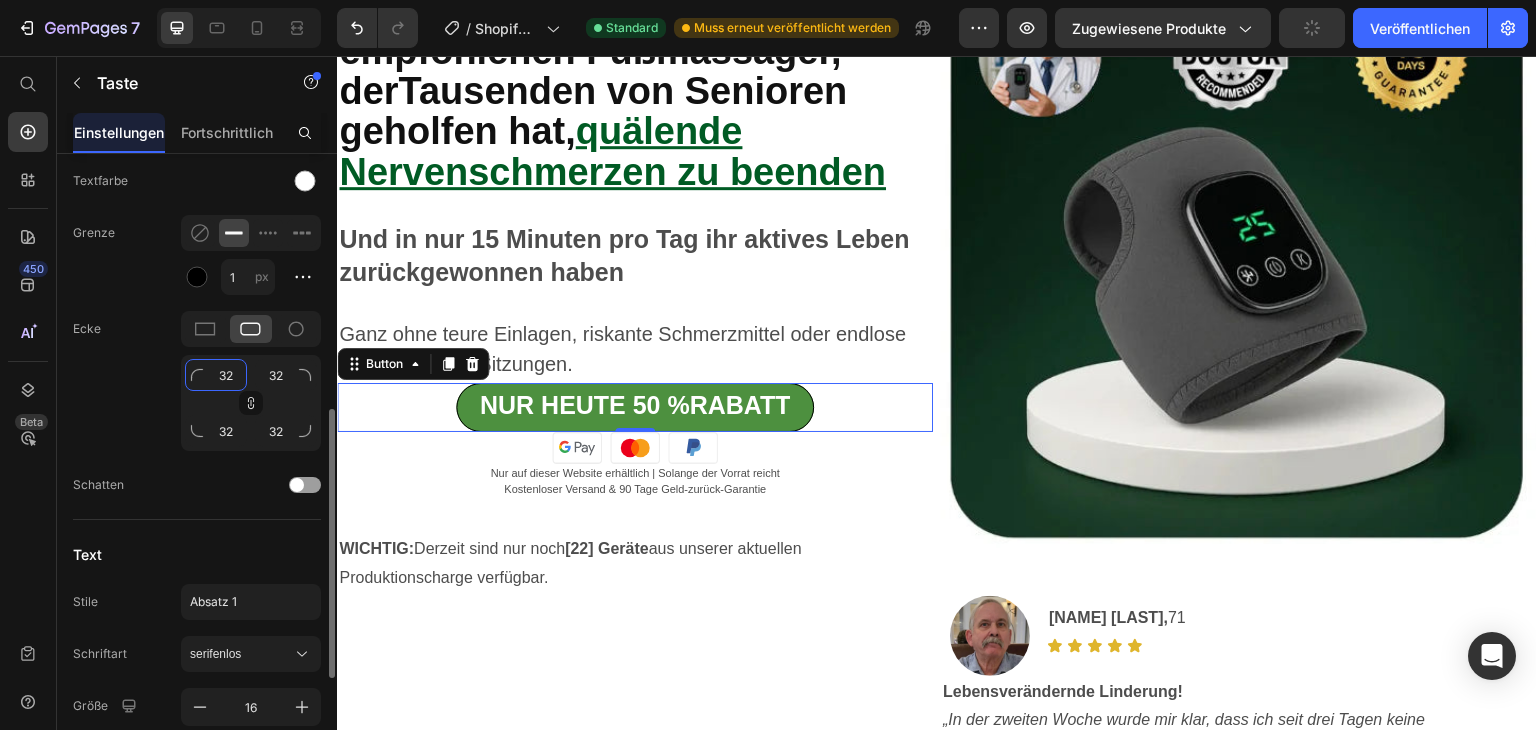 click on "32" 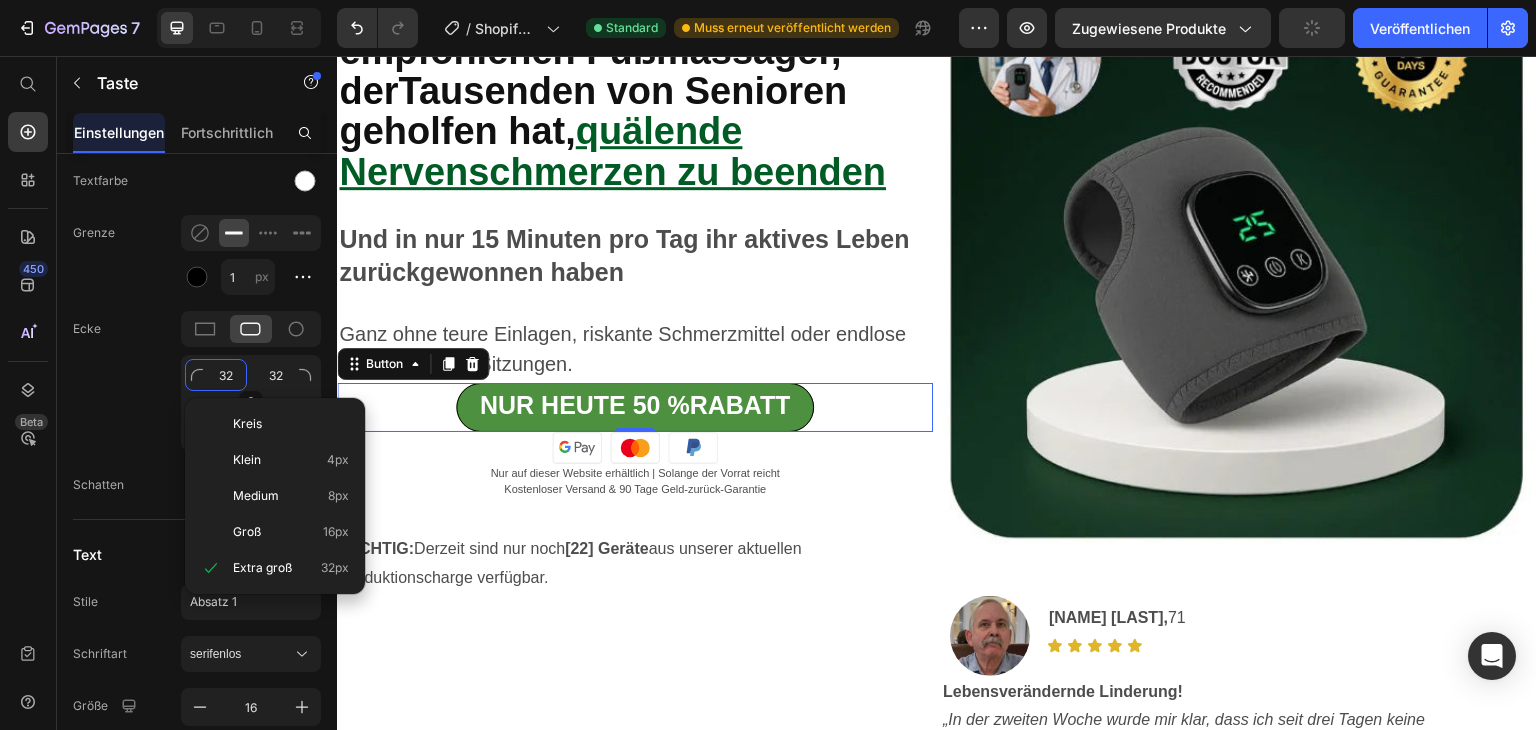 type on "3" 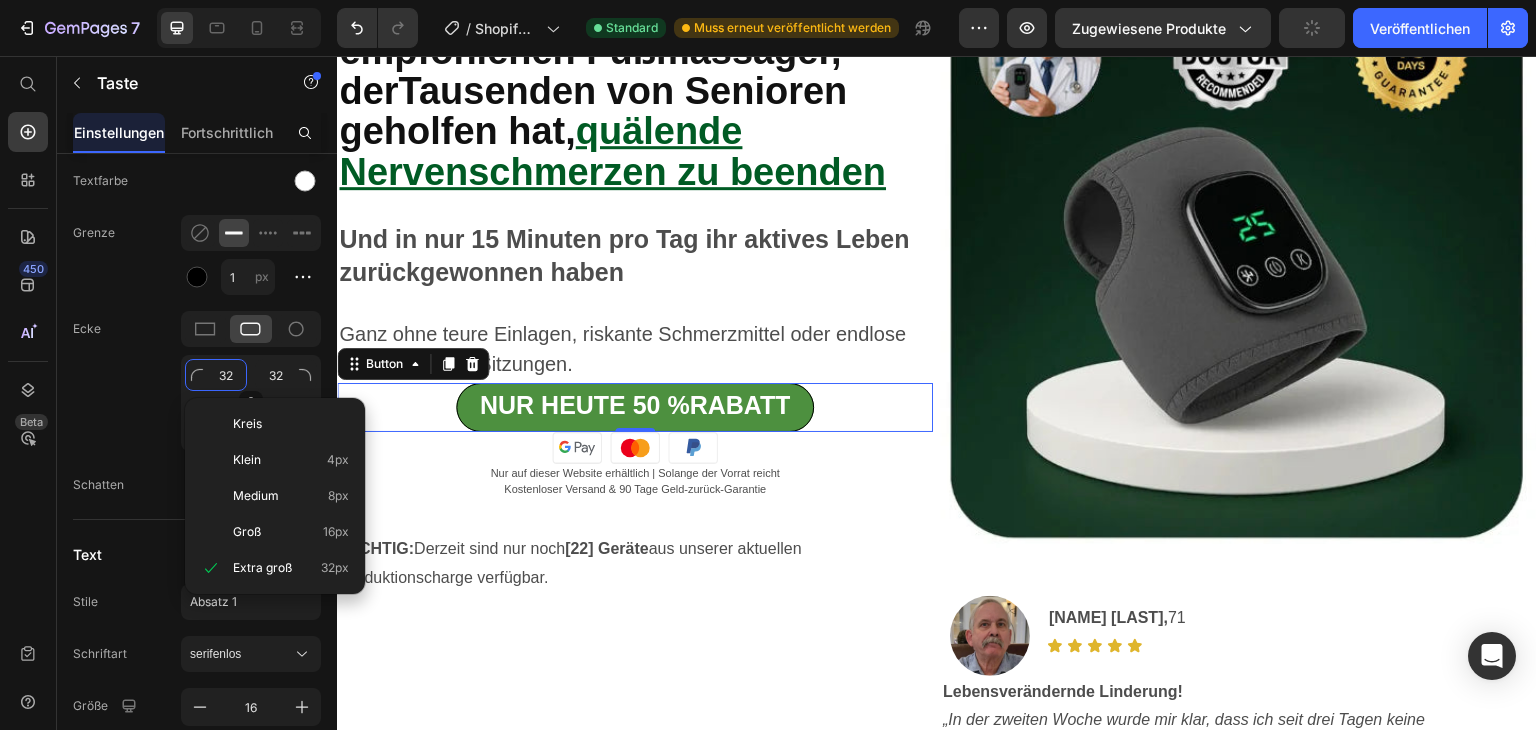 type on "3" 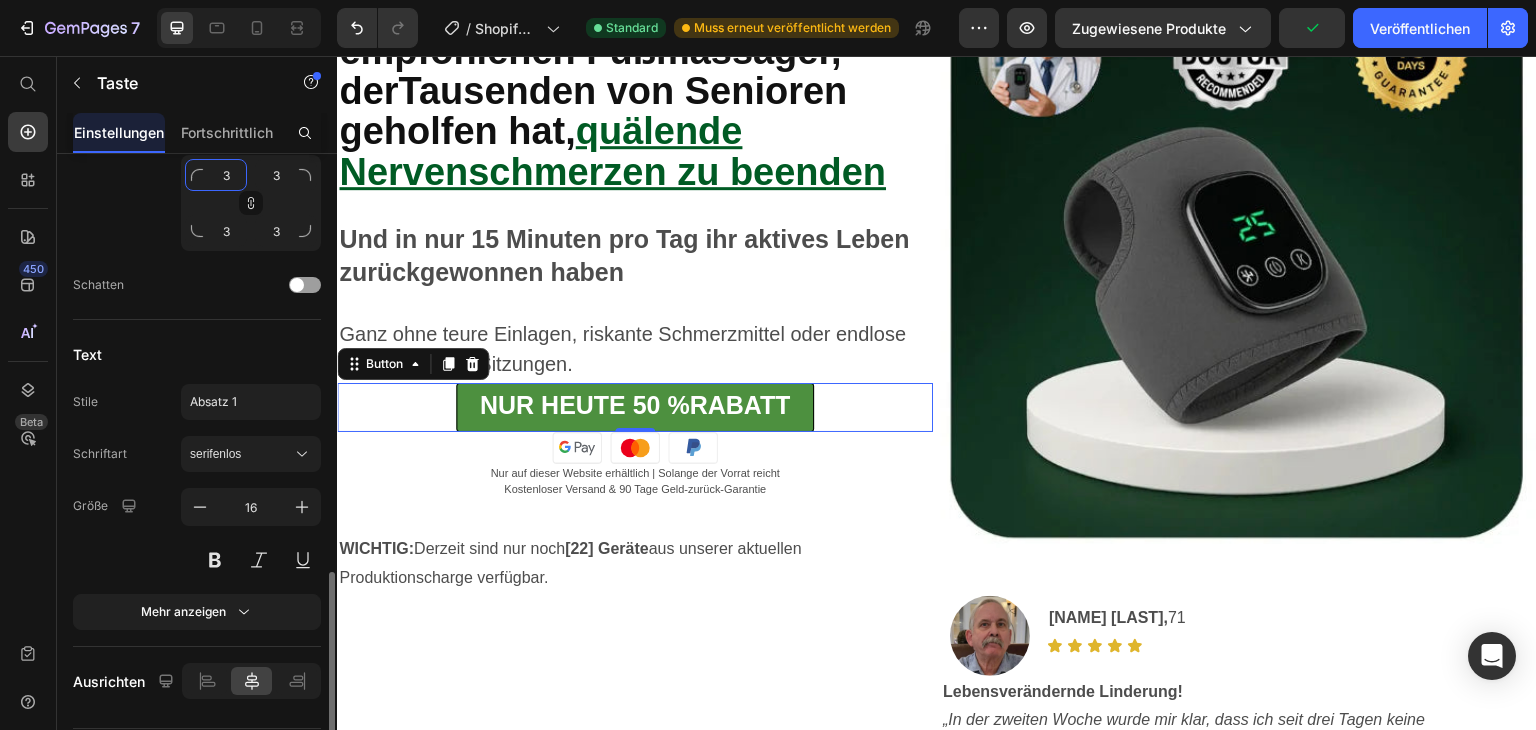 scroll, scrollTop: 854, scrollLeft: 0, axis: vertical 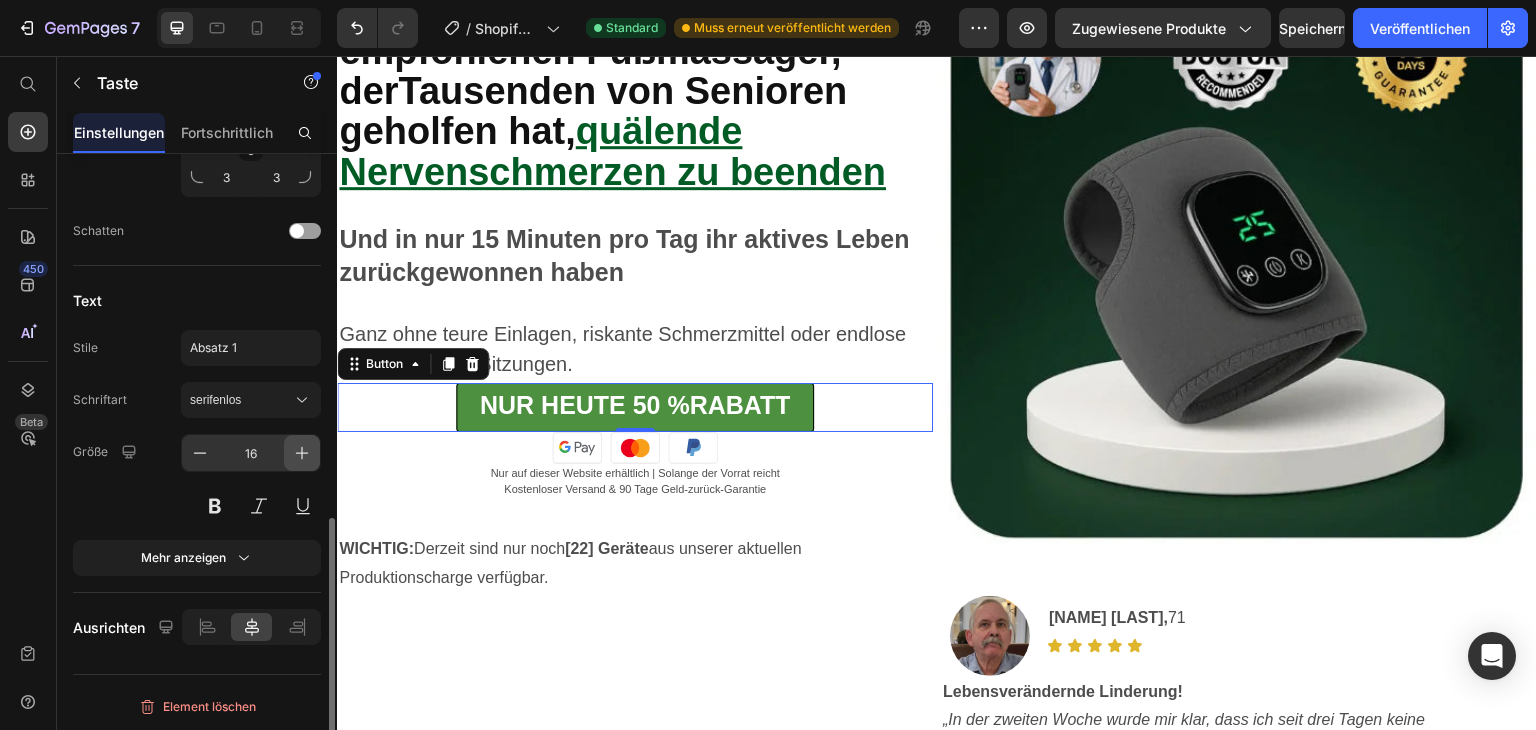 type on "3" 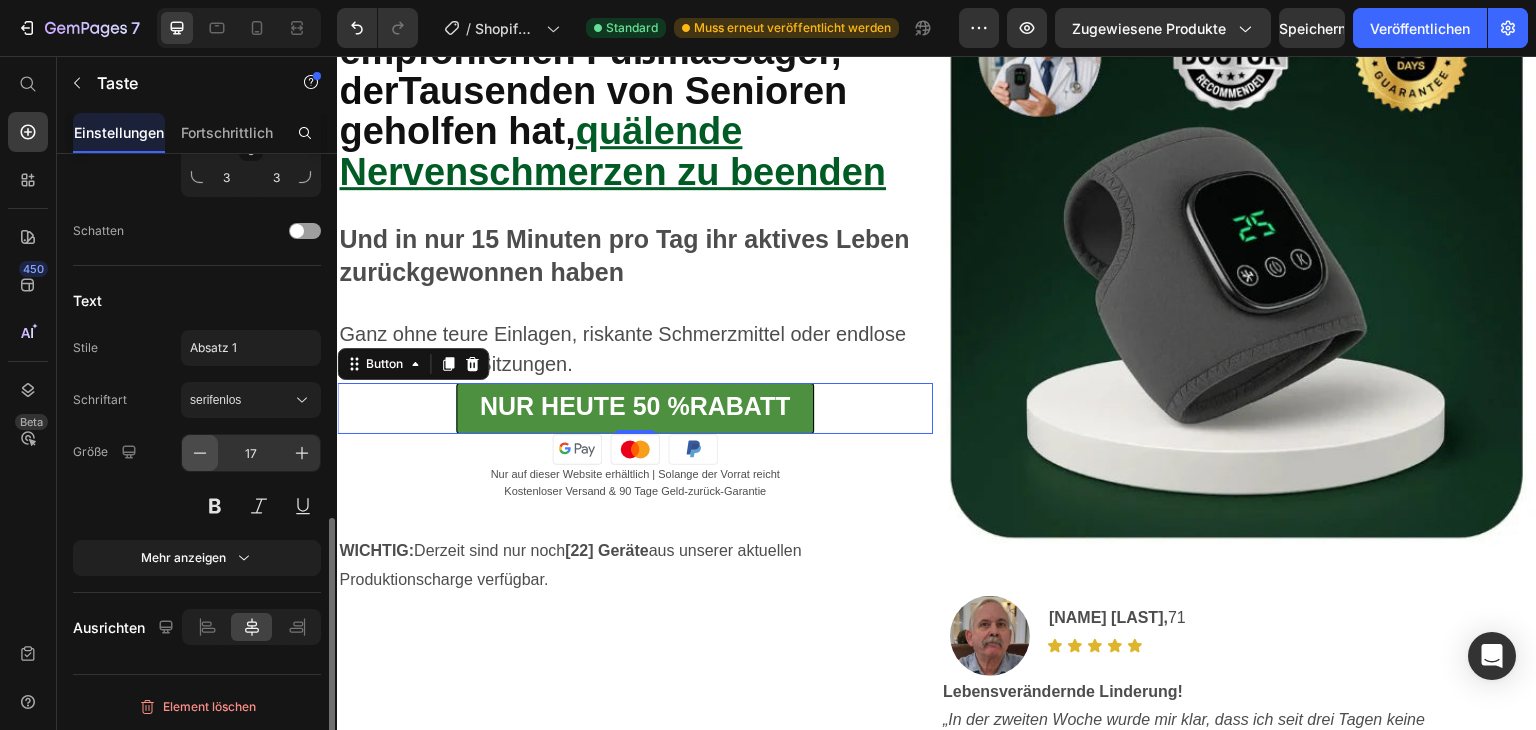 click 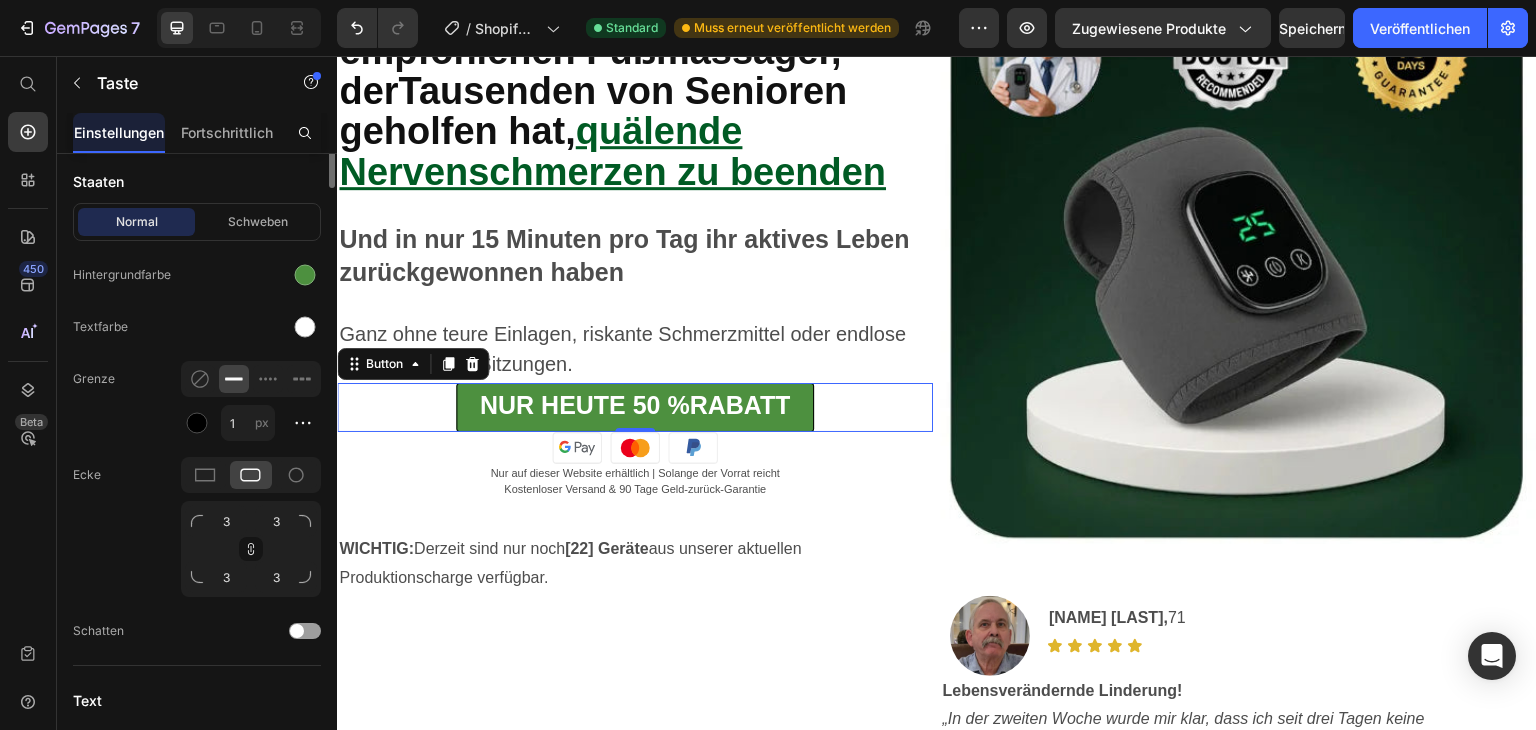scroll, scrollTop: 154, scrollLeft: 0, axis: vertical 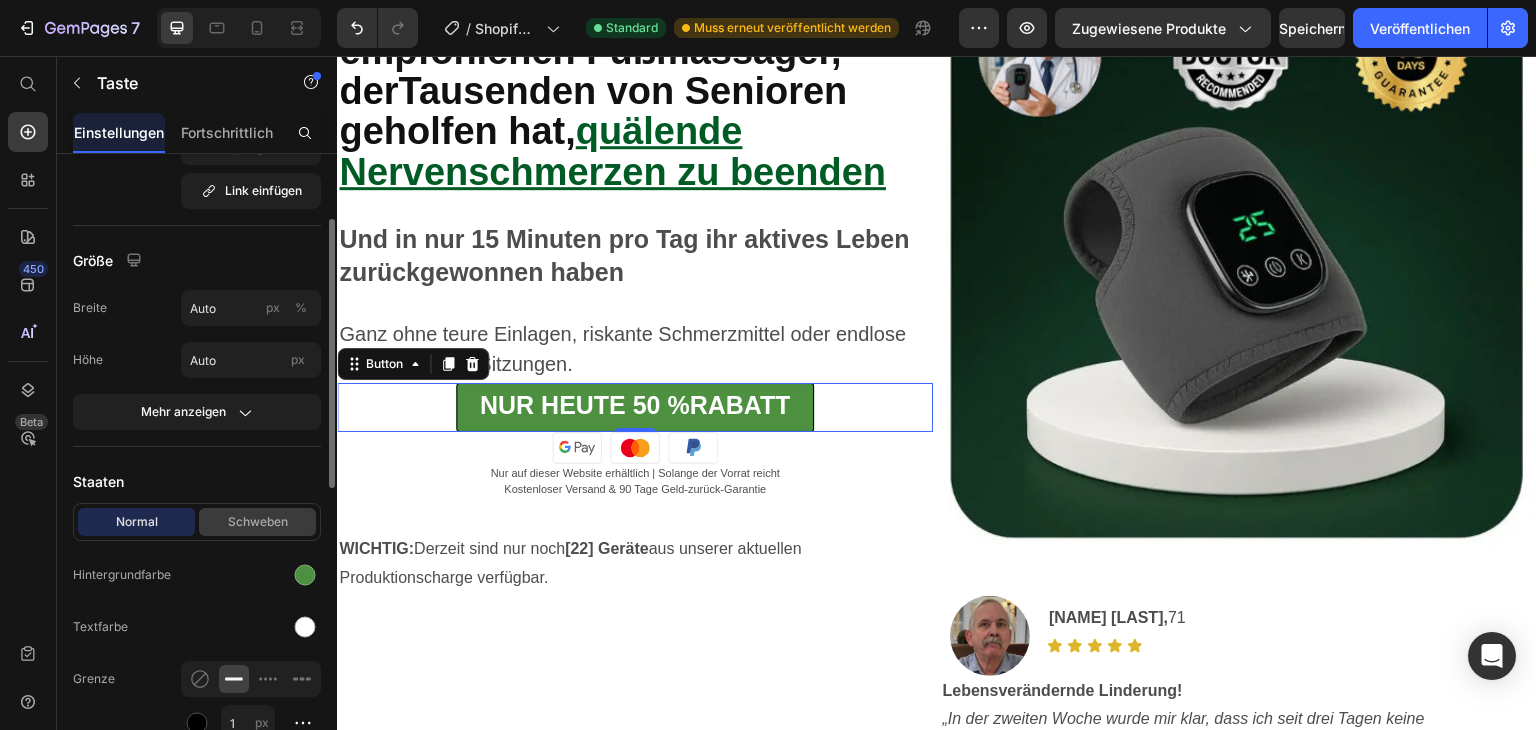 click on "Schweben" at bounding box center [258, 521] 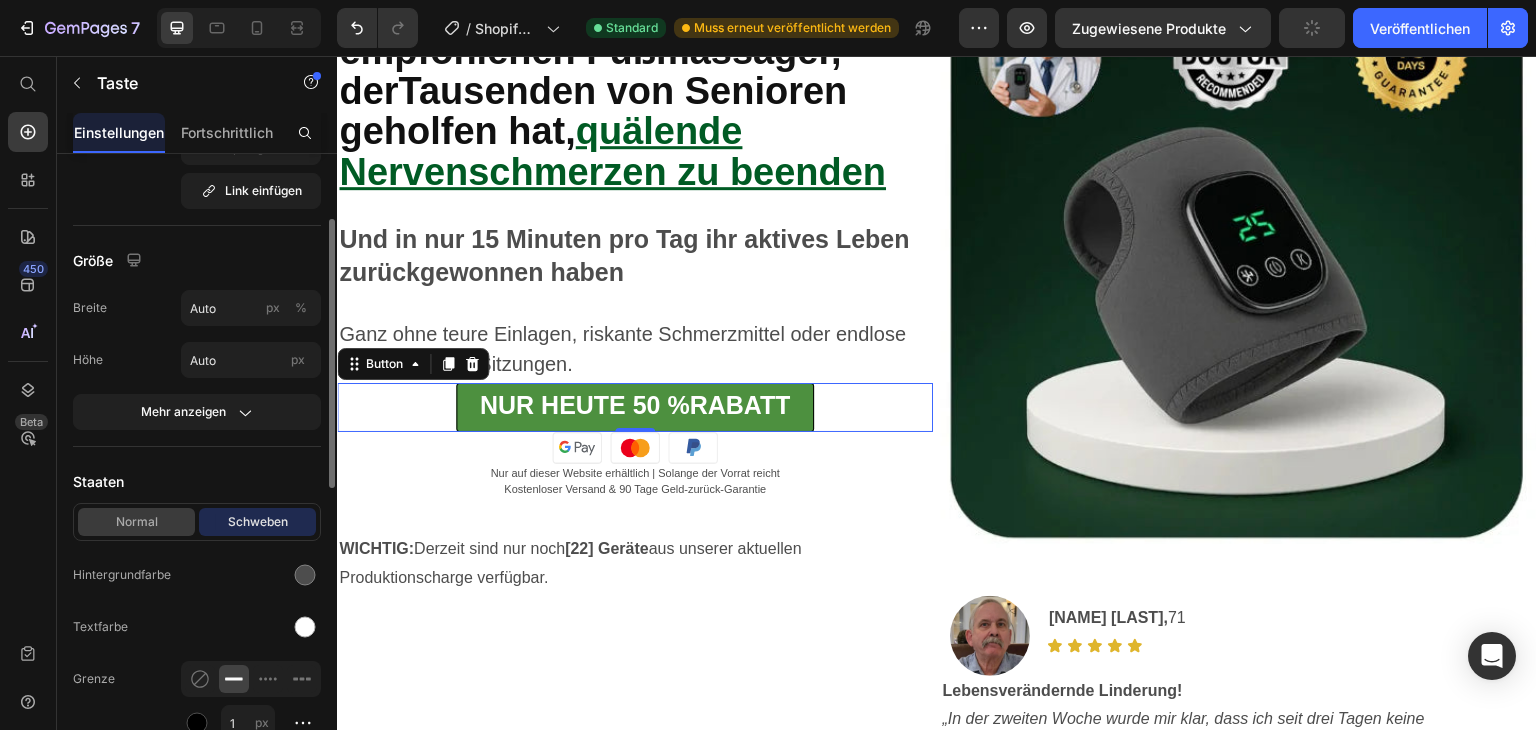 click on "Normal" at bounding box center (137, 521) 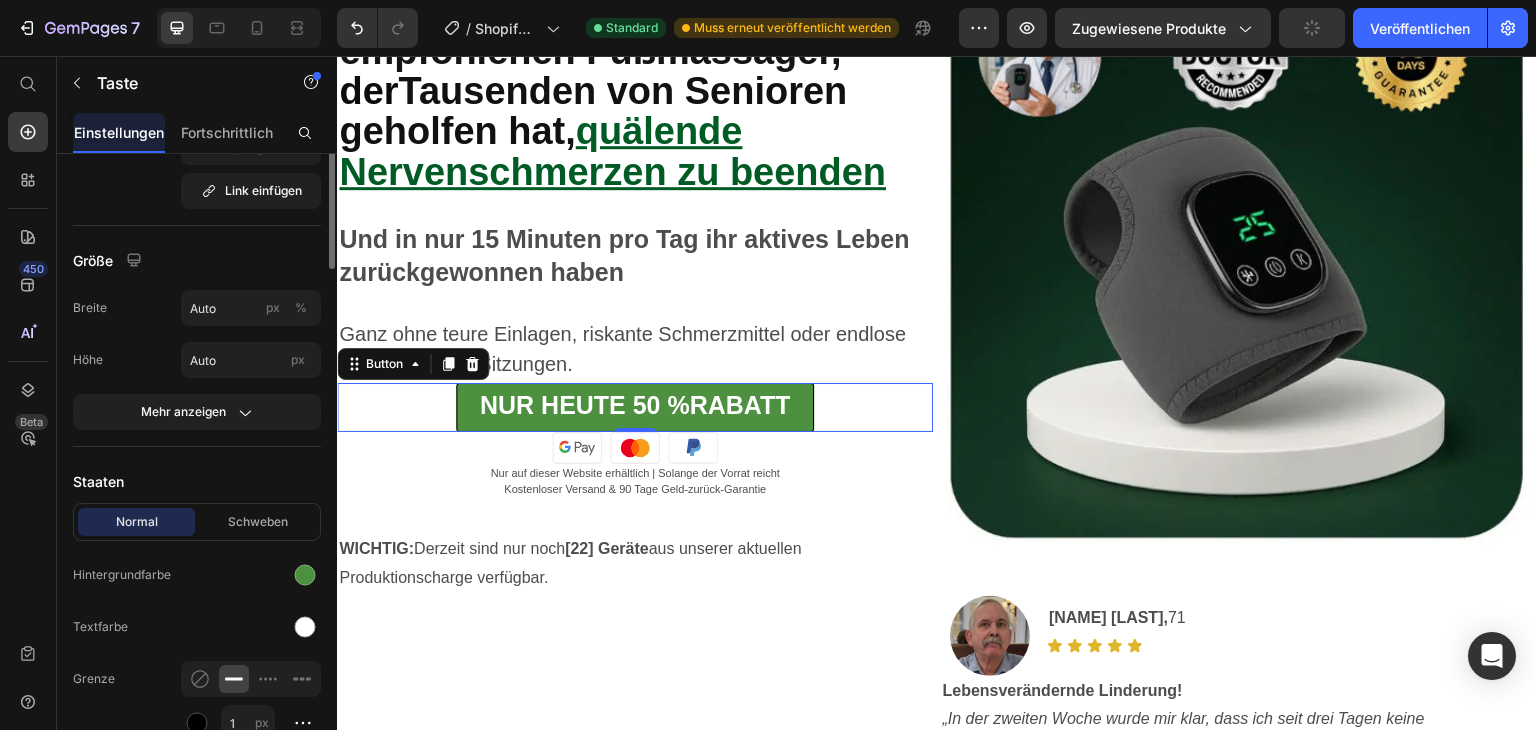 scroll, scrollTop: 0, scrollLeft: 0, axis: both 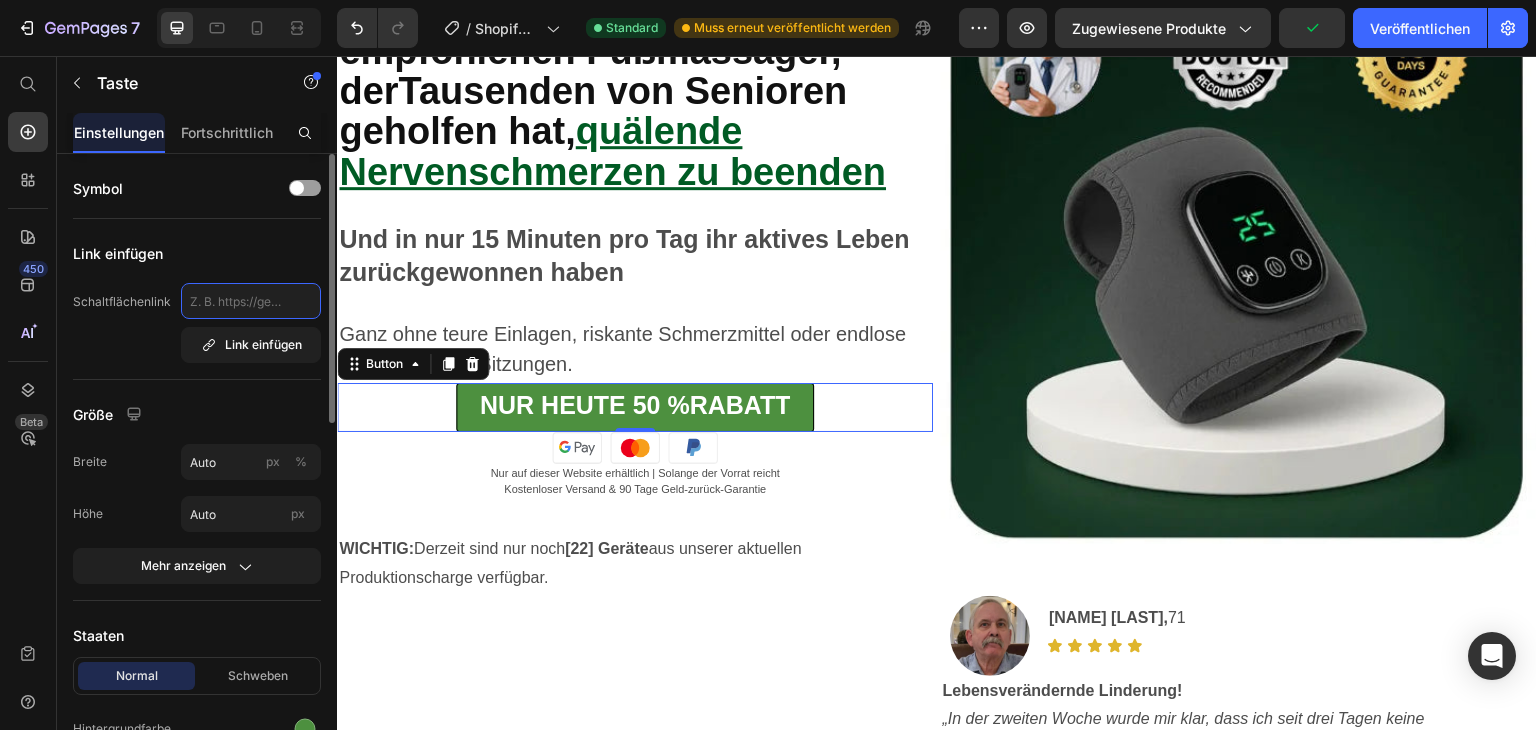 click 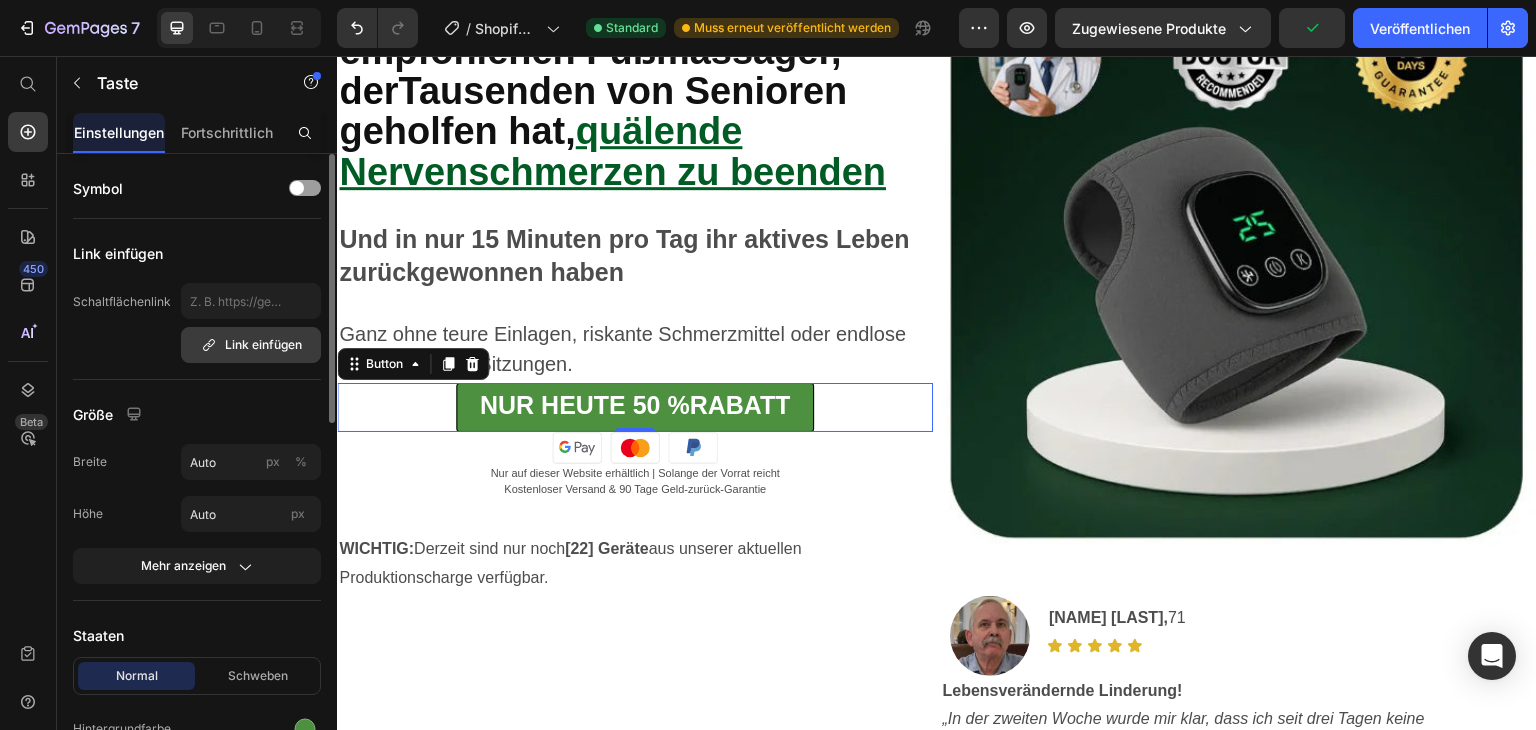 click on "Link einfügen" at bounding box center [251, 345] 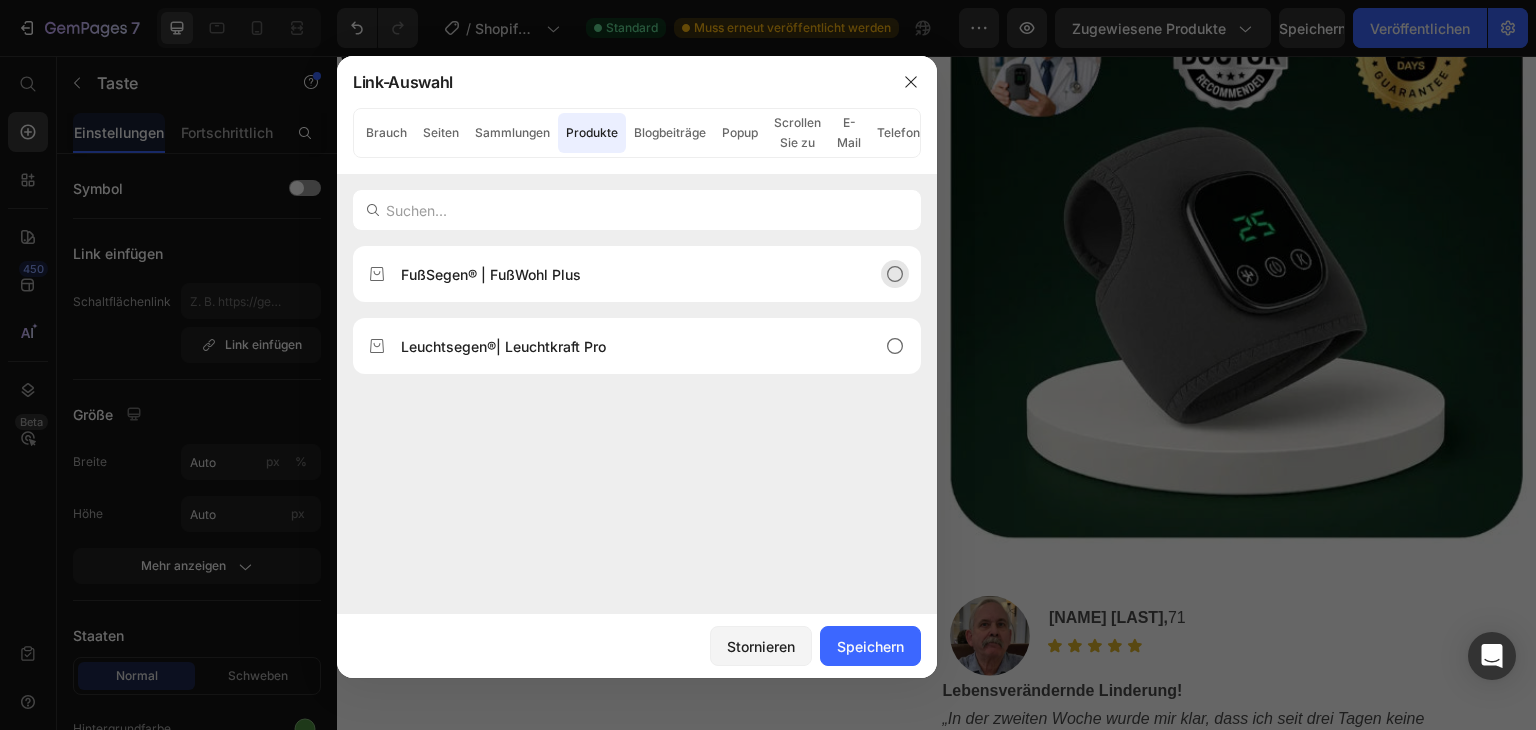 click on "FußSegen® | FußWohl Plus" 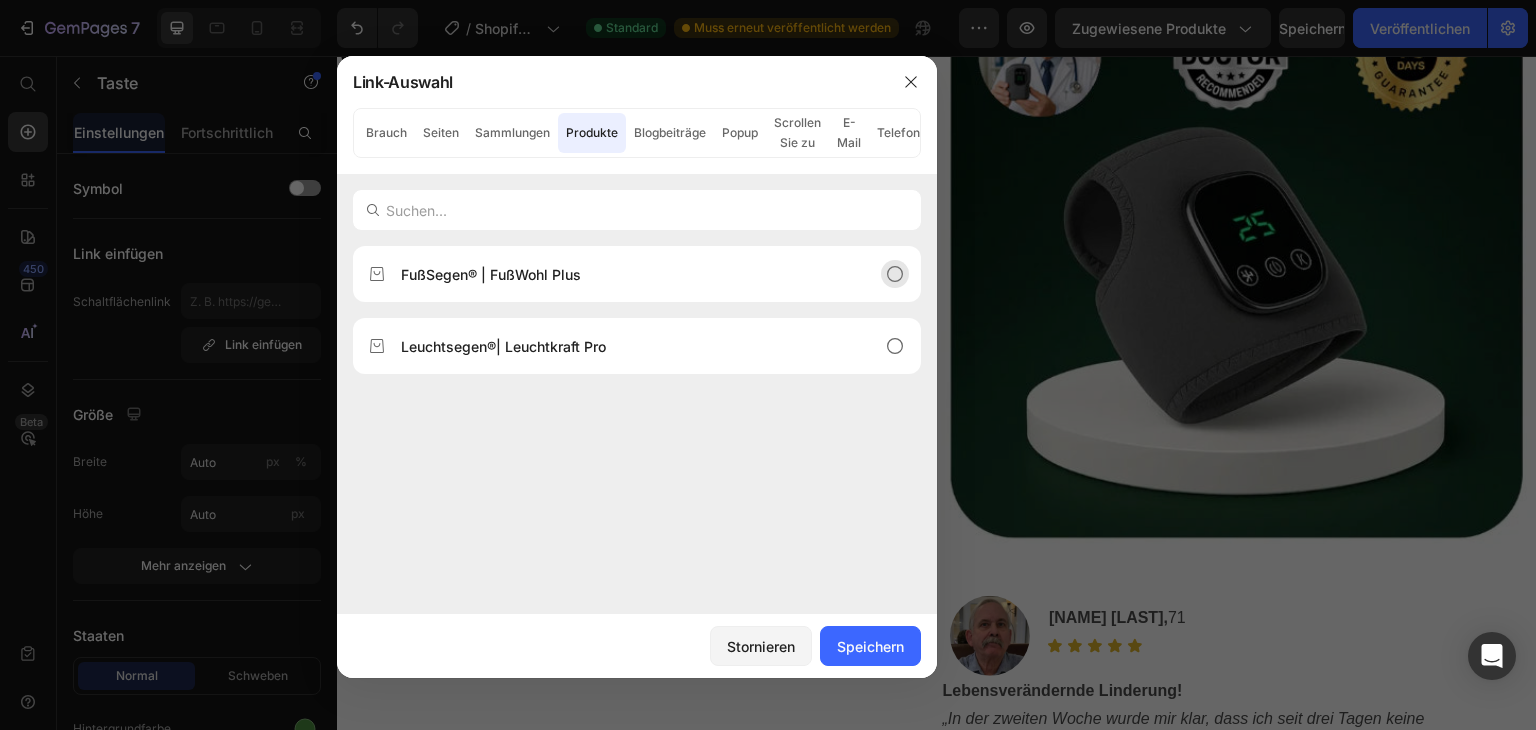click 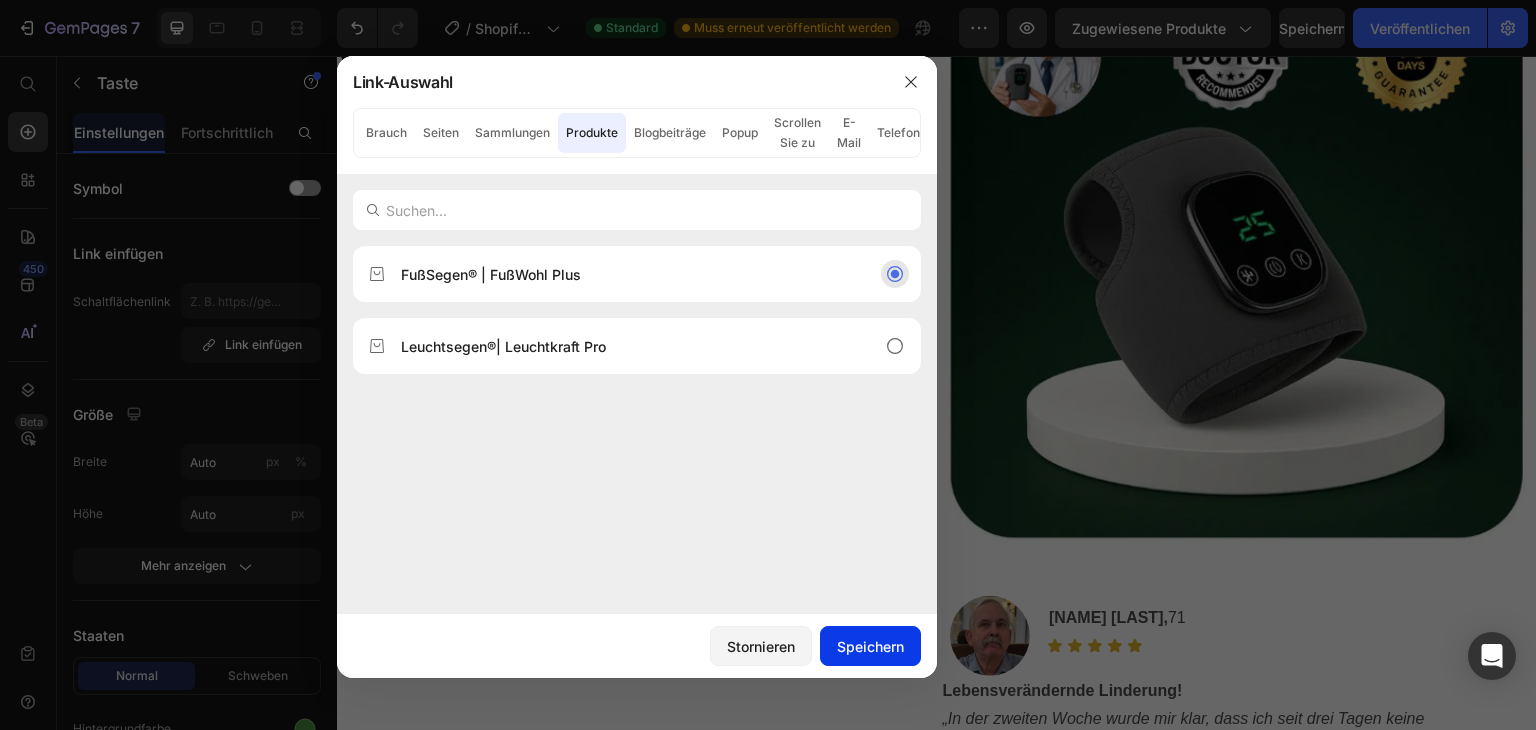 click on "Speichern" at bounding box center (870, 646) 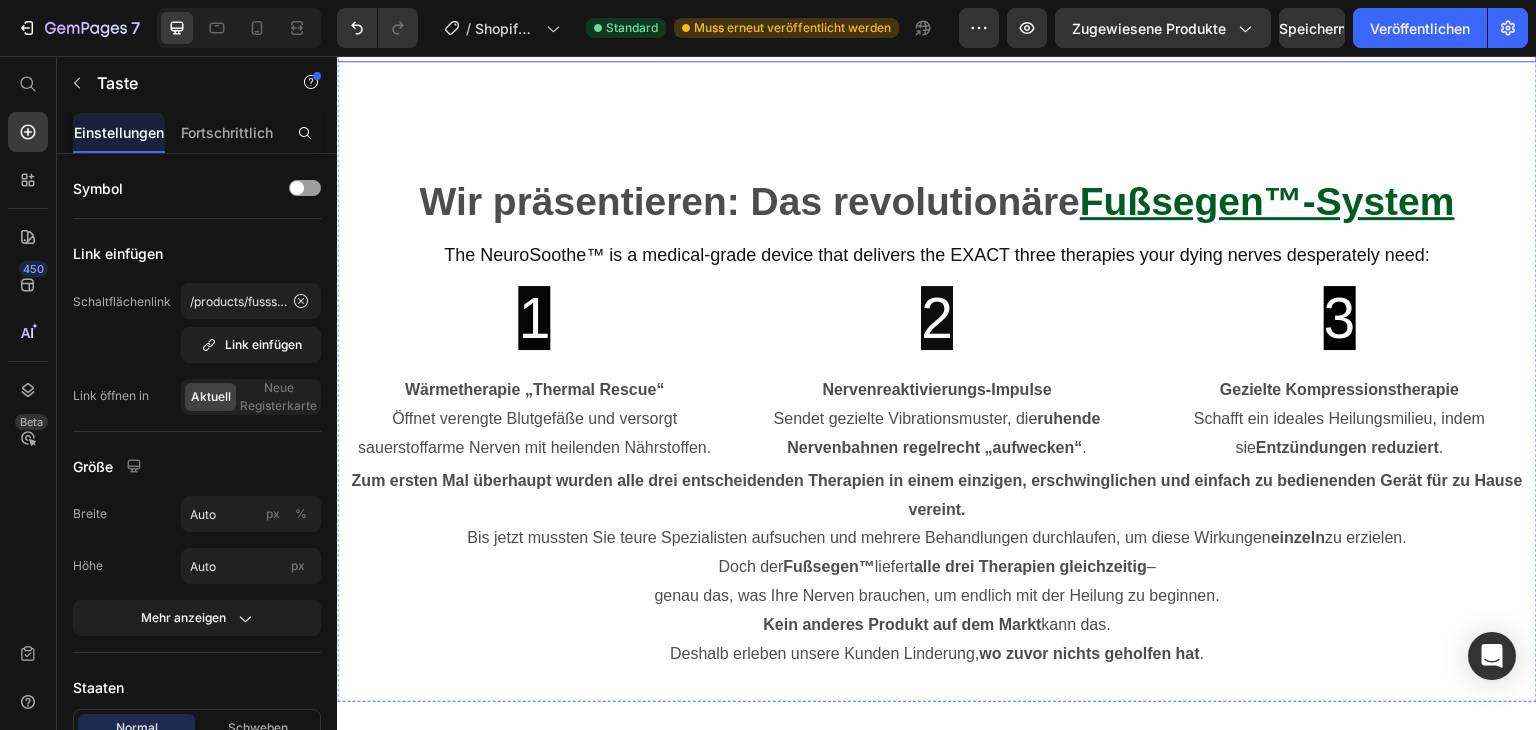scroll, scrollTop: 1972, scrollLeft: 0, axis: vertical 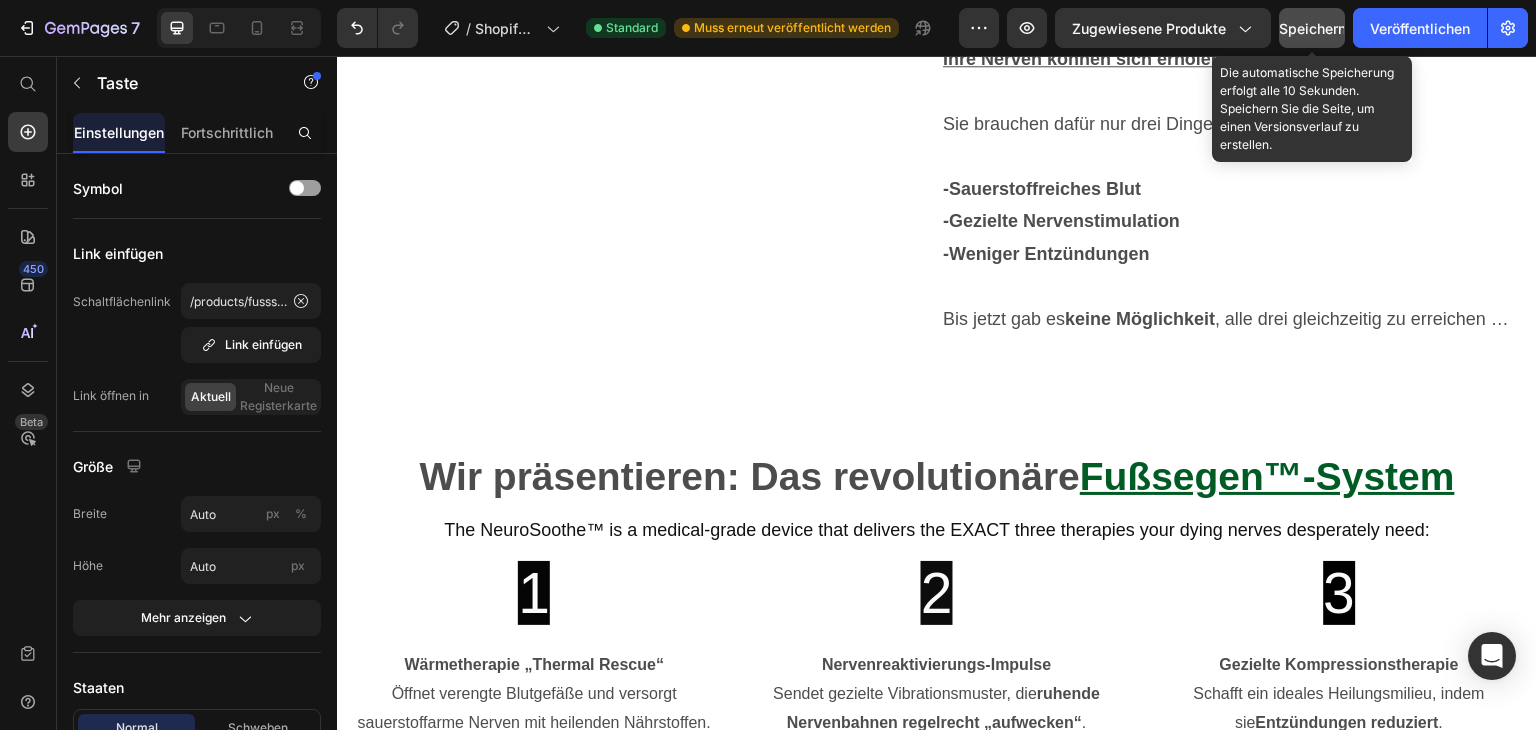 click on "Speichern" at bounding box center [1312, 28] 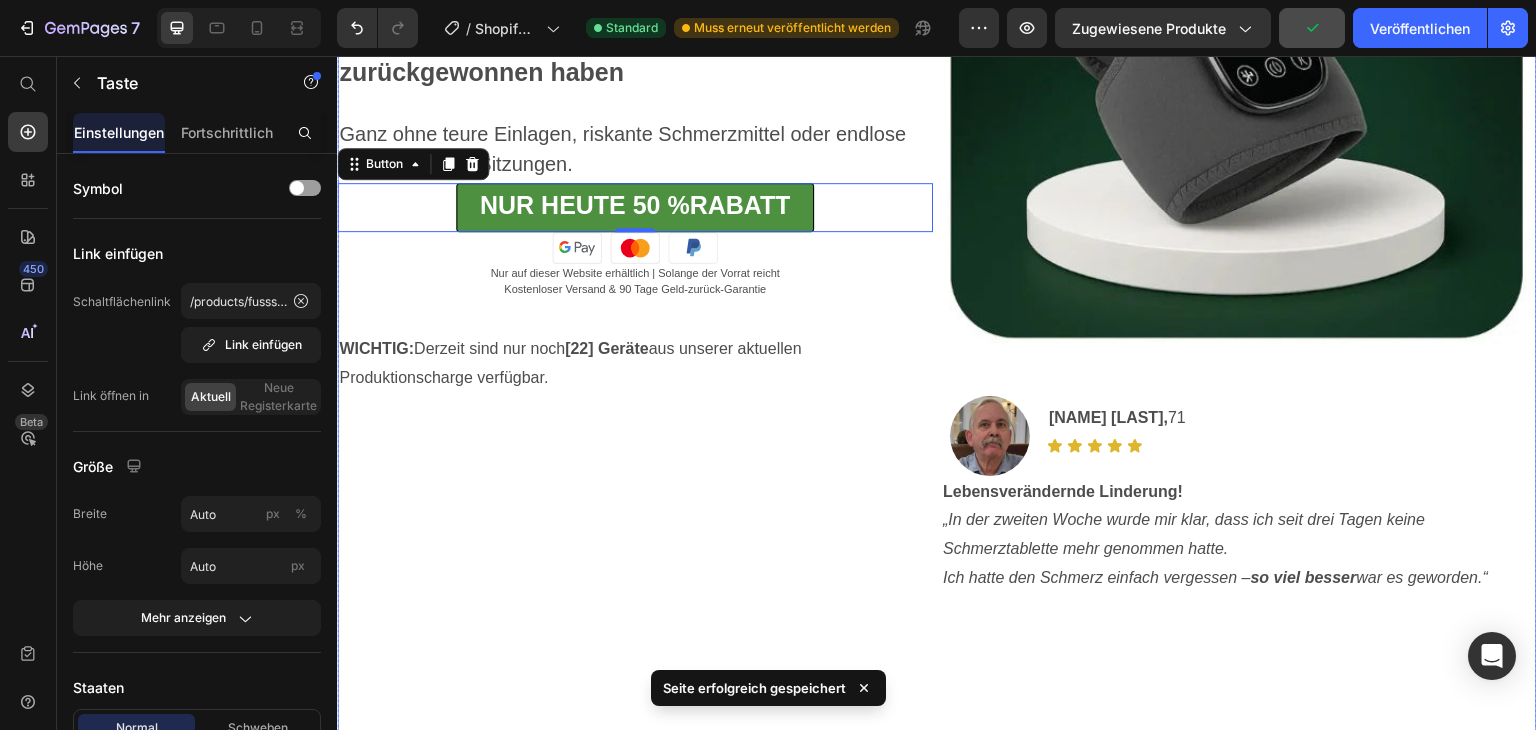 scroll, scrollTop: 0, scrollLeft: 0, axis: both 